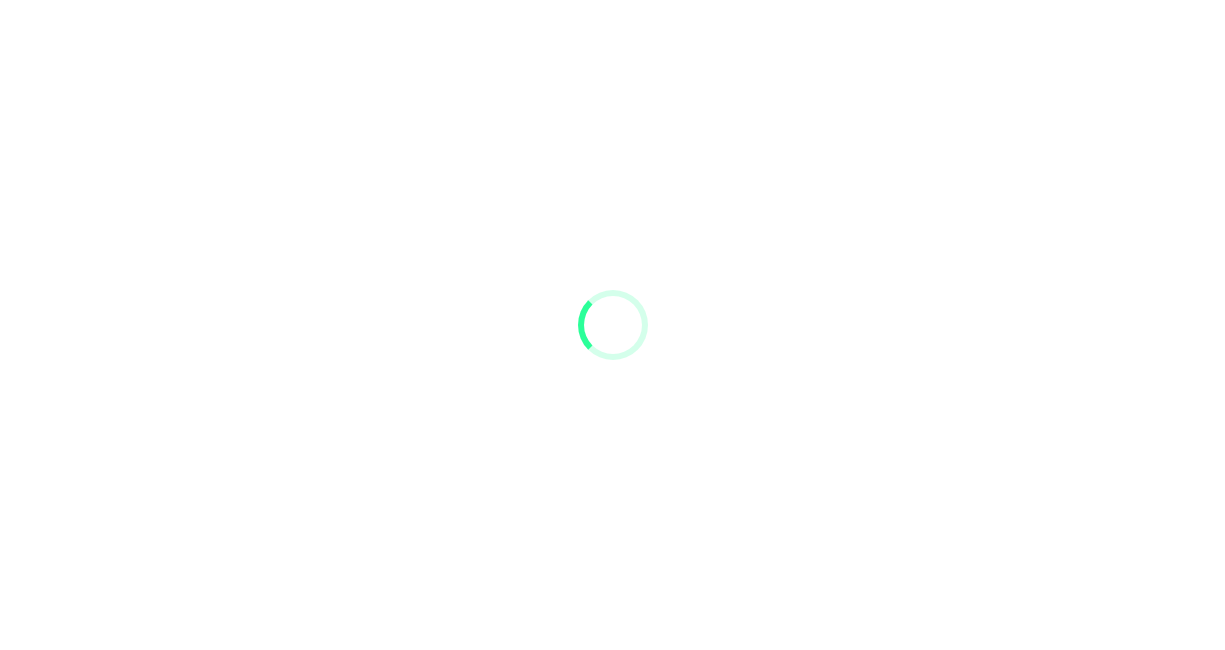 scroll, scrollTop: 0, scrollLeft: 0, axis: both 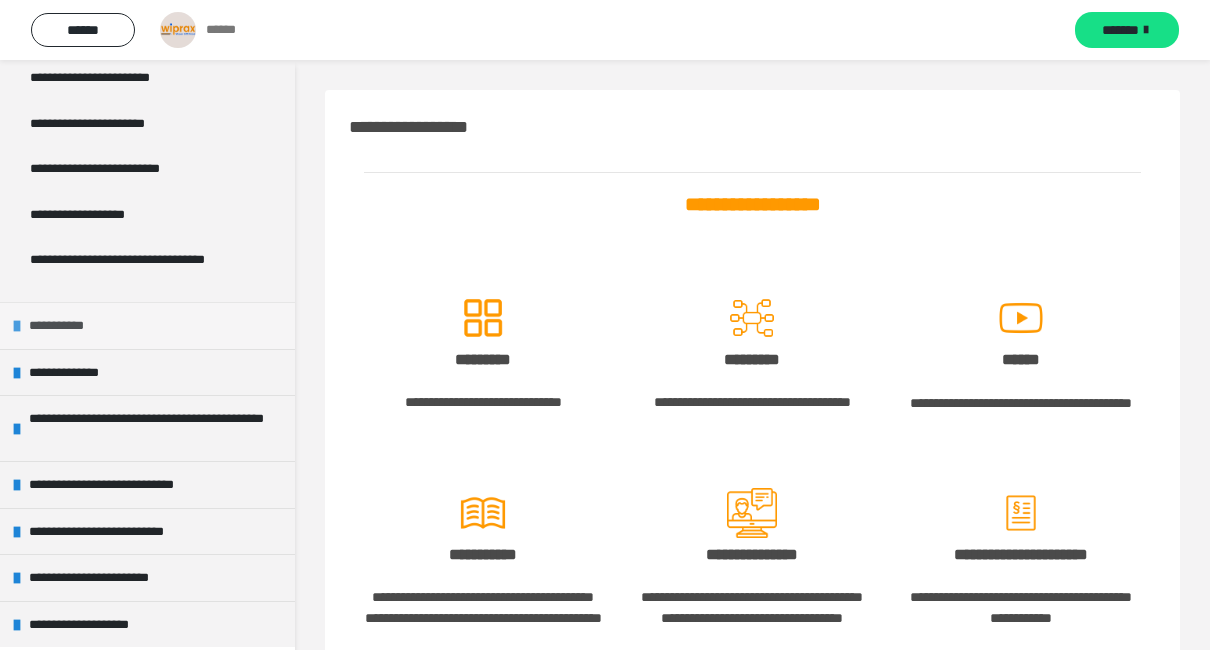 click at bounding box center [17, 326] 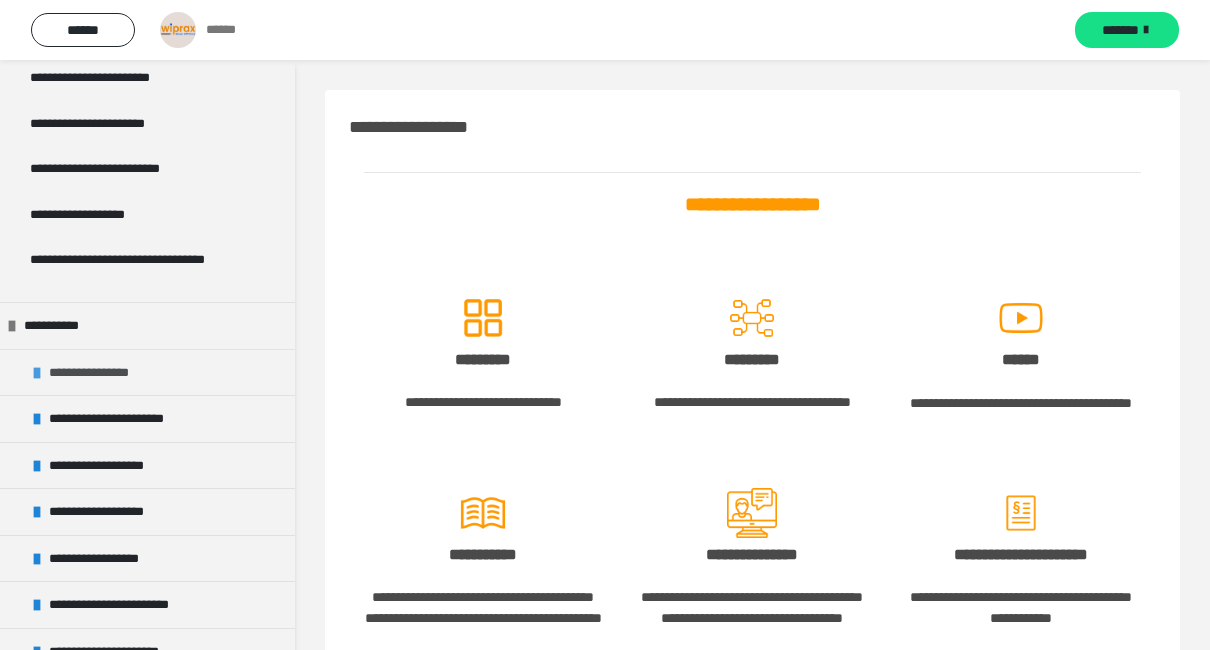 click on "**********" at bounding box center [106, 373] 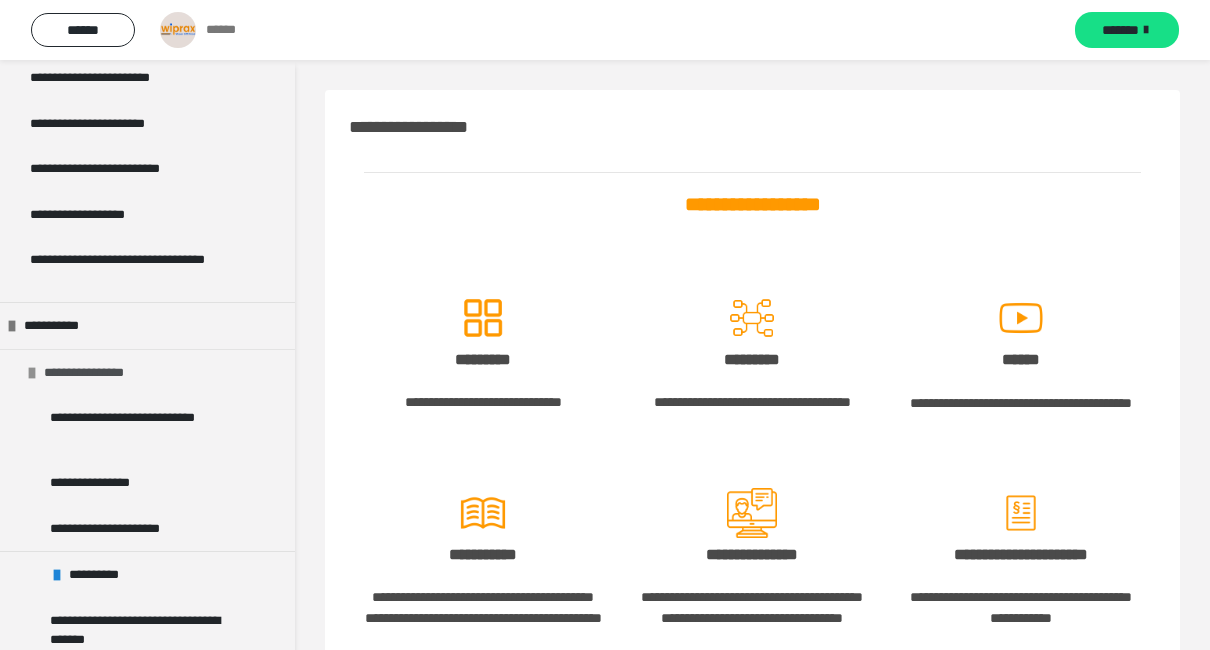 scroll, scrollTop: 572, scrollLeft: 0, axis: vertical 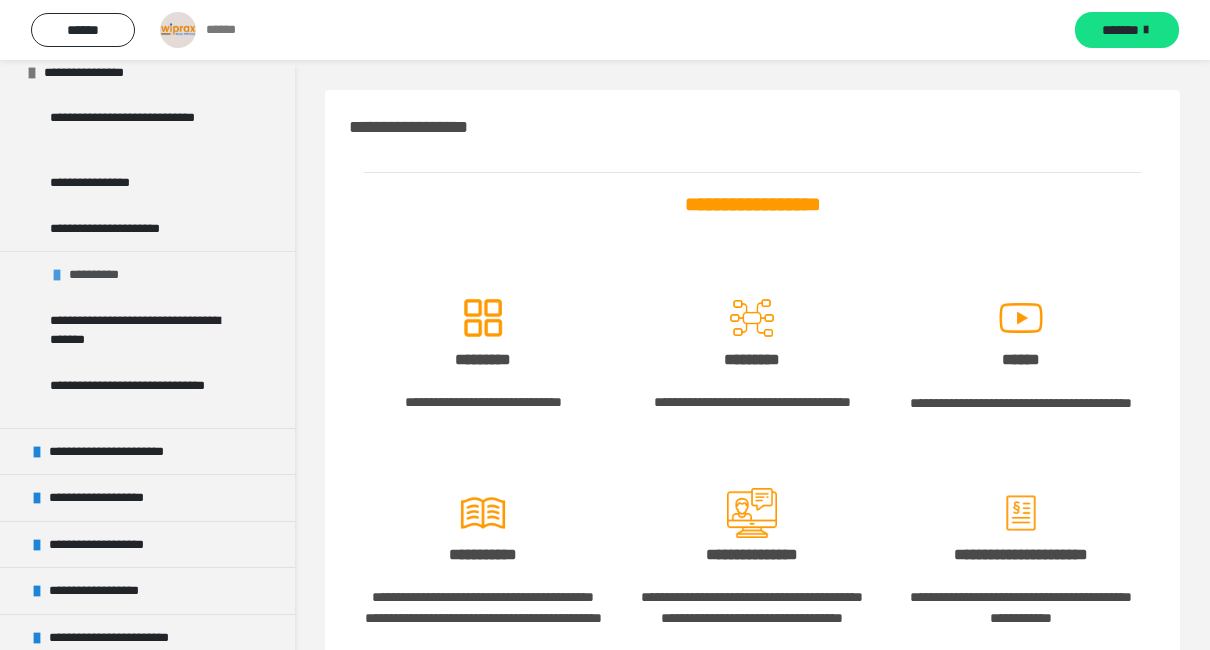 click at bounding box center (57, 275) 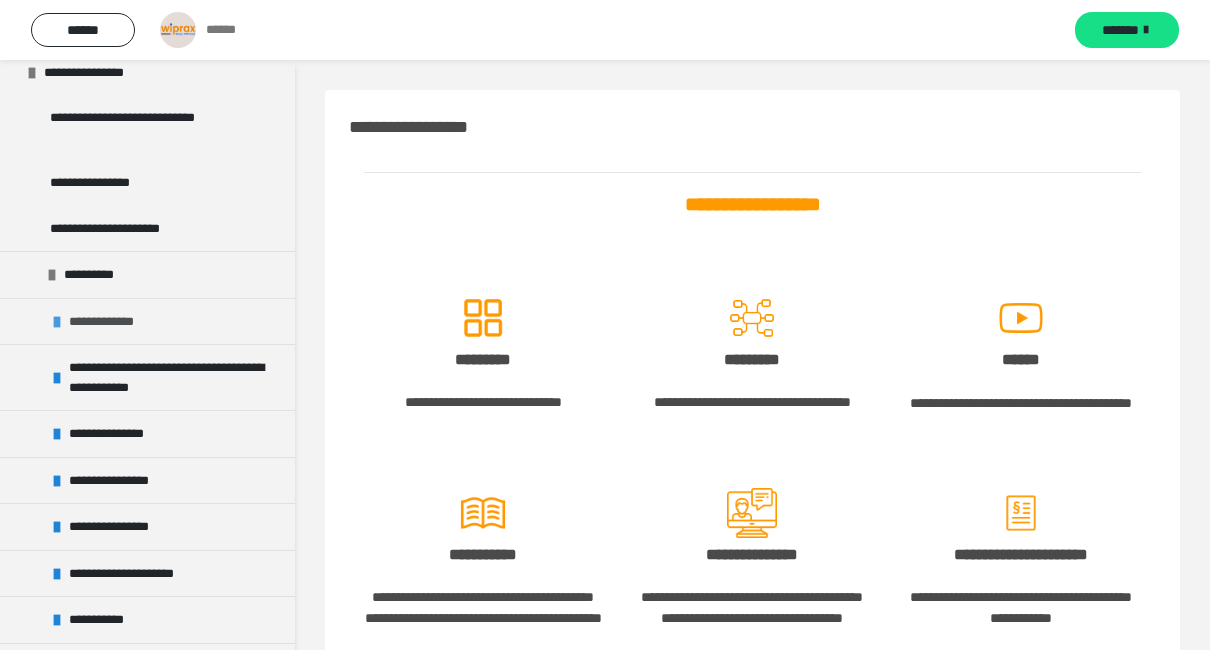 click on "**********" at bounding box center [112, 322] 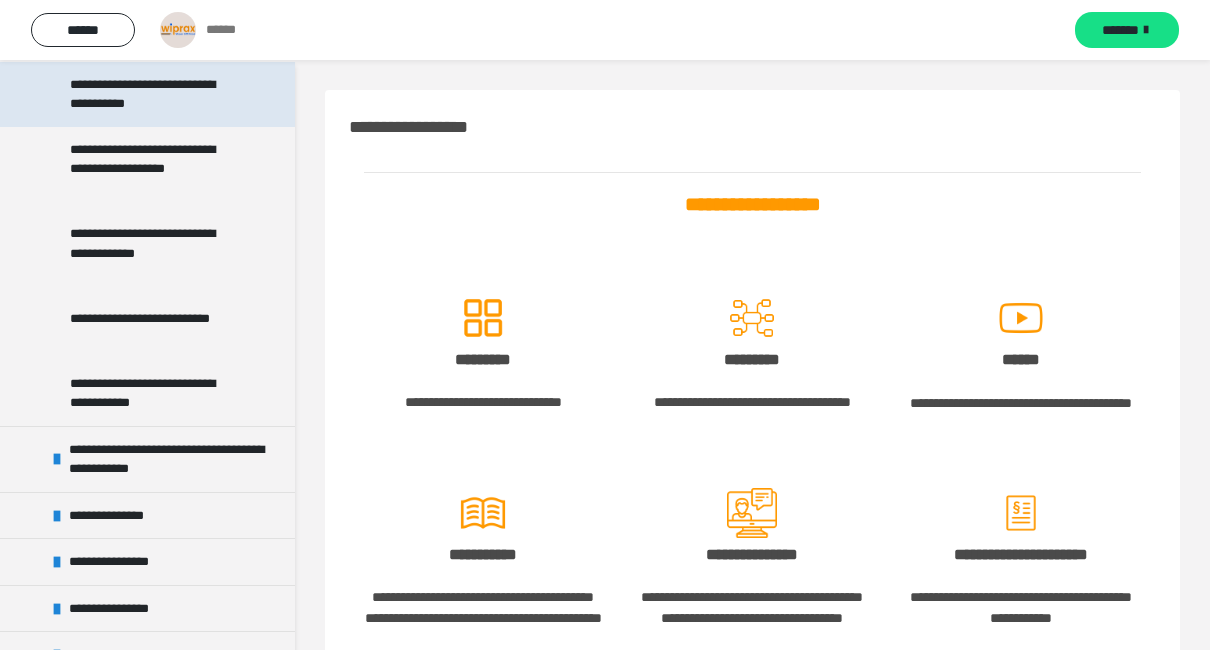 scroll, scrollTop: 972, scrollLeft: 0, axis: vertical 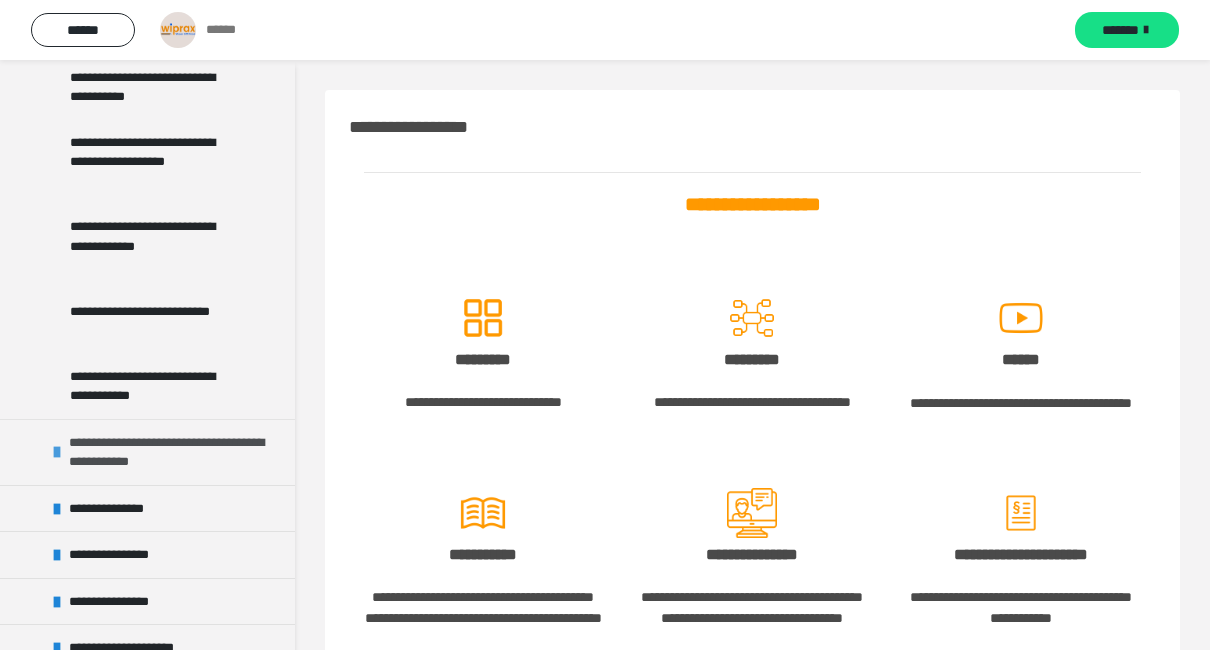 click on "**********" at bounding box center [169, 452] 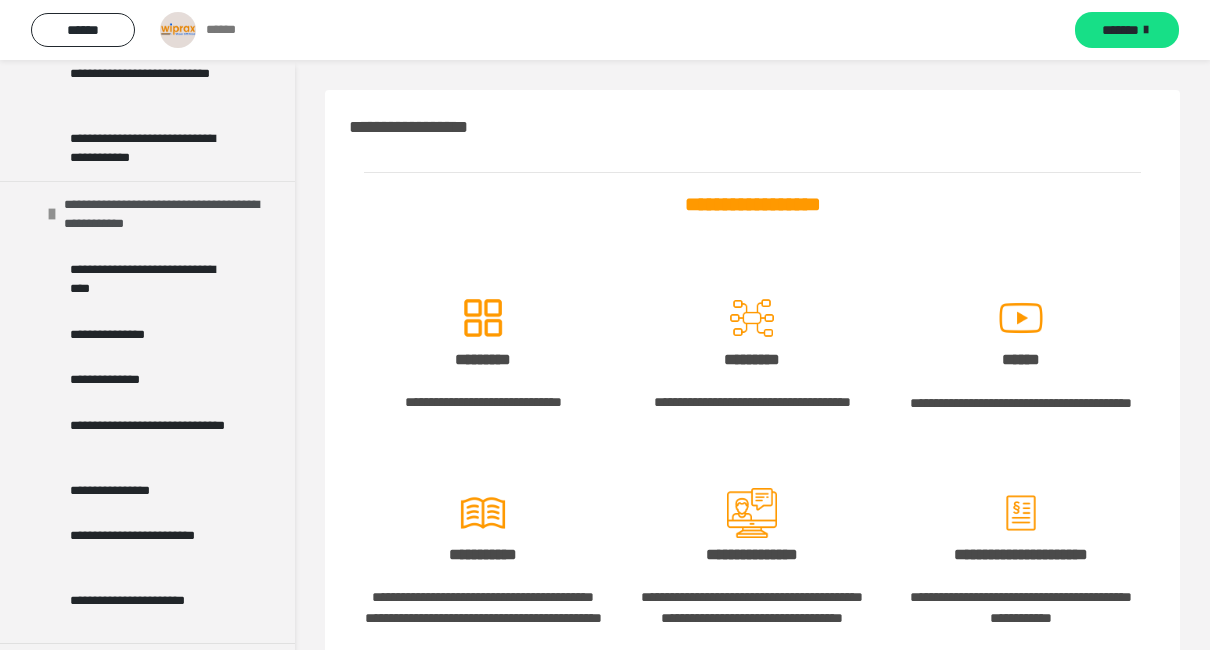 scroll, scrollTop: 1272, scrollLeft: 0, axis: vertical 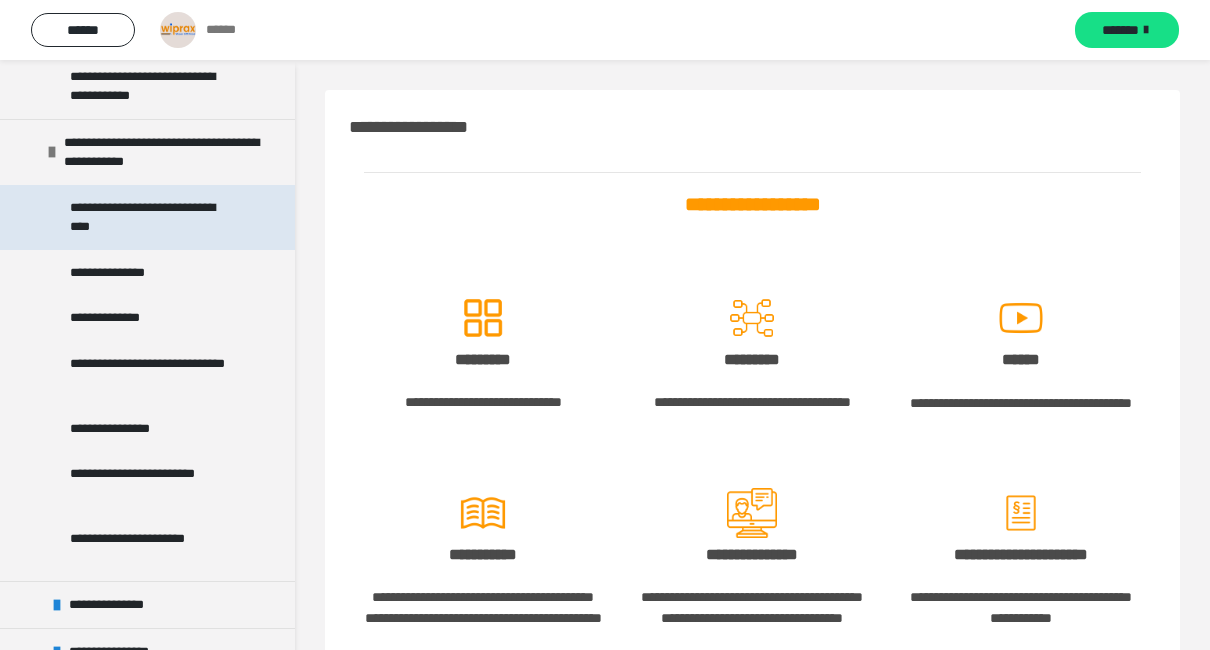 click on "**********" at bounding box center [152, 217] 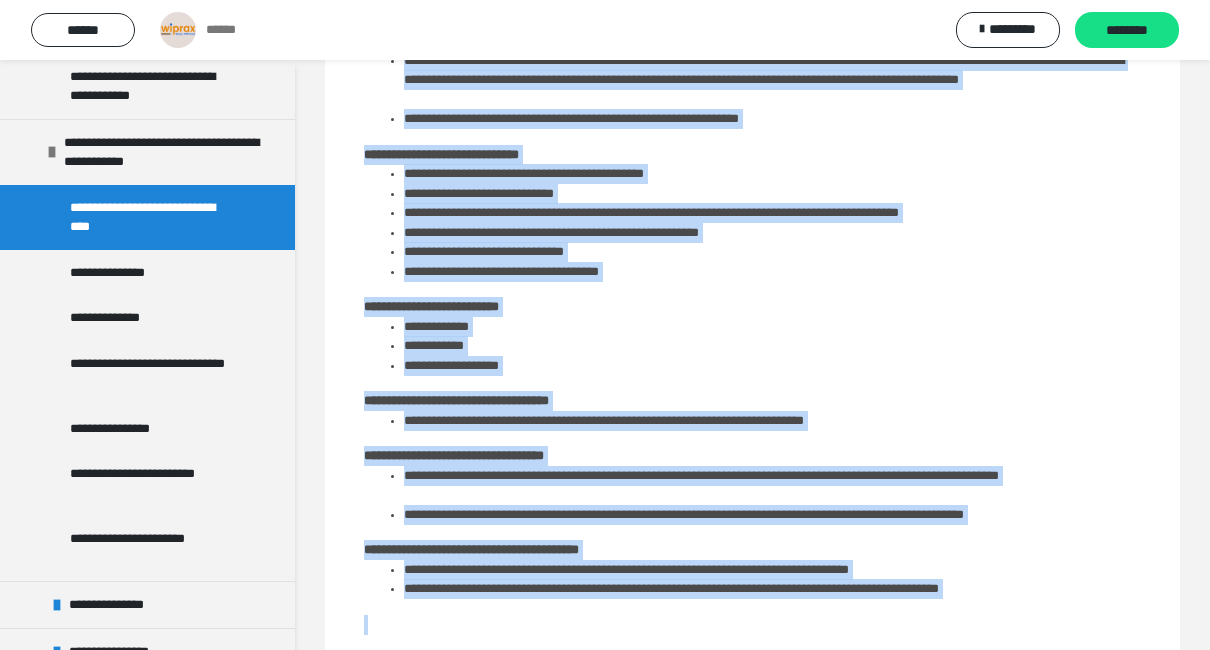 scroll, scrollTop: 275, scrollLeft: 0, axis: vertical 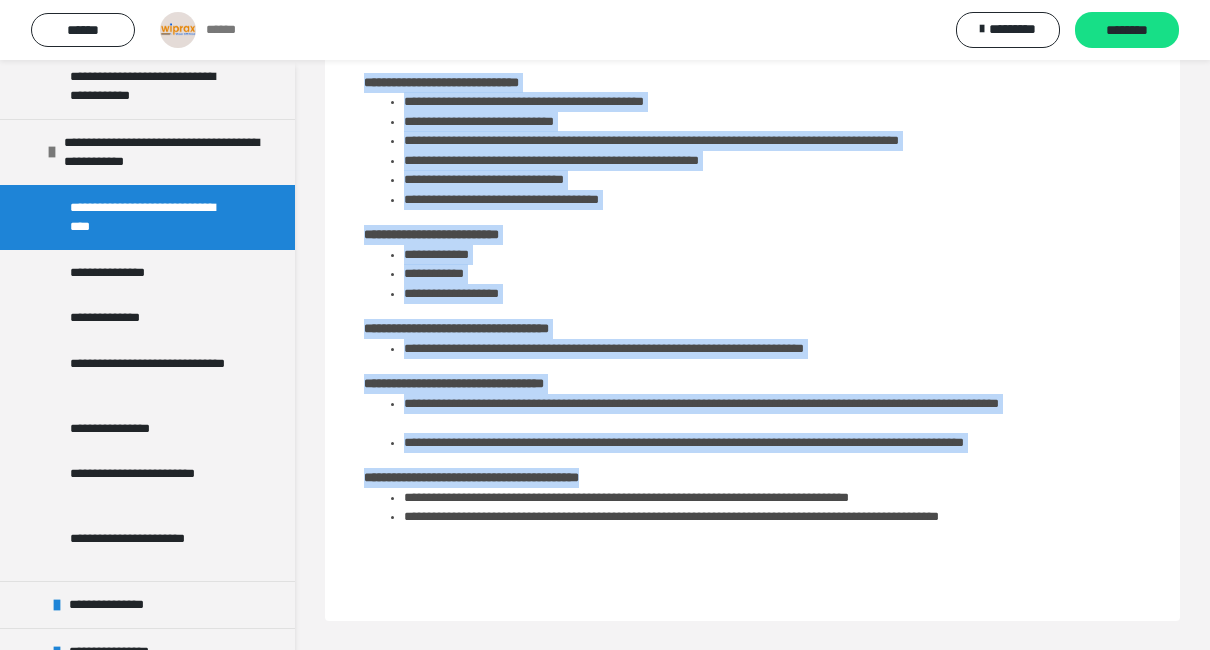 drag, startPoint x: 349, startPoint y: 127, endPoint x: 739, endPoint y: 558, distance: 581.2581 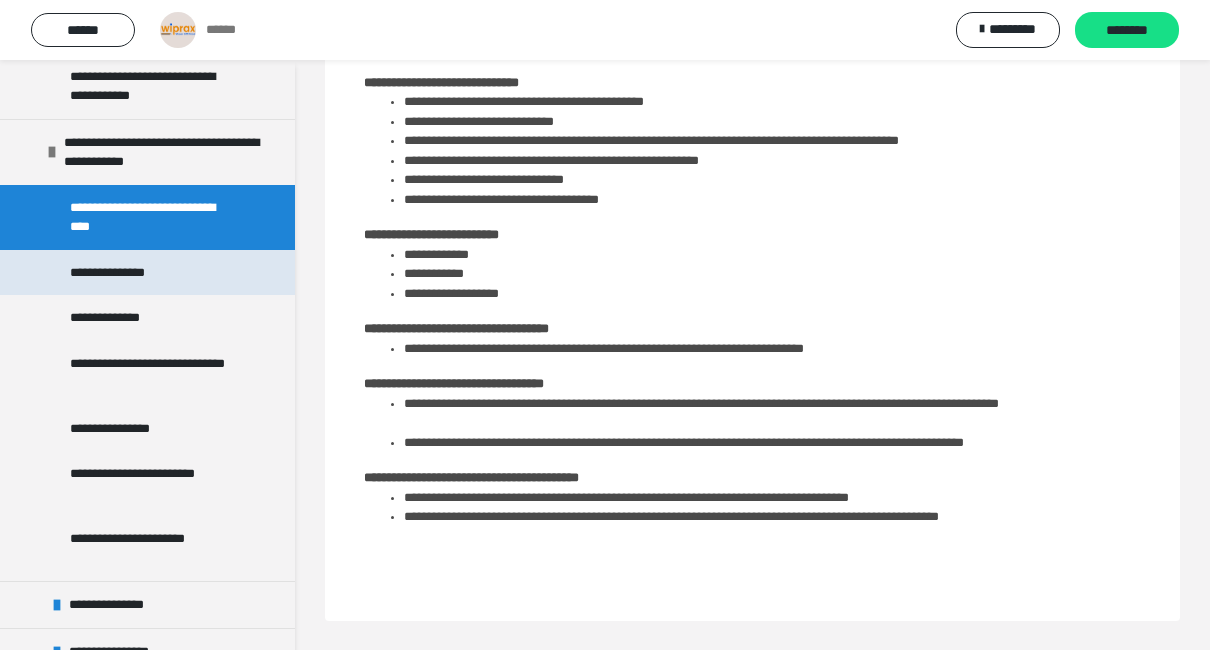 click on "**********" at bounding box center (123, 273) 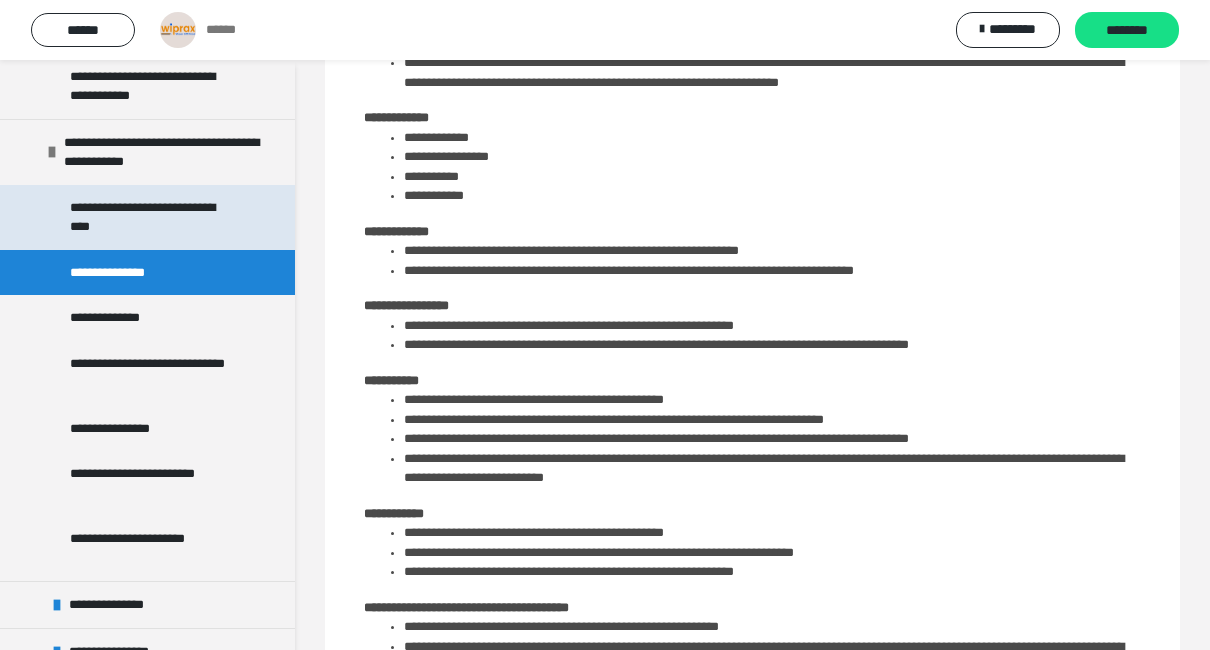 scroll, scrollTop: 1072, scrollLeft: 0, axis: vertical 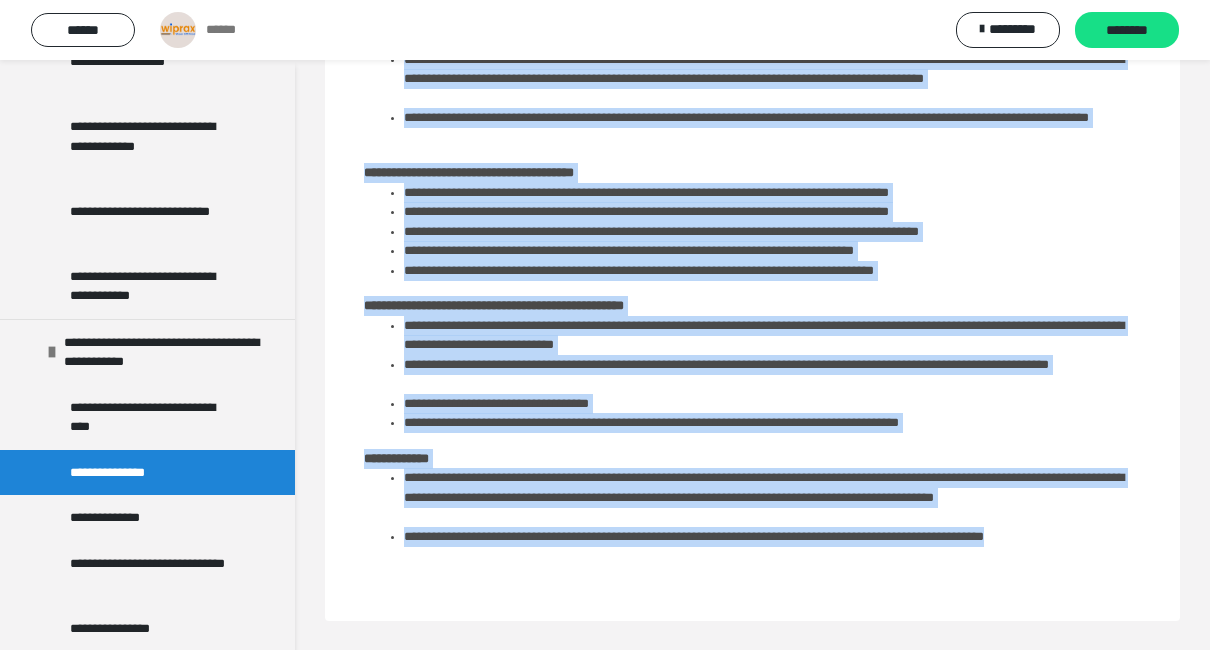 drag, startPoint x: 352, startPoint y: 128, endPoint x: 853, endPoint y: 554, distance: 657.6298 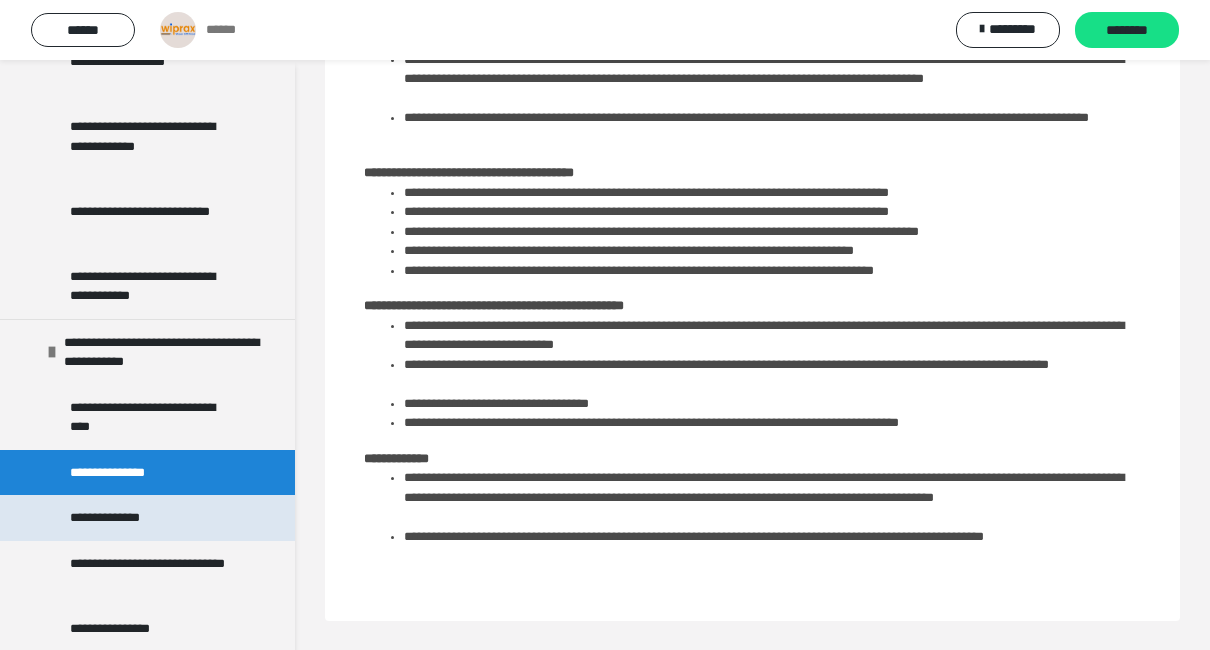 click on "**********" at bounding box center [121, 518] 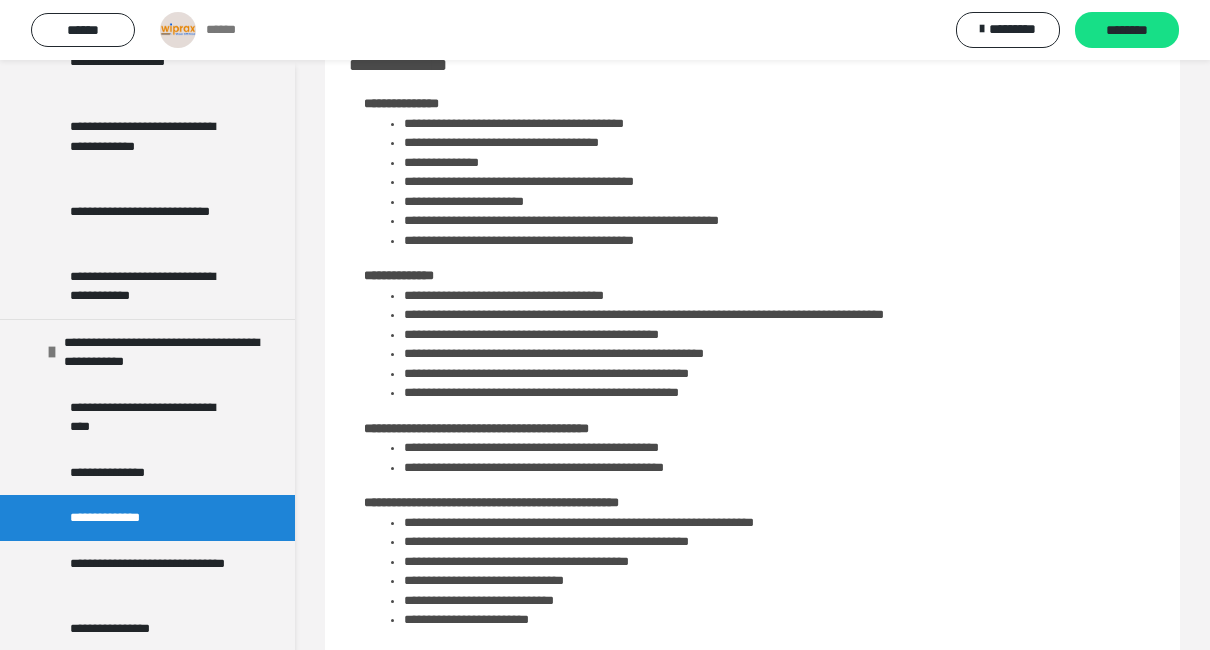 scroll, scrollTop: 0, scrollLeft: 0, axis: both 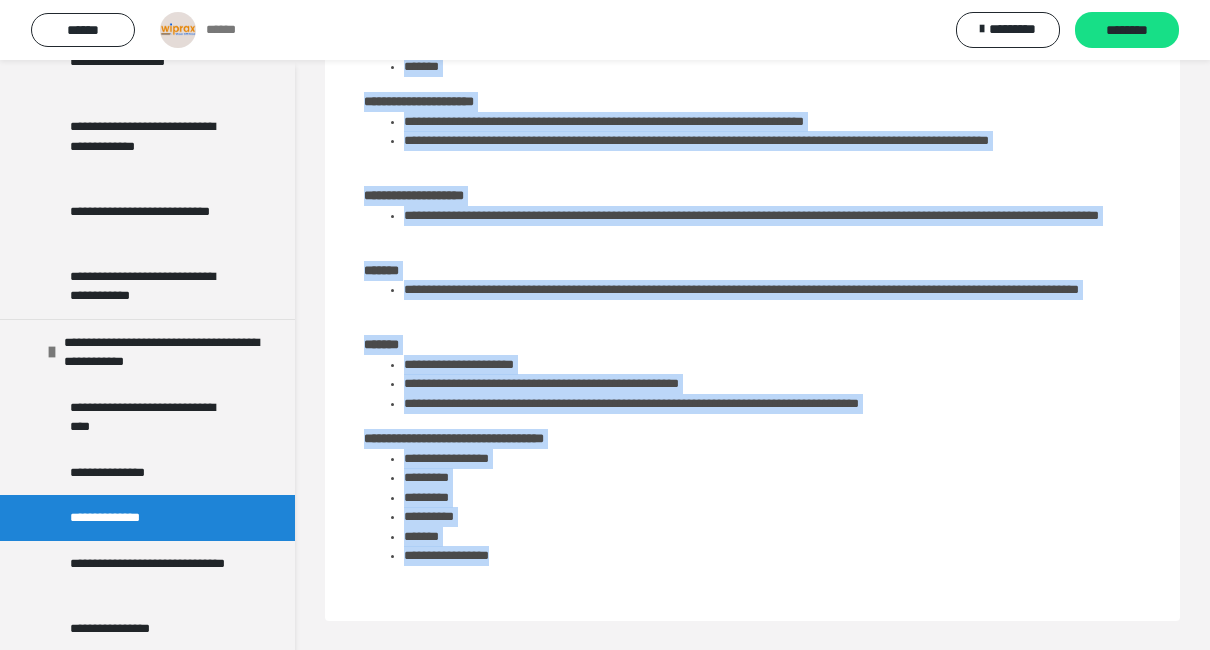 drag, startPoint x: 350, startPoint y: 124, endPoint x: 987, endPoint y: 643, distance: 821.66296 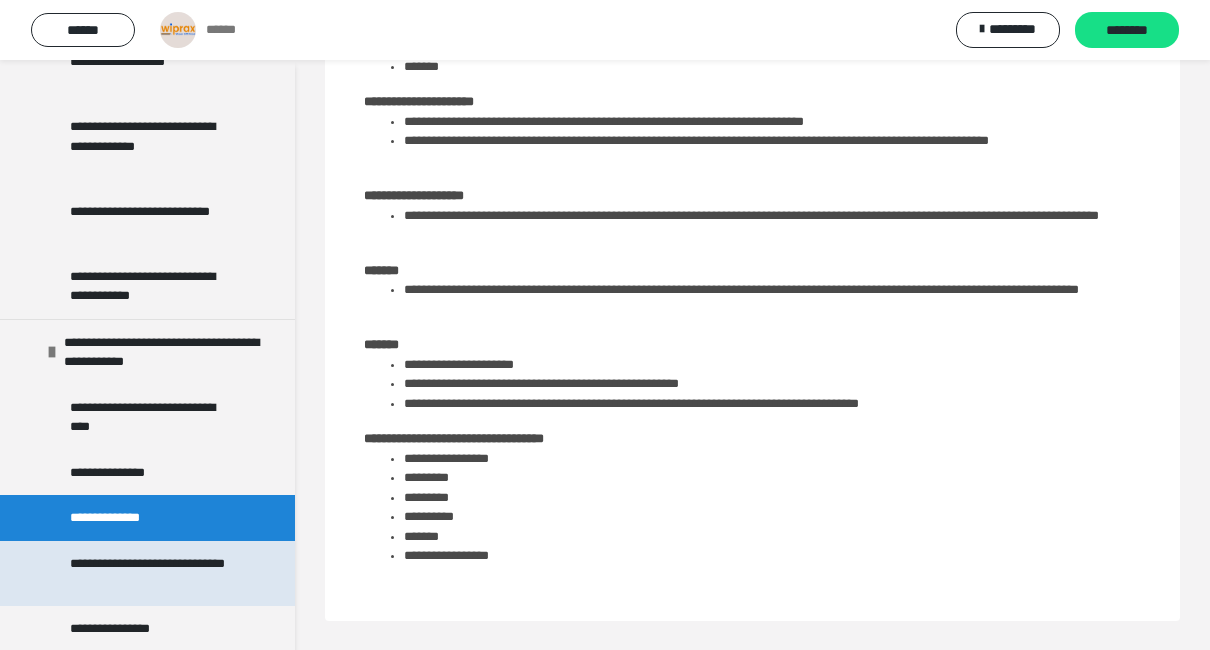 click on "**********" at bounding box center (152, 573) 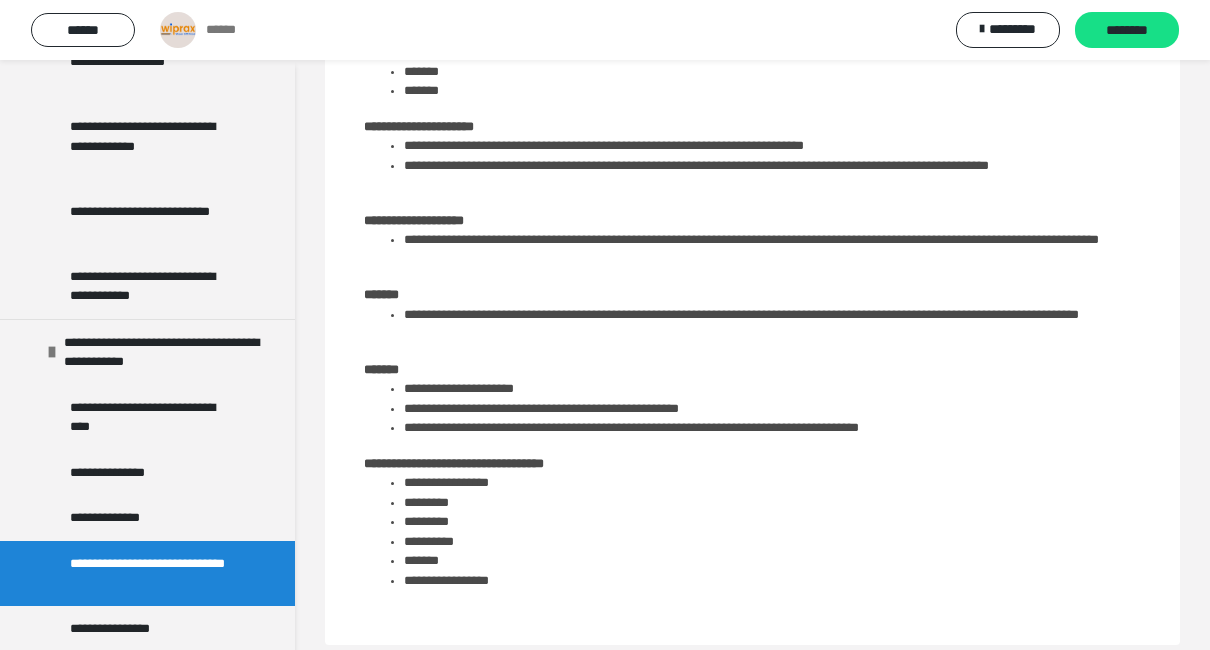 click on "**********" at bounding box center [152, 573] 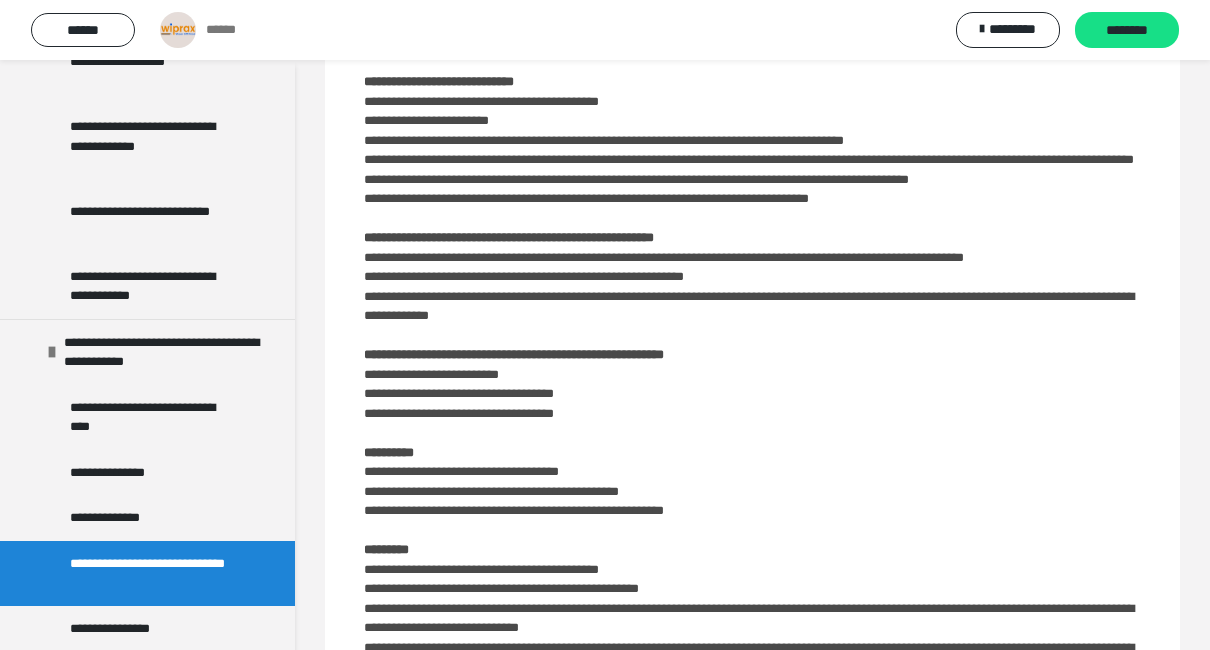 scroll, scrollTop: 0, scrollLeft: 0, axis: both 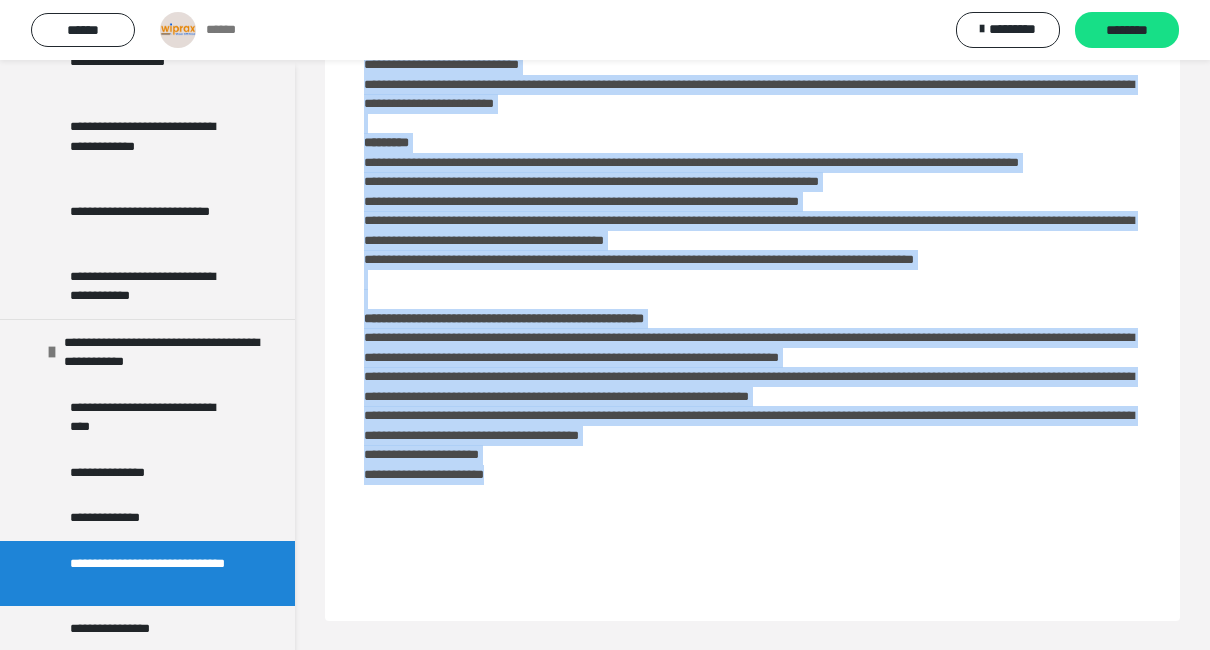 drag, startPoint x: 348, startPoint y: 130, endPoint x: 819, endPoint y: 648, distance: 700.11786 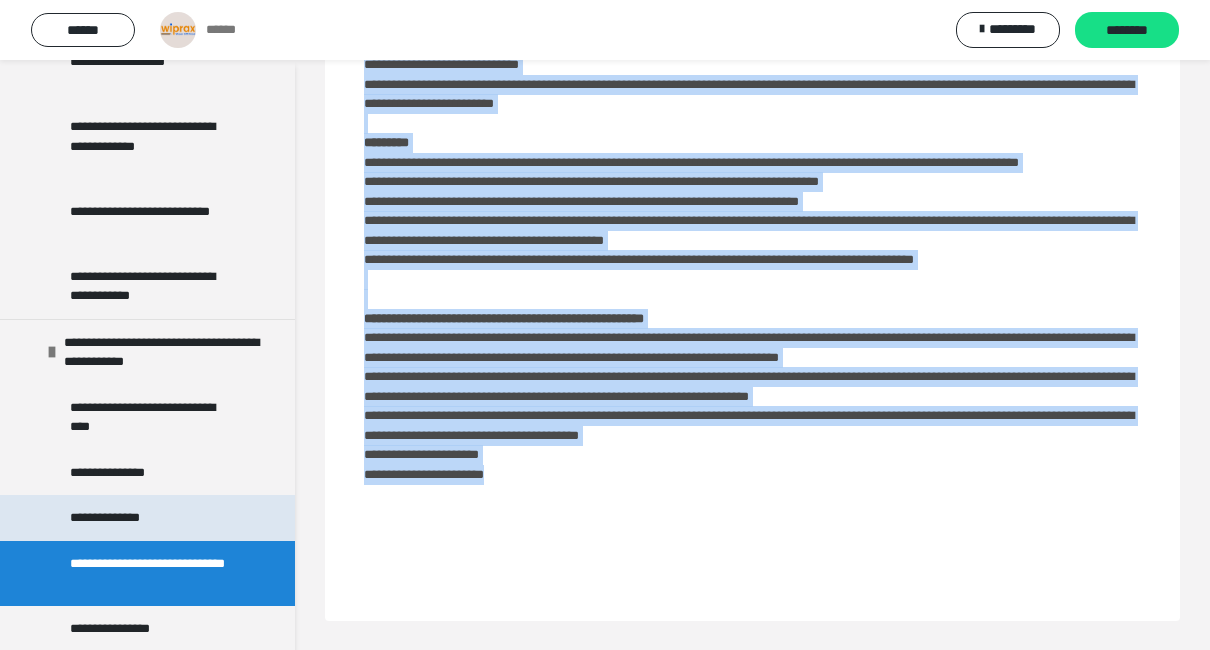 scroll, scrollTop: 1172, scrollLeft: 0, axis: vertical 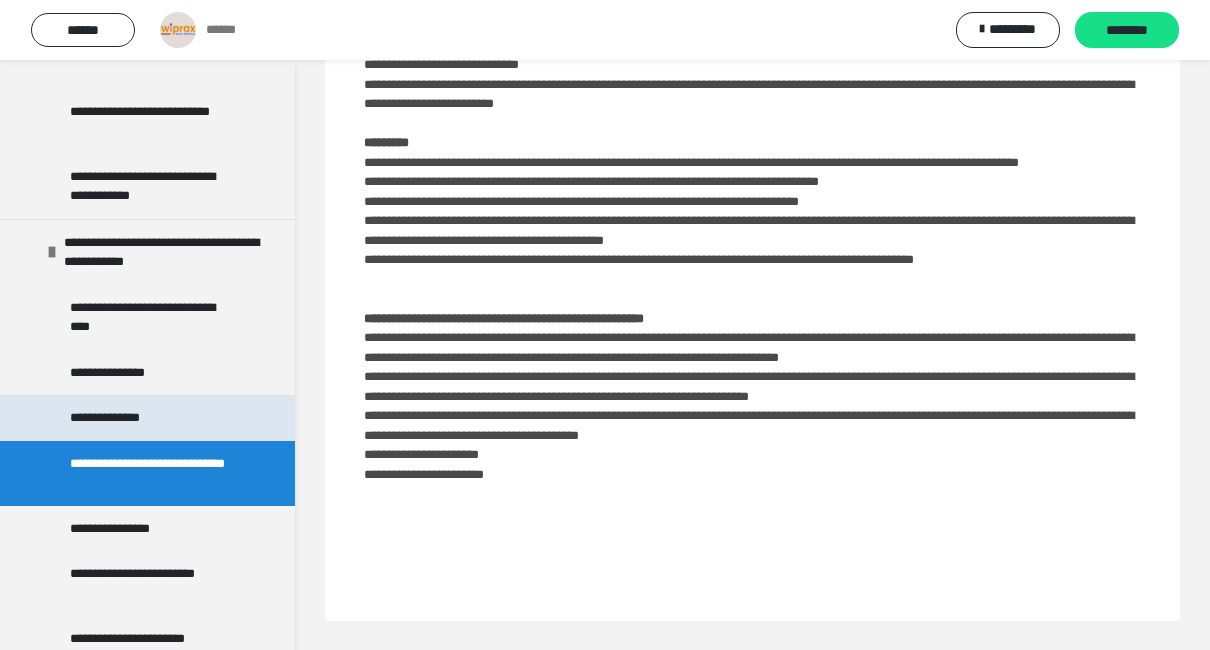 click on "**********" at bounding box center (132, 529) 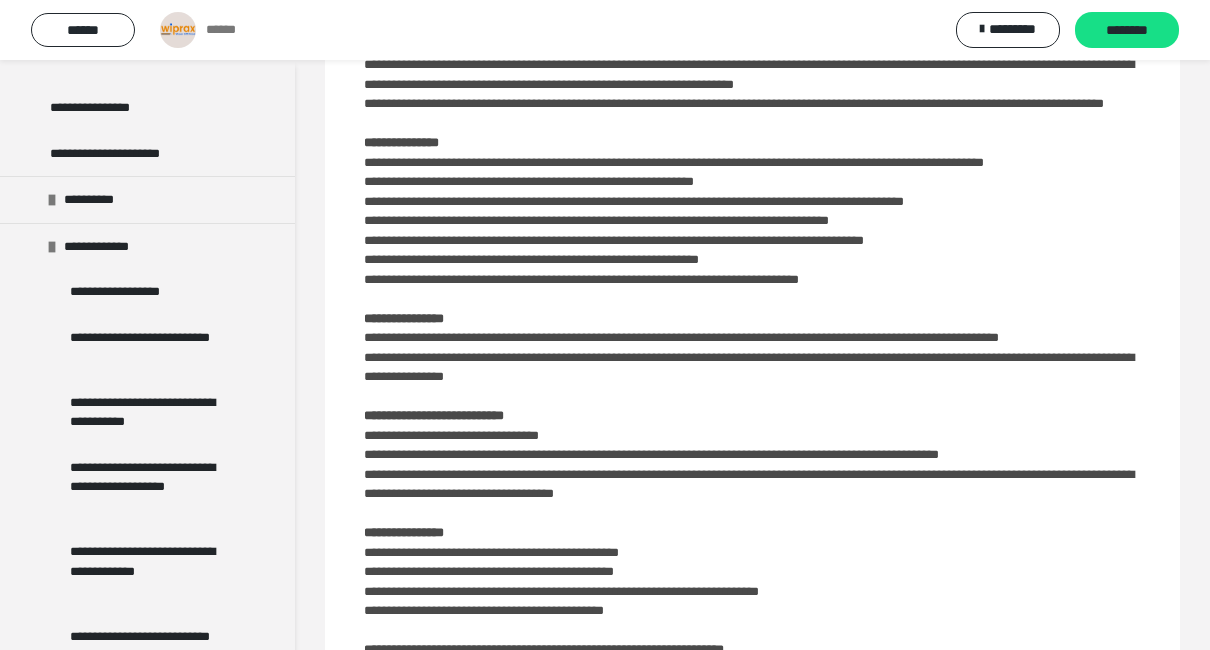 scroll, scrollTop: 472, scrollLeft: 0, axis: vertical 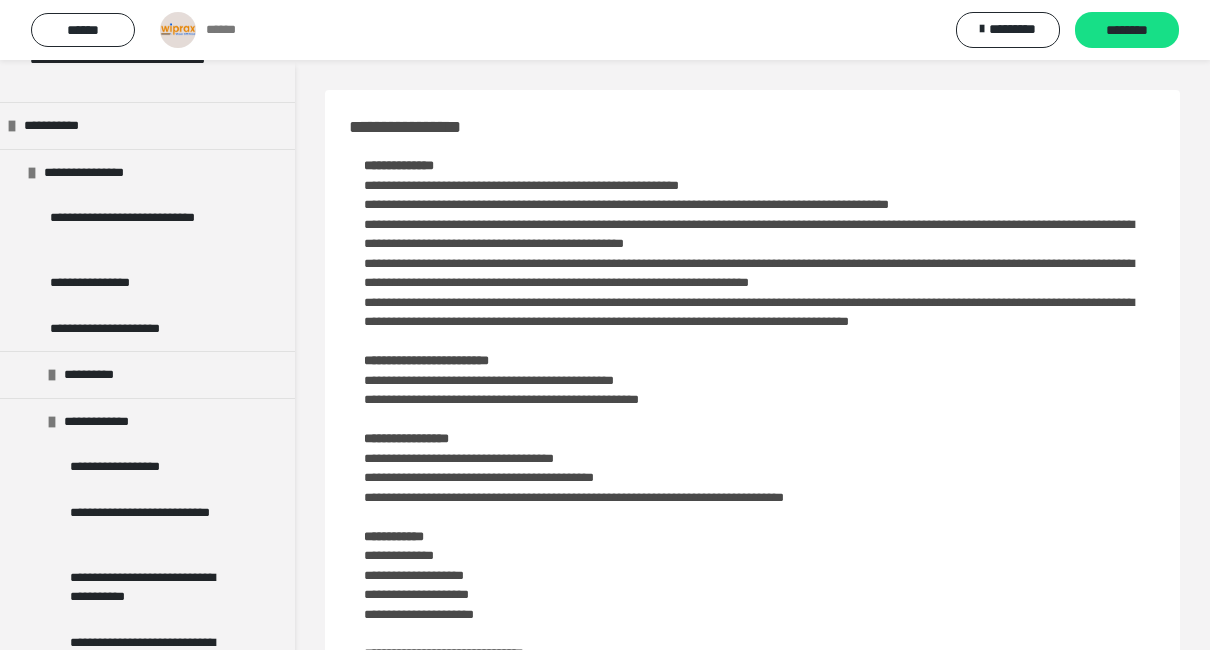 drag, startPoint x: 643, startPoint y: 412, endPoint x: 351, endPoint y: 127, distance: 408.03064 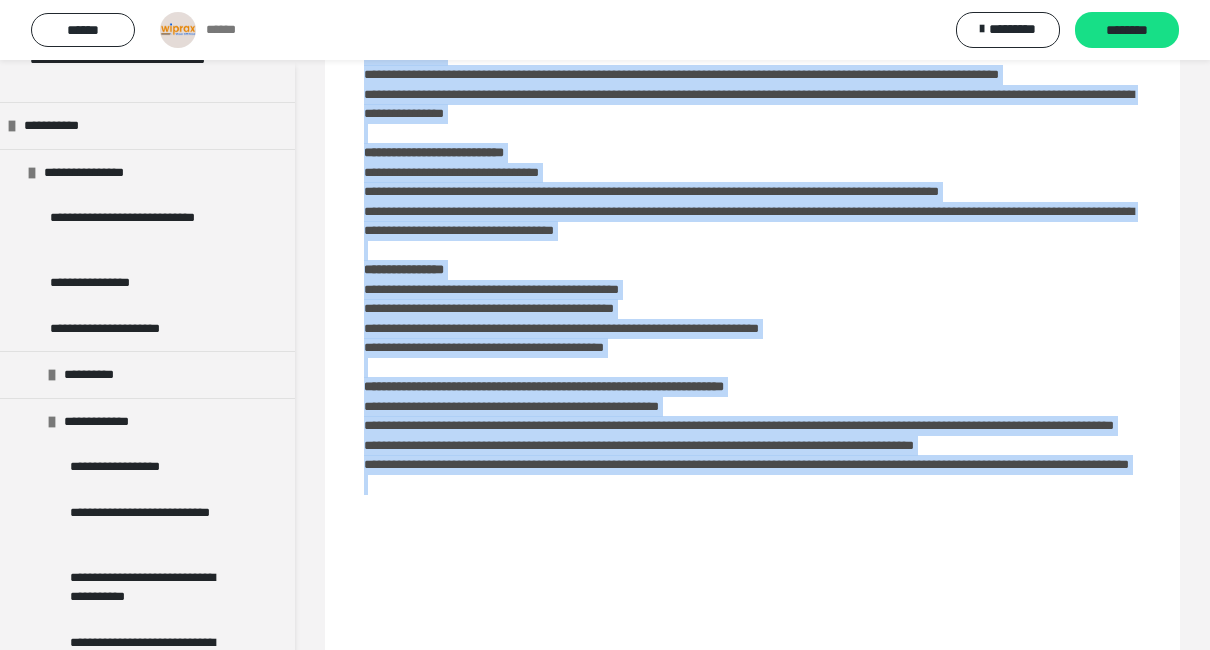 scroll, scrollTop: 979, scrollLeft: 0, axis: vertical 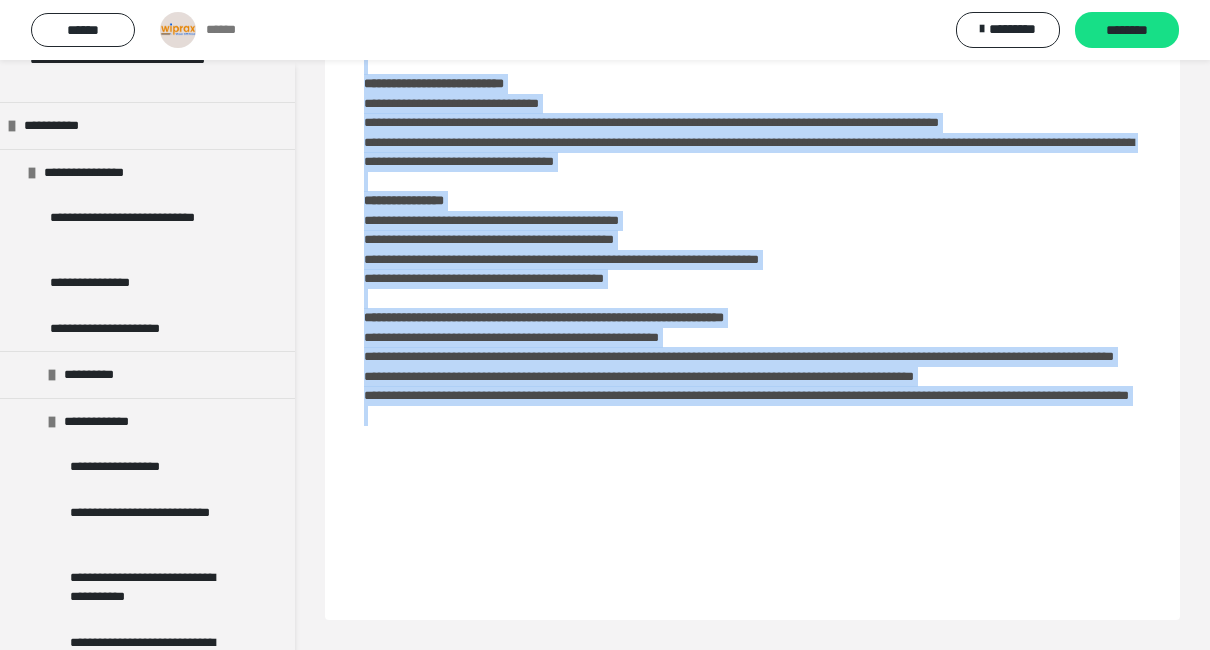 drag, startPoint x: 351, startPoint y: 127, endPoint x: 1015, endPoint y: 648, distance: 844.0006 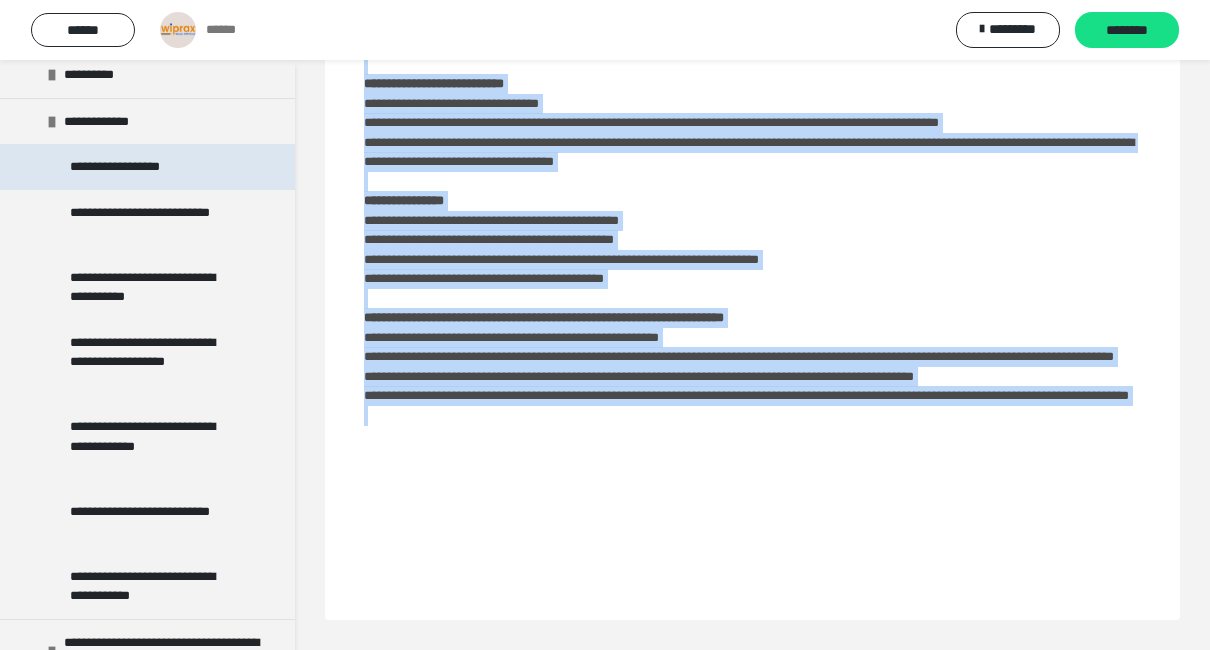 scroll, scrollTop: 972, scrollLeft: 0, axis: vertical 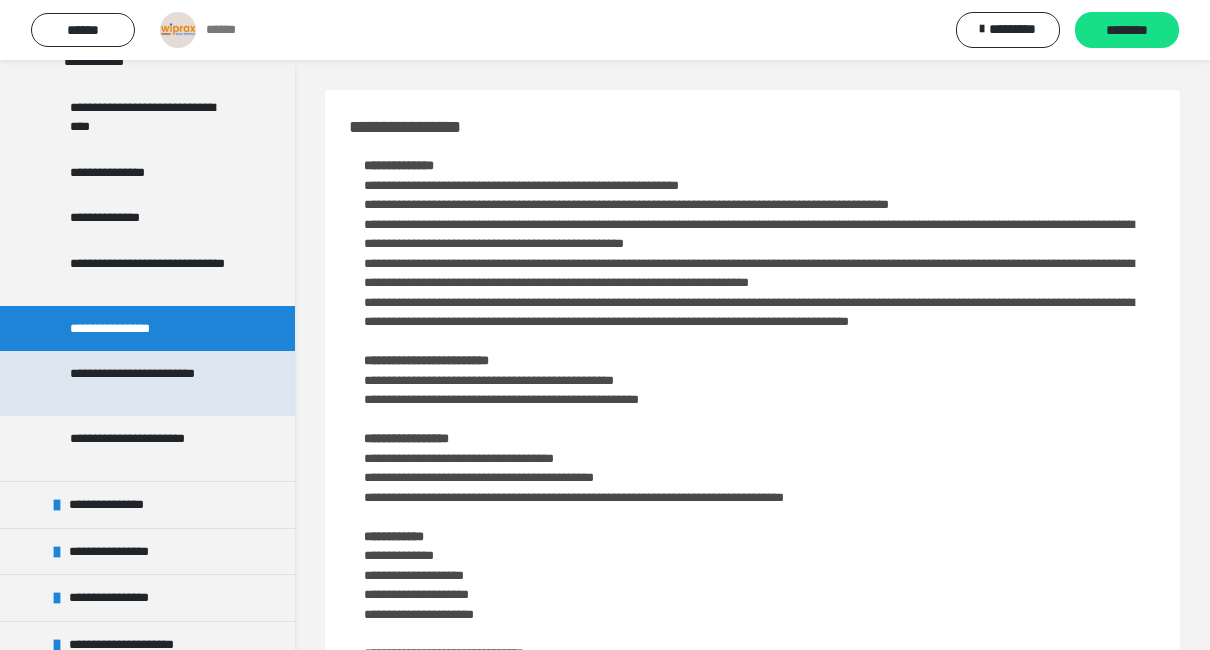 click on "**********" at bounding box center [152, 383] 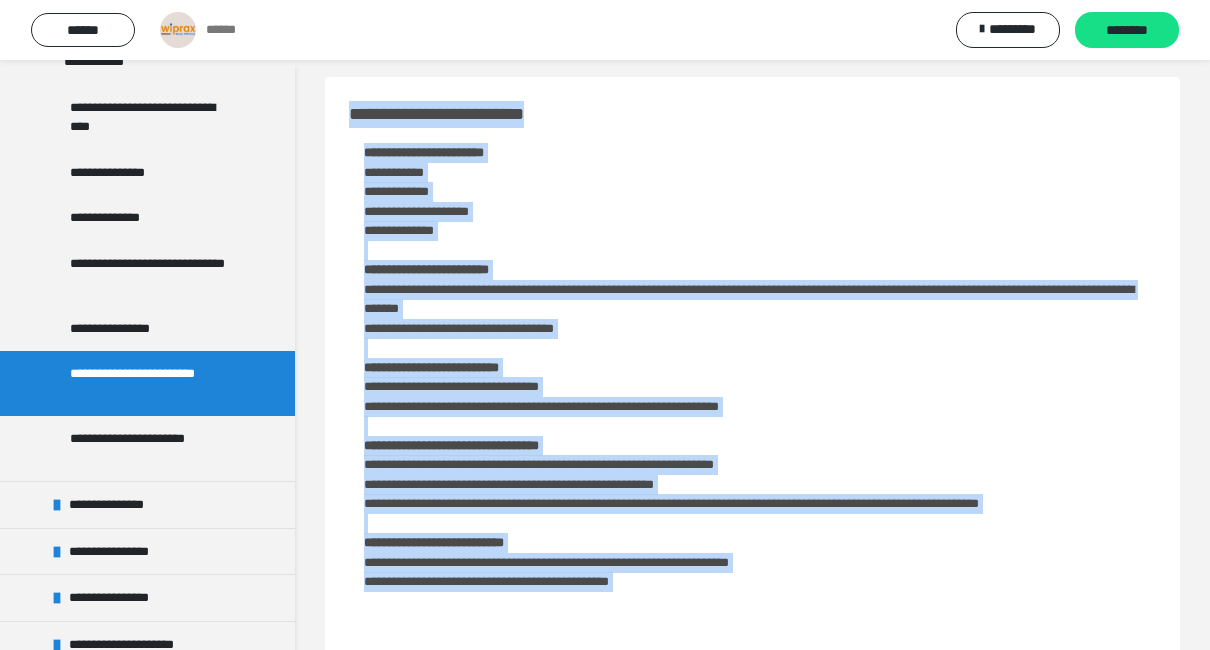 scroll, scrollTop: 62, scrollLeft: 0, axis: vertical 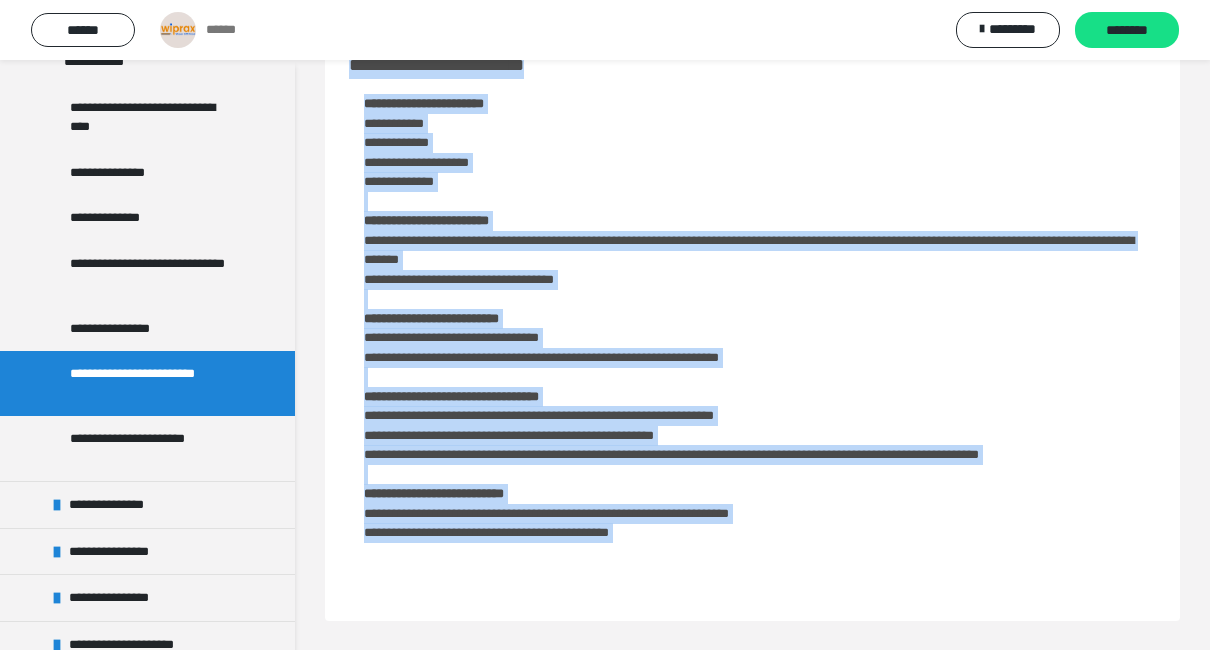 drag, startPoint x: 347, startPoint y: 126, endPoint x: 934, endPoint y: 648, distance: 785.5272 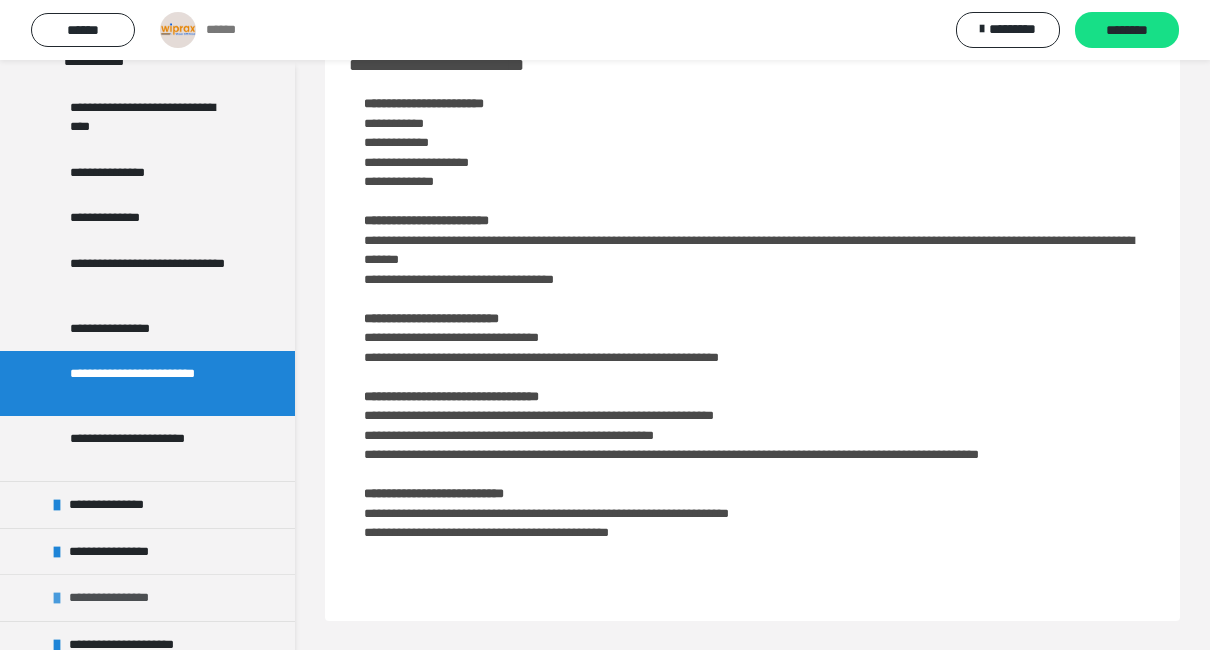 drag, startPoint x: 0, startPoint y: 624, endPoint x: 99, endPoint y: 584, distance: 106.77547 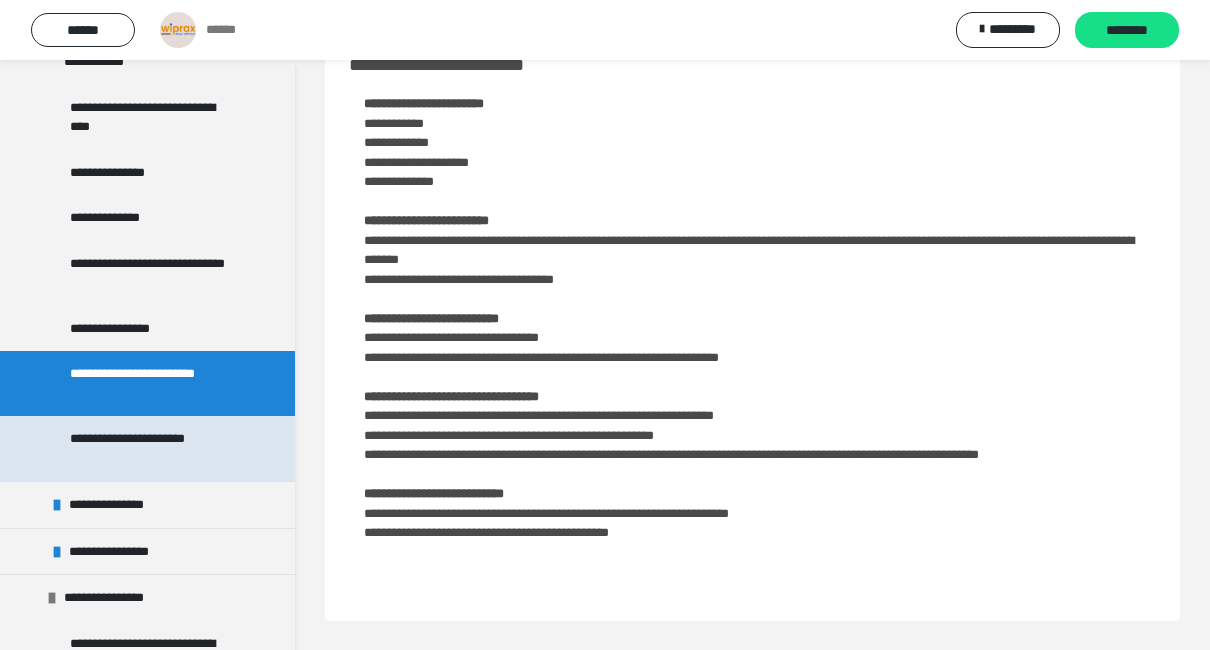 click on "**********" at bounding box center [152, 448] 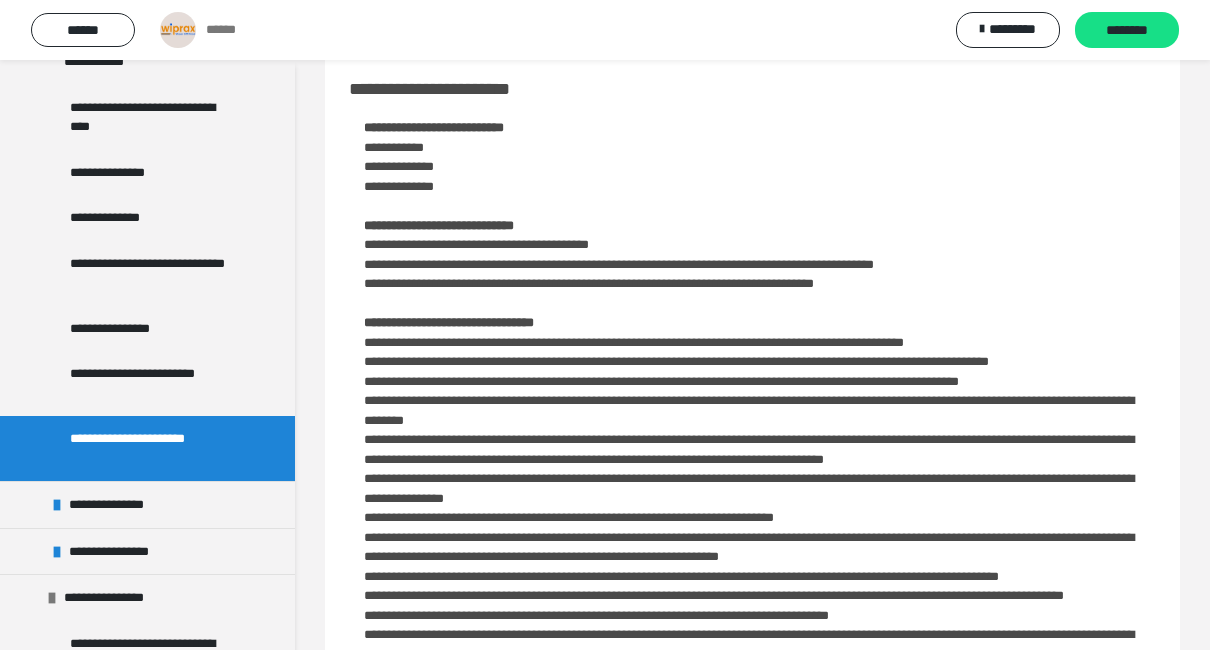 scroll, scrollTop: 0, scrollLeft: 0, axis: both 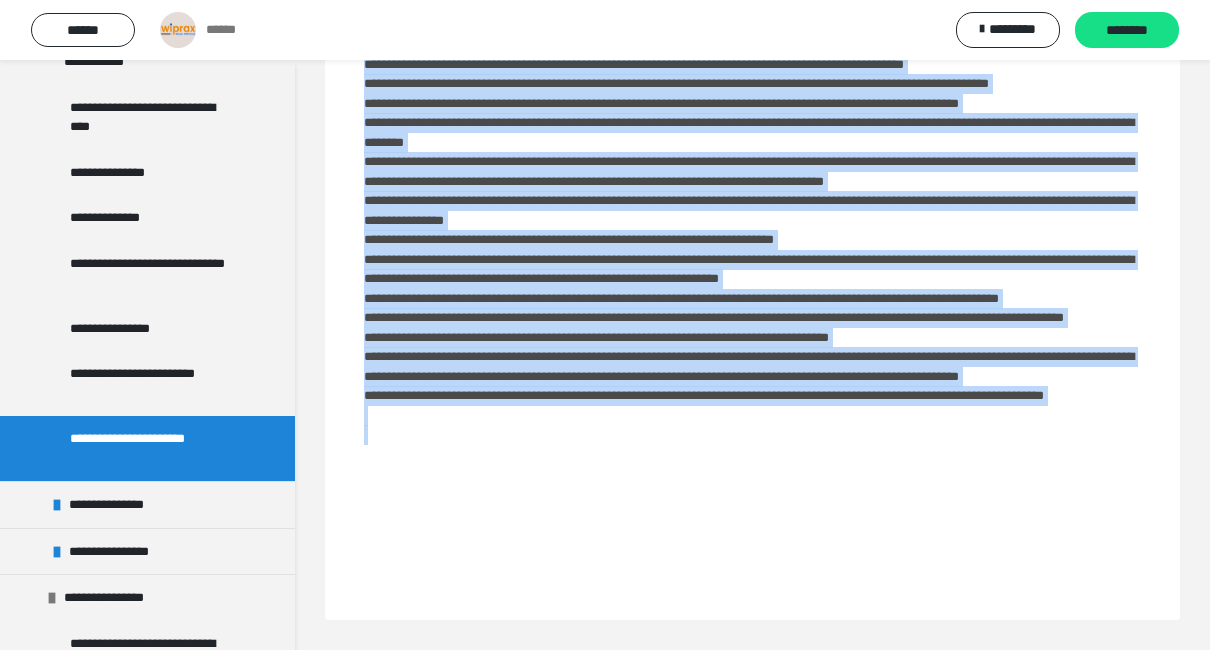 drag, startPoint x: 347, startPoint y: 130, endPoint x: 972, endPoint y: 637, distance: 804.782 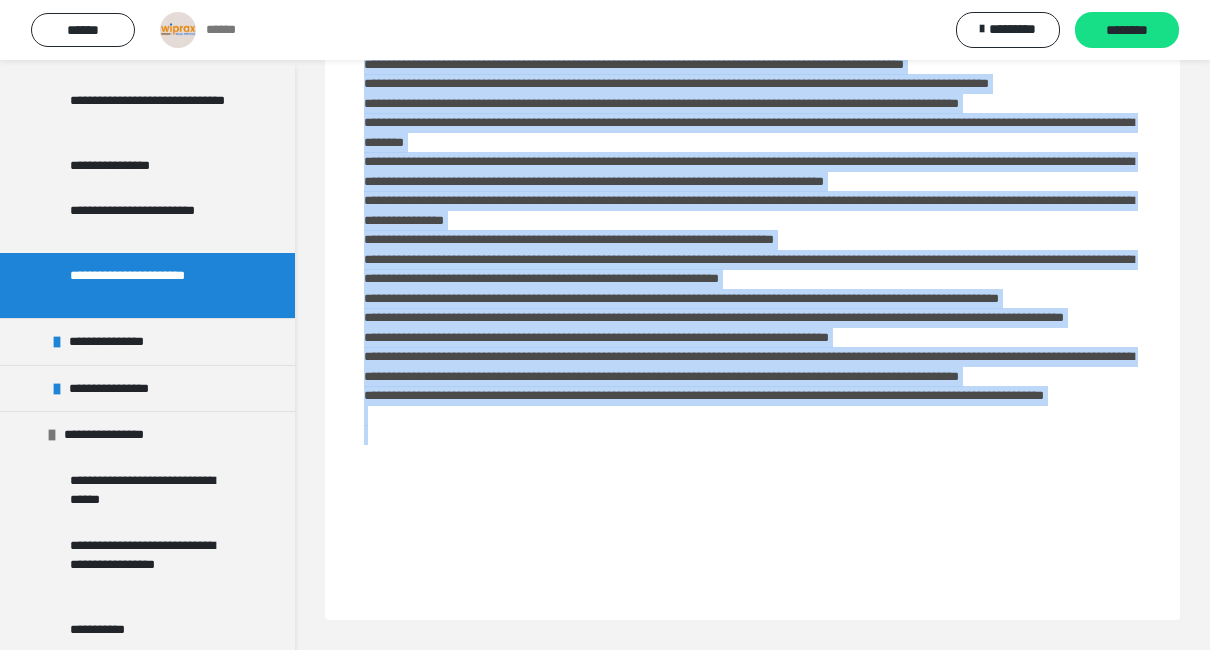 scroll, scrollTop: 1542, scrollLeft: 0, axis: vertical 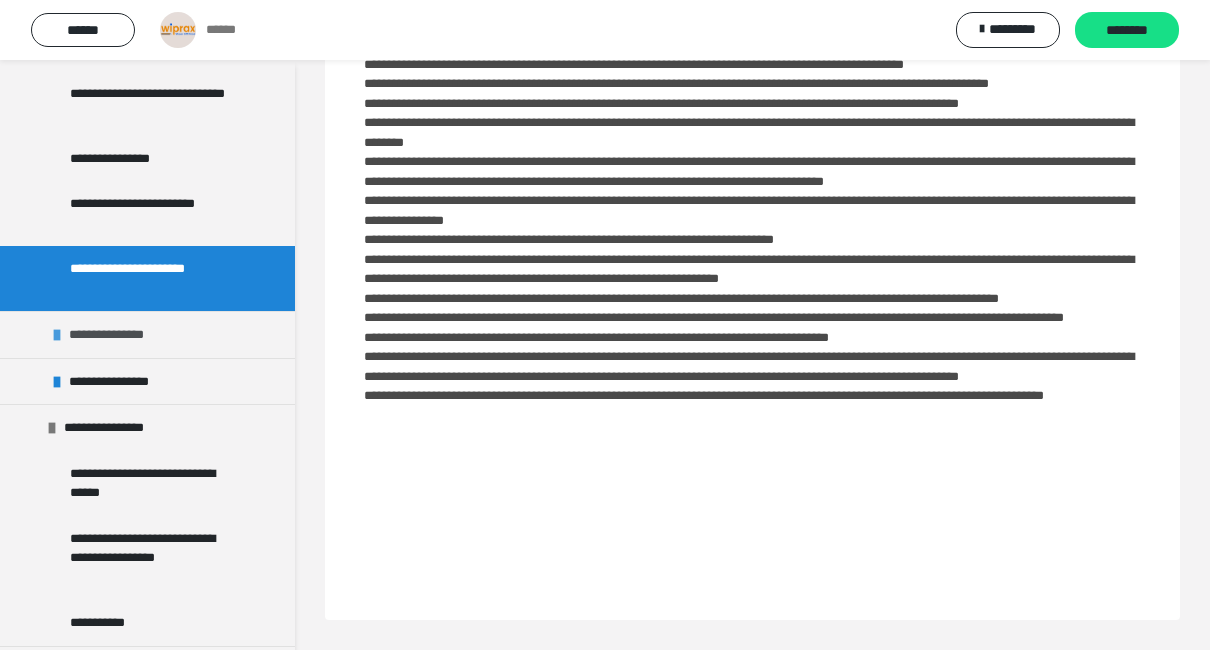 click on "**********" at bounding box center [116, 335] 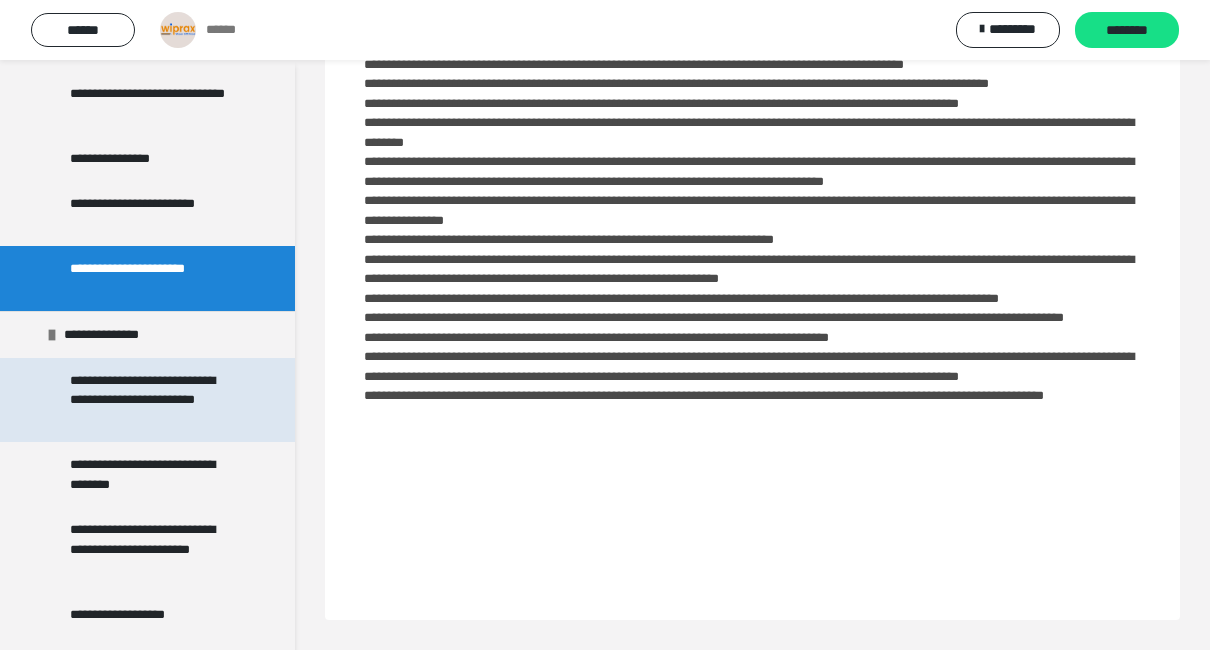 click on "**********" at bounding box center (152, 400) 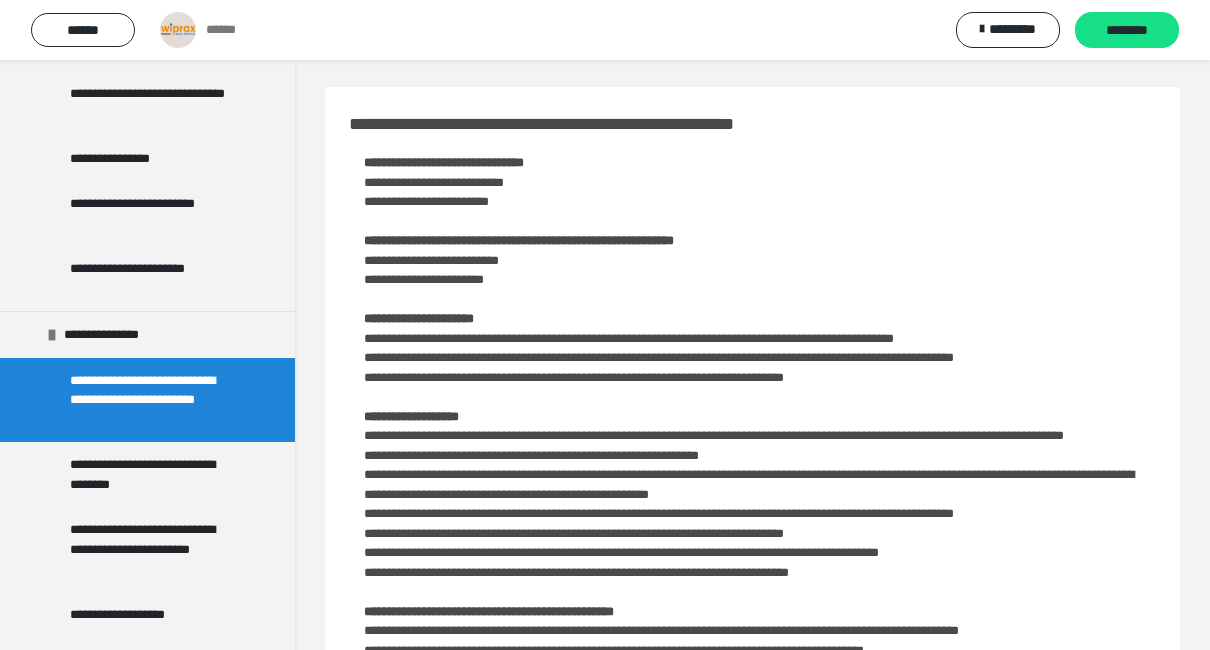 scroll, scrollTop: 0, scrollLeft: 0, axis: both 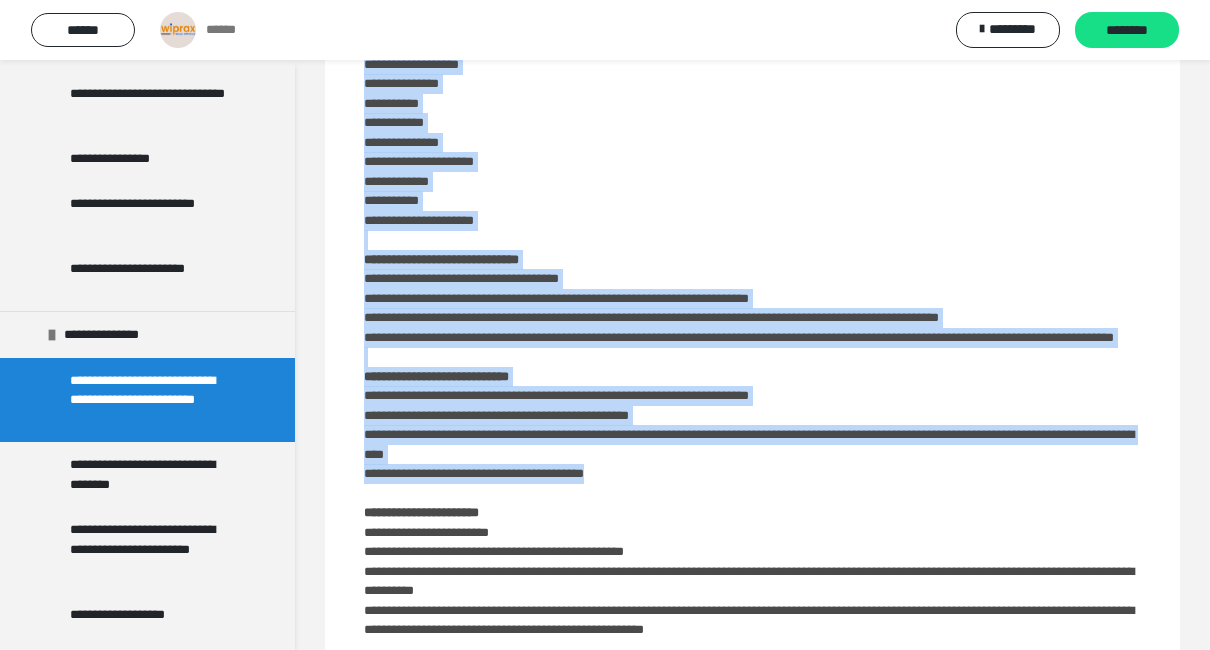 drag, startPoint x: 345, startPoint y: 126, endPoint x: 999, endPoint y: 658, distance: 843.05396 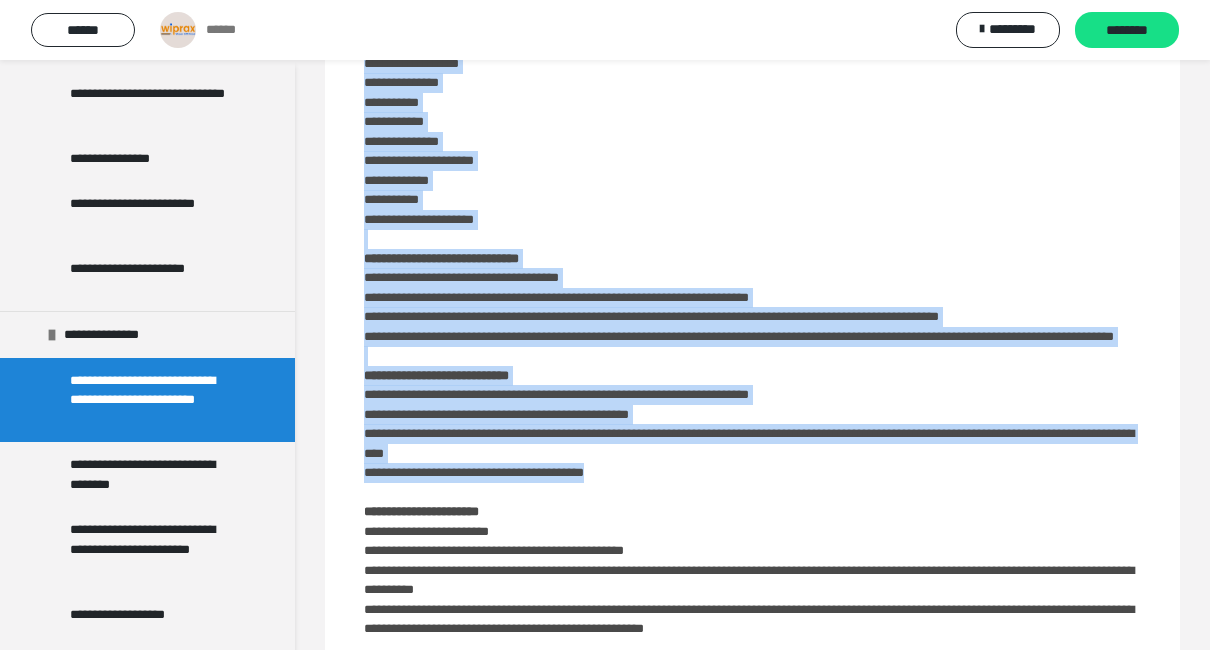 click on "**********" at bounding box center [605, 127] 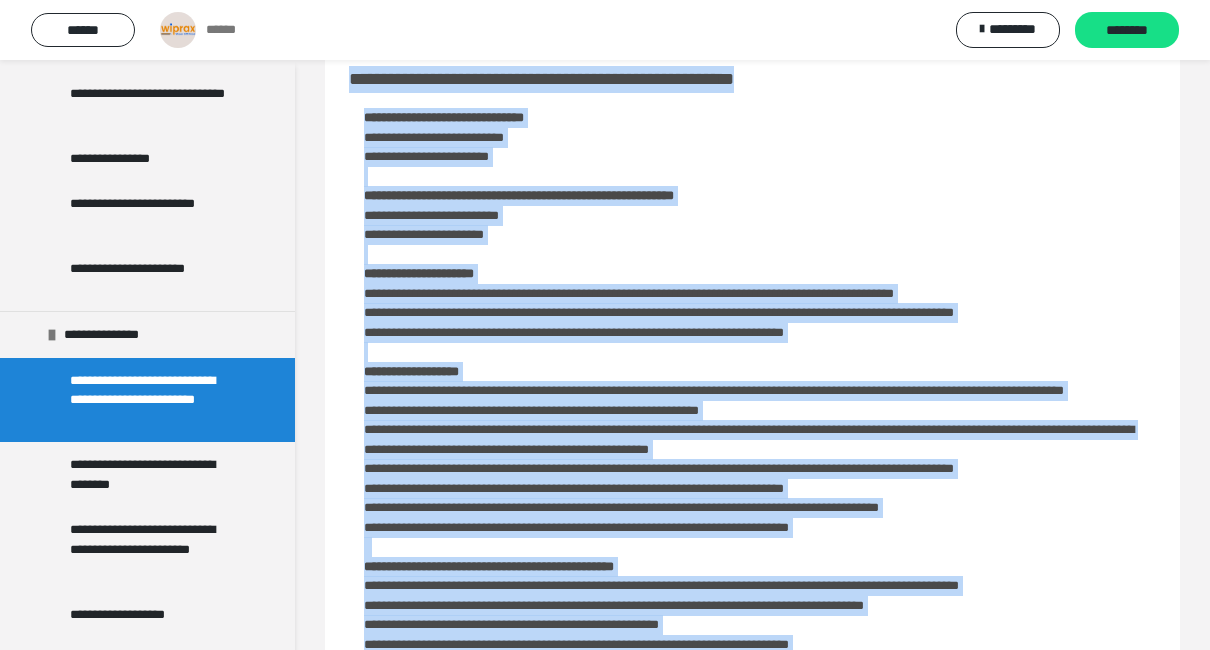 scroll, scrollTop: 0, scrollLeft: 0, axis: both 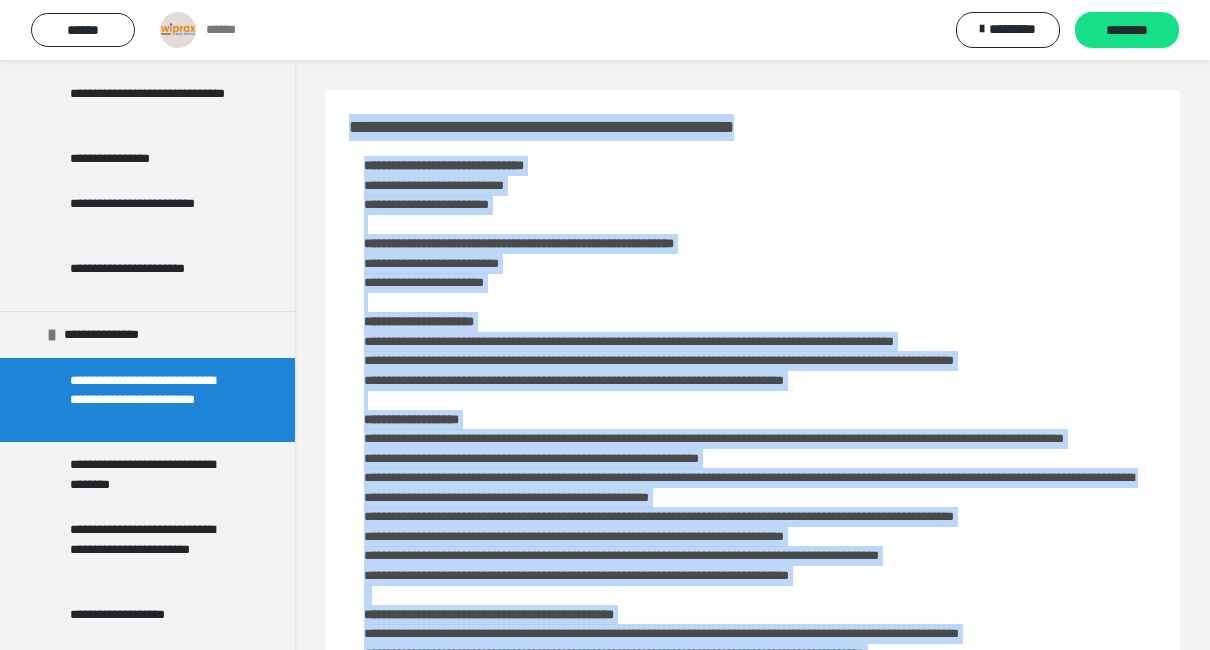 click on "**********" at bounding box center [752, 1423] 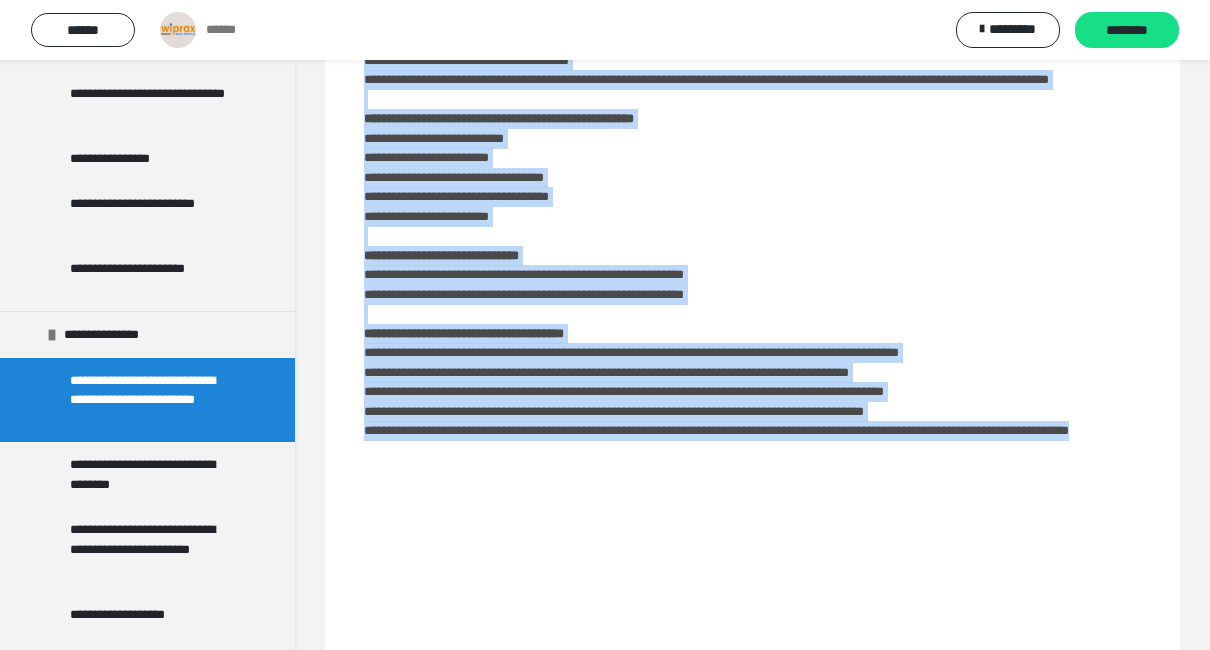 drag, startPoint x: 353, startPoint y: 130, endPoint x: 980, endPoint y: 653, distance: 816.4913 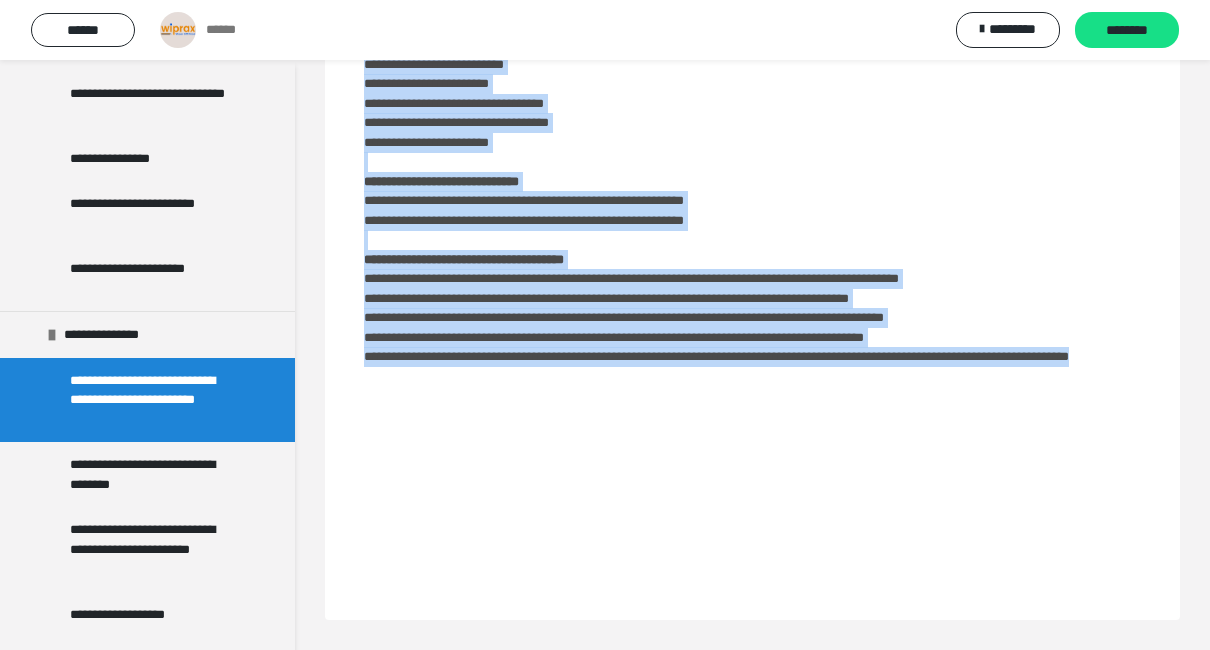 copy on "**********" 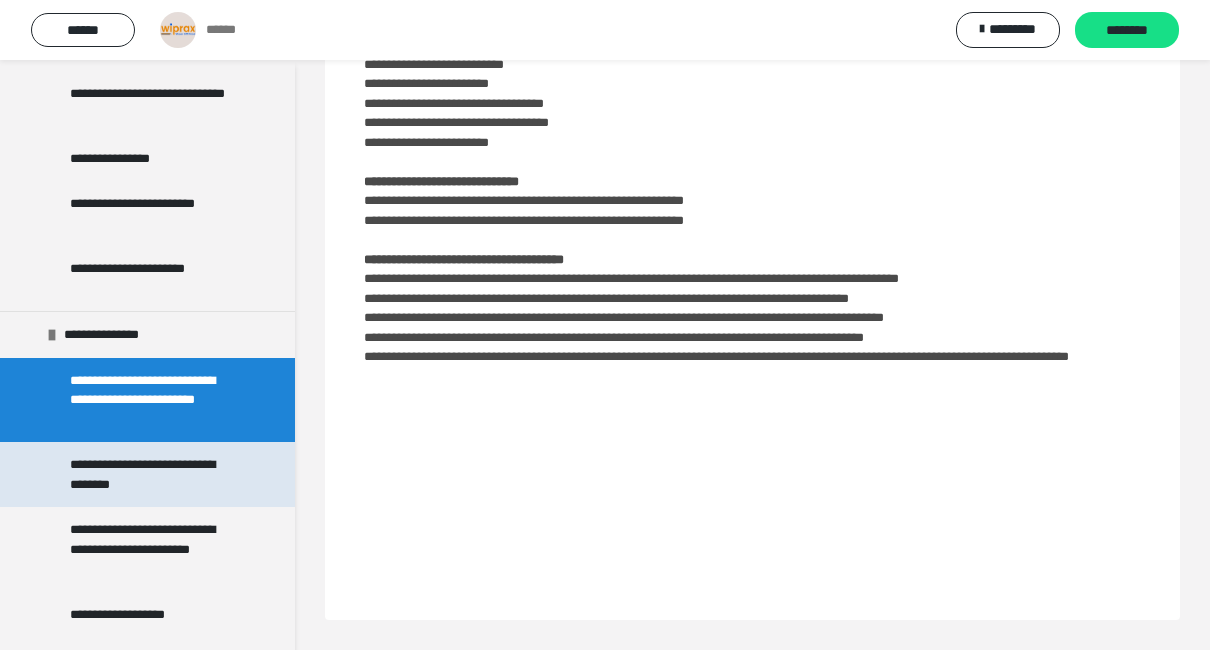 click on "**********" at bounding box center [152, 474] 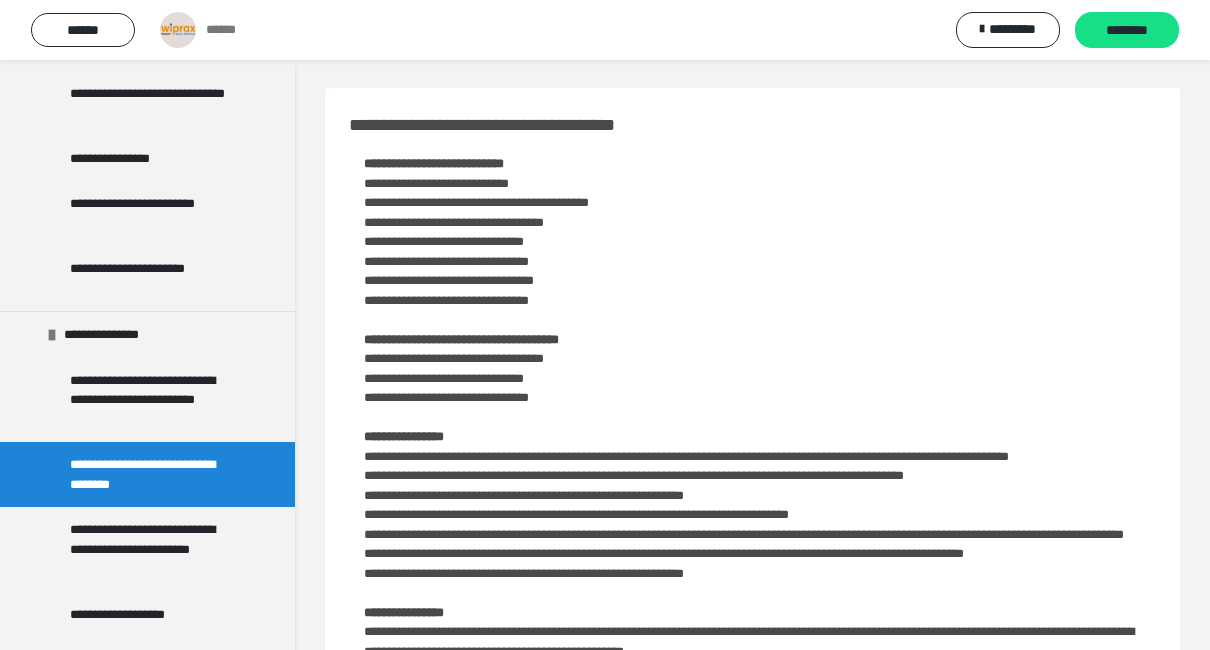 scroll, scrollTop: 0, scrollLeft: 0, axis: both 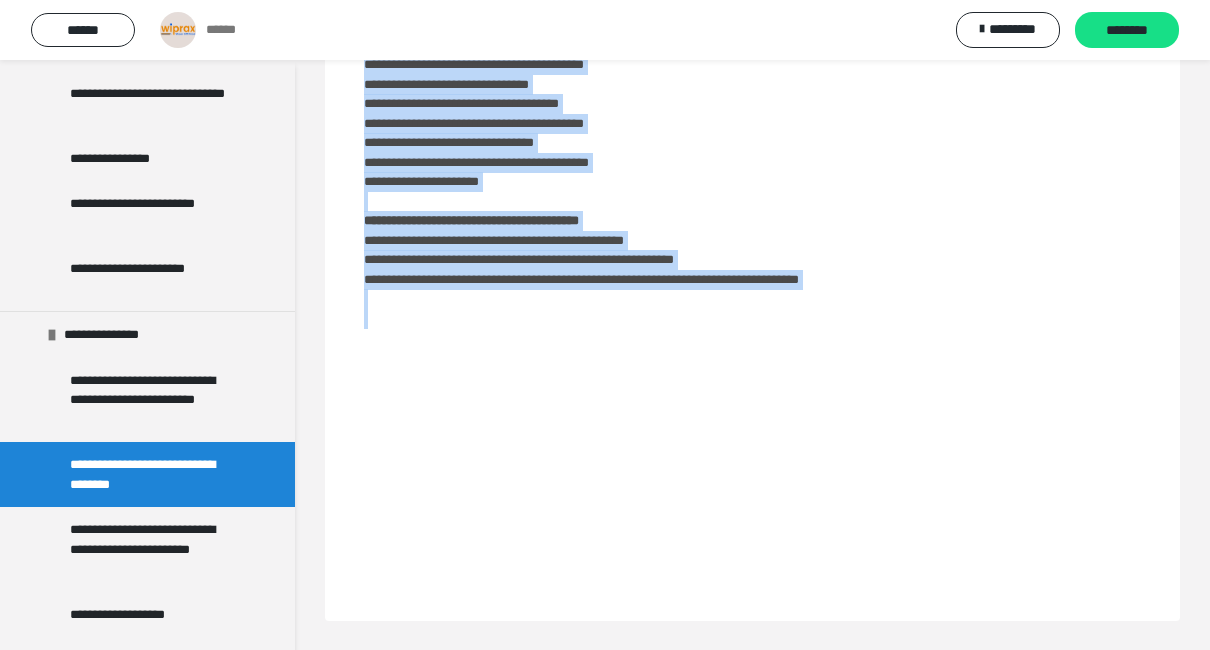 drag, startPoint x: 350, startPoint y: 132, endPoint x: 938, endPoint y: 601, distance: 752.1336 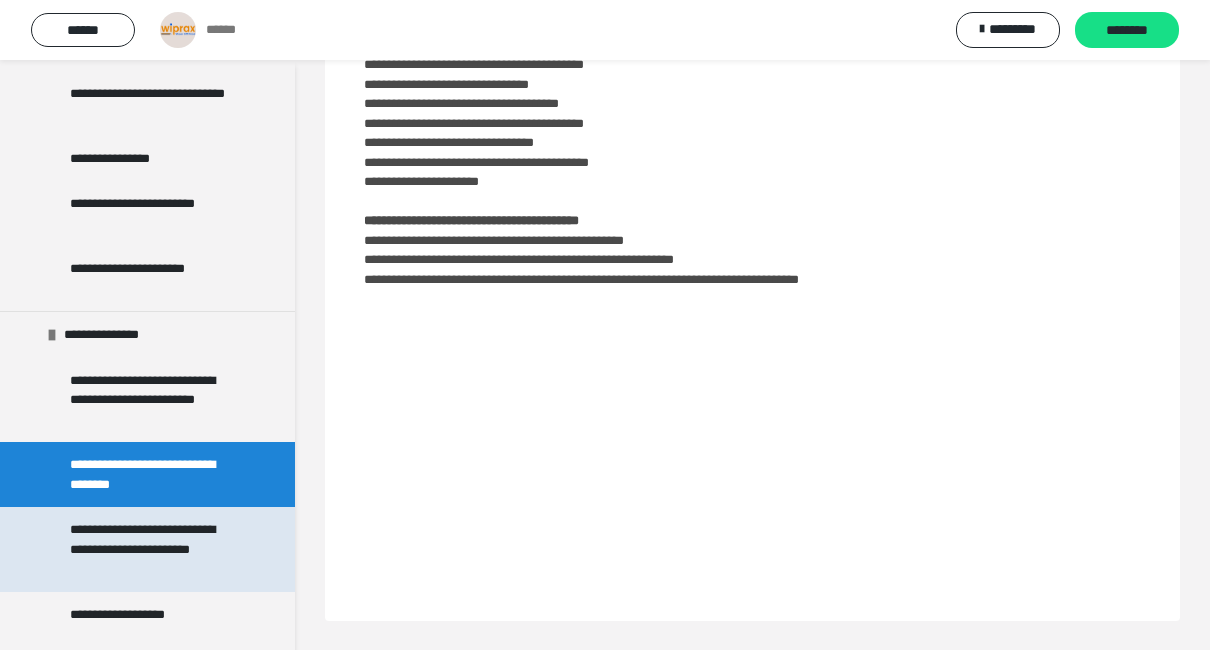 click on "**********" at bounding box center [152, 549] 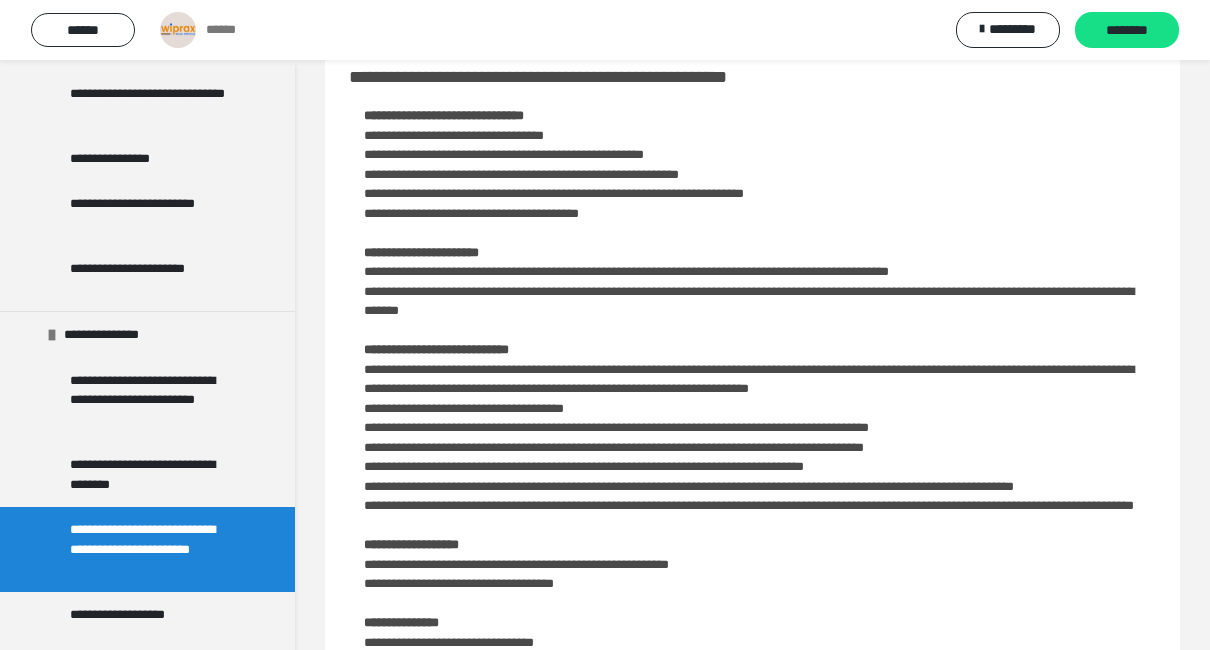 scroll, scrollTop: 0, scrollLeft: 0, axis: both 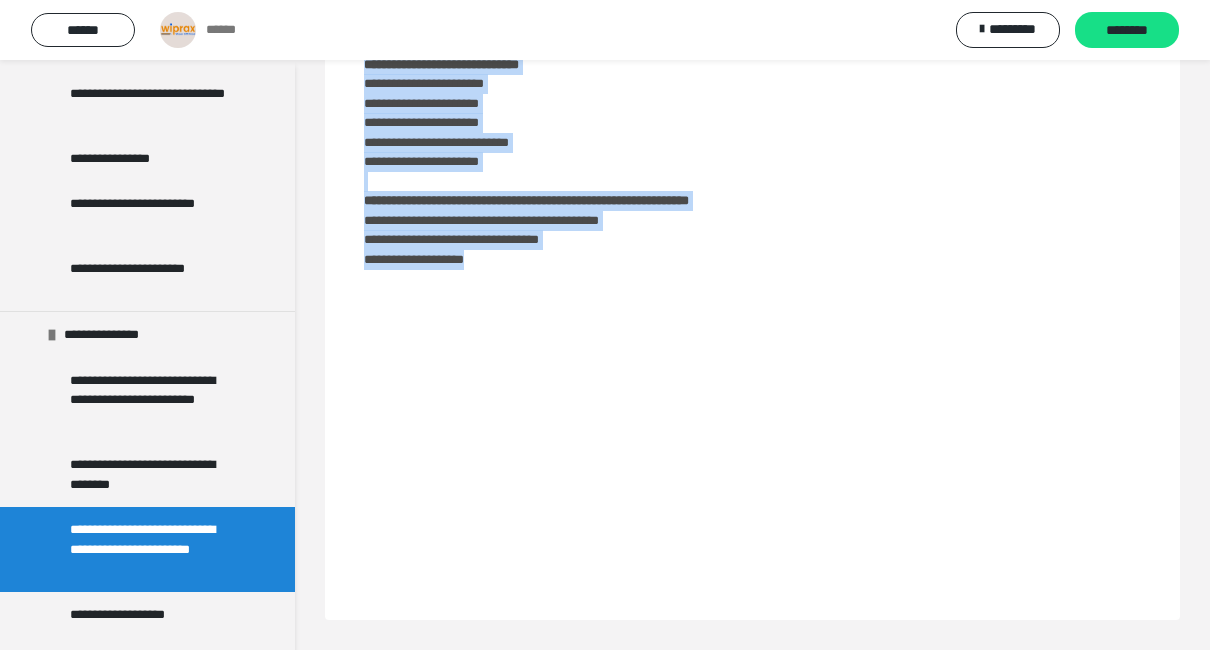 drag, startPoint x: 351, startPoint y: 134, endPoint x: 978, endPoint y: 642, distance: 806.96533 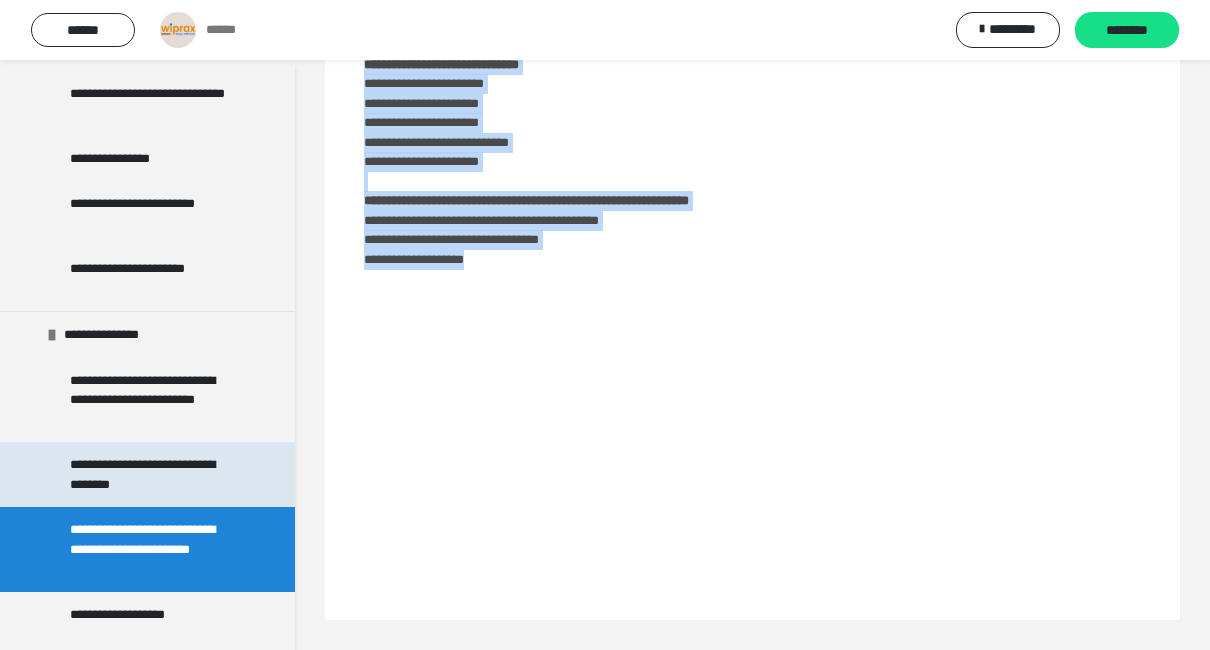 scroll, scrollTop: 1842, scrollLeft: 0, axis: vertical 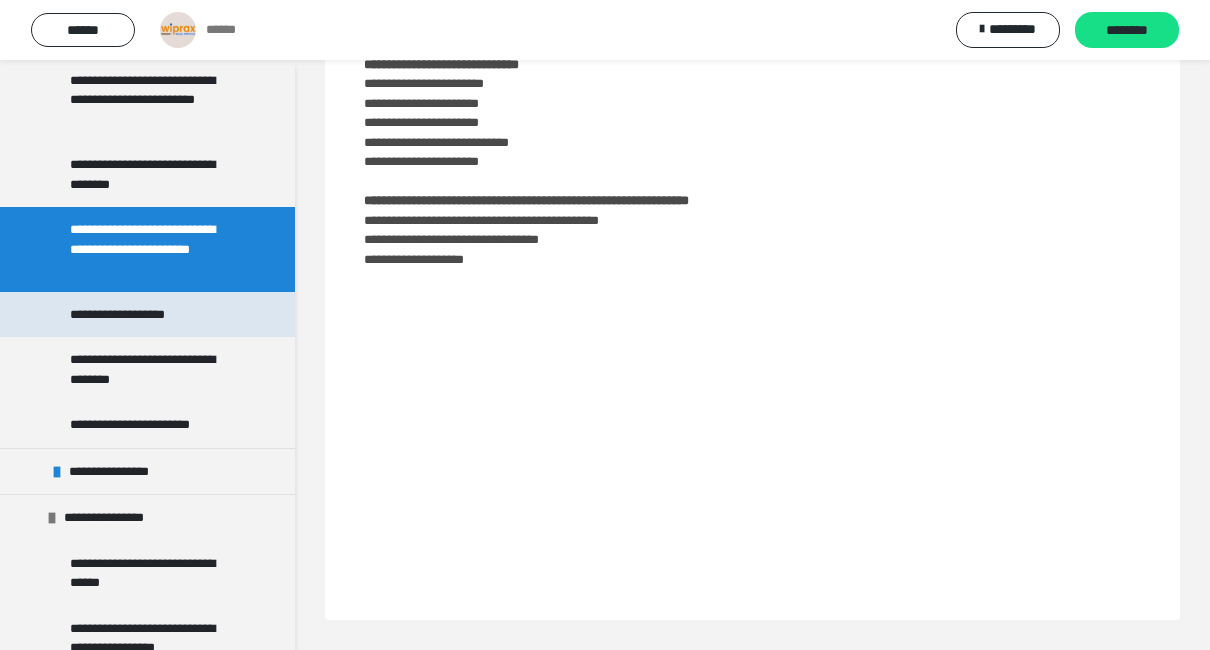 click on "**********" at bounding box center (132, 315) 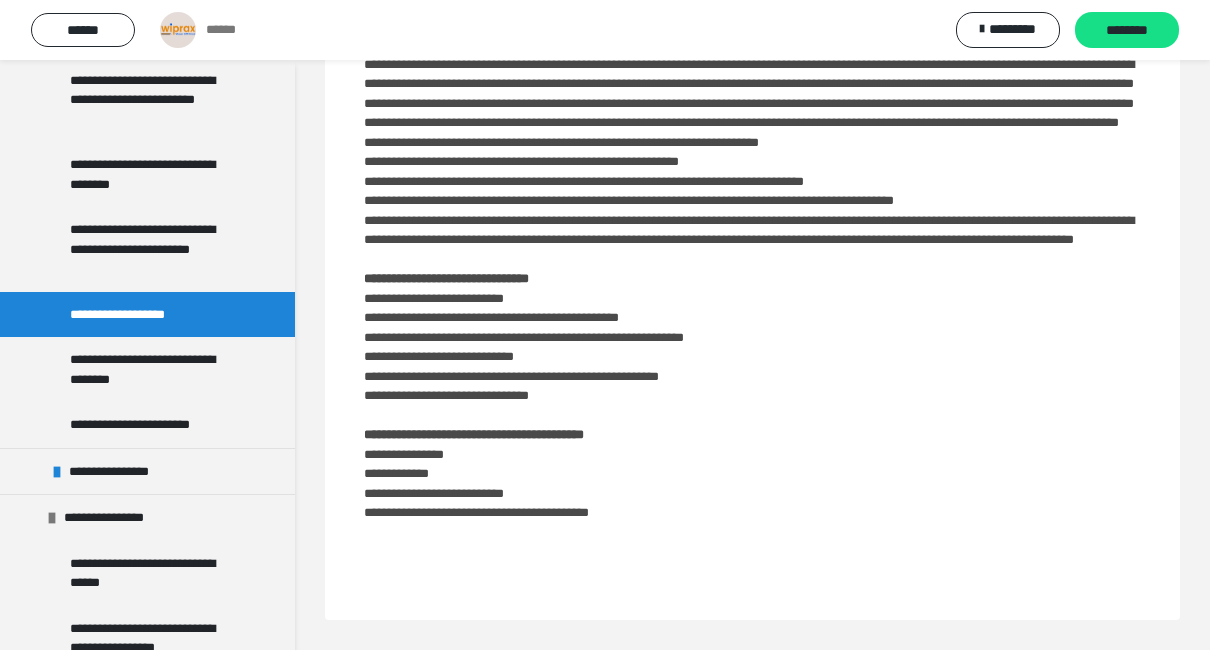 scroll, scrollTop: 121, scrollLeft: 0, axis: vertical 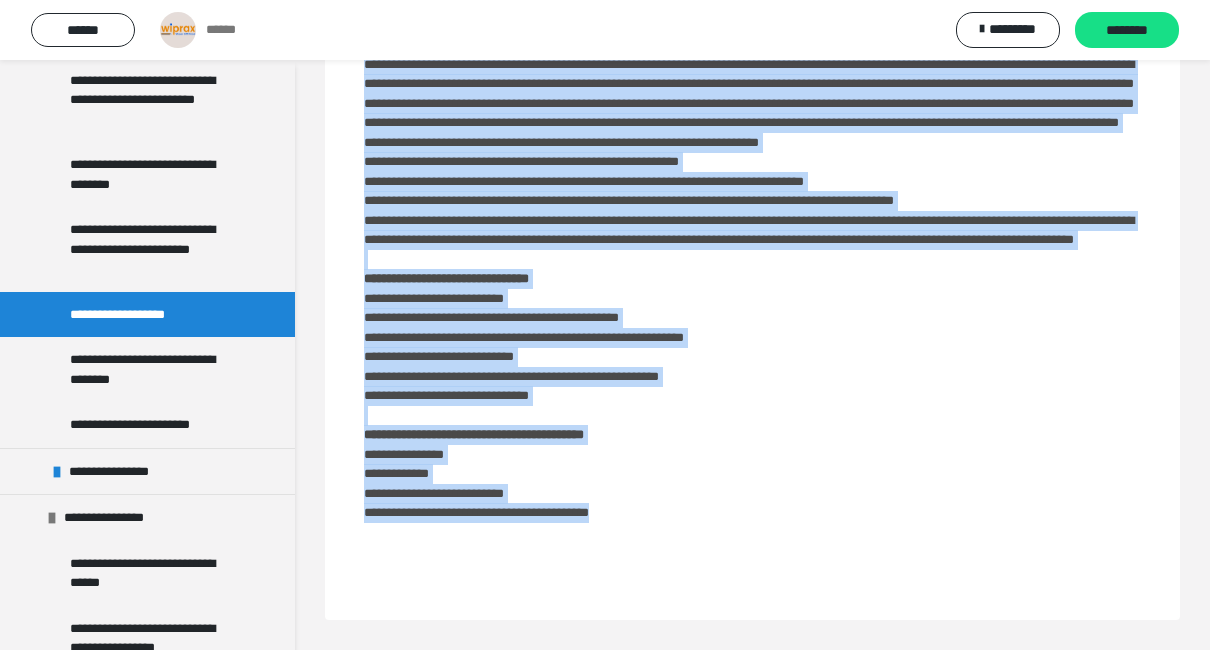 drag, startPoint x: 343, startPoint y: 130, endPoint x: 870, endPoint y: 693, distance: 771.1666 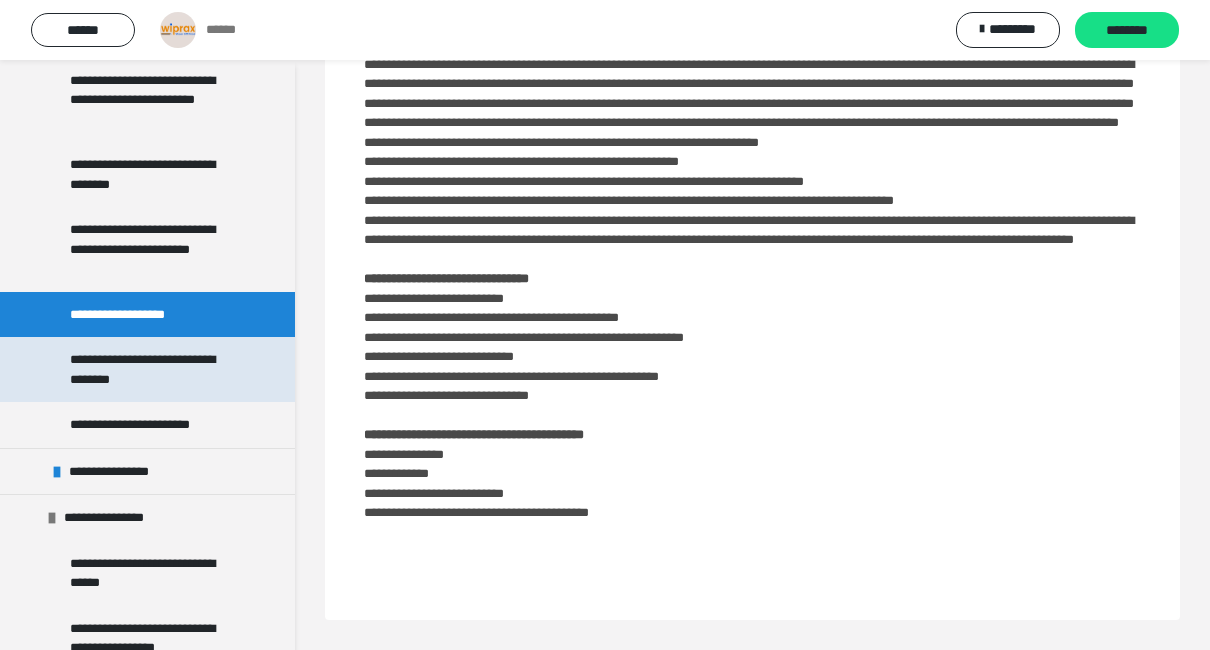 click on "**********" at bounding box center (152, 369) 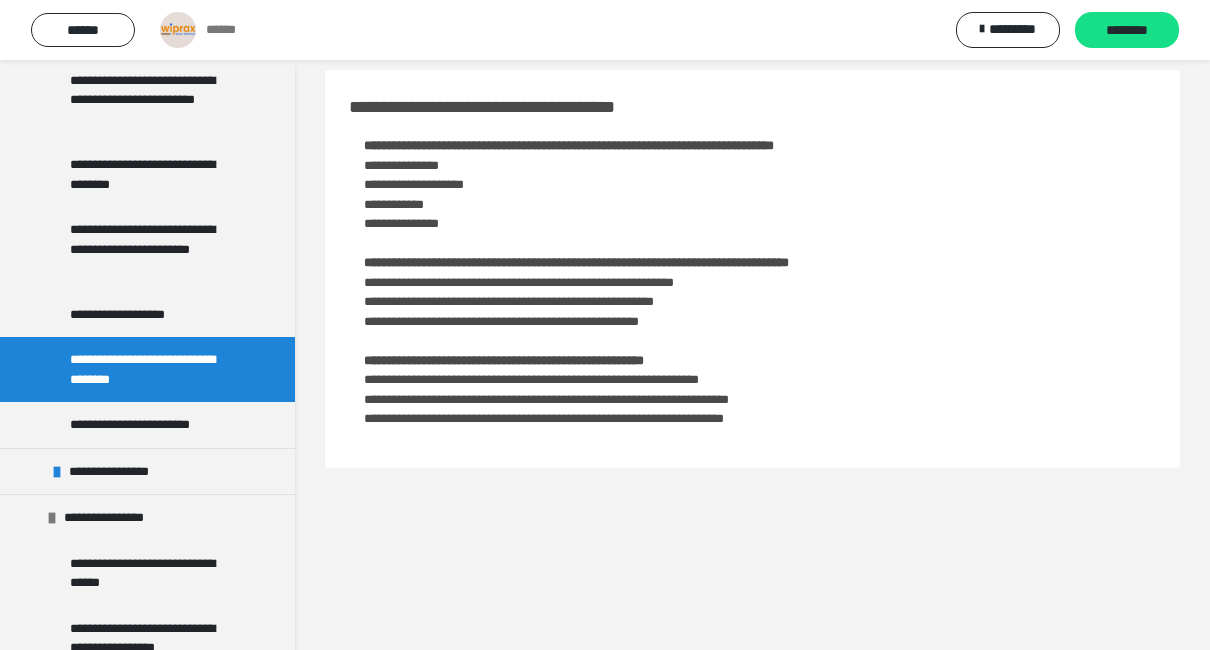 scroll, scrollTop: 0, scrollLeft: 0, axis: both 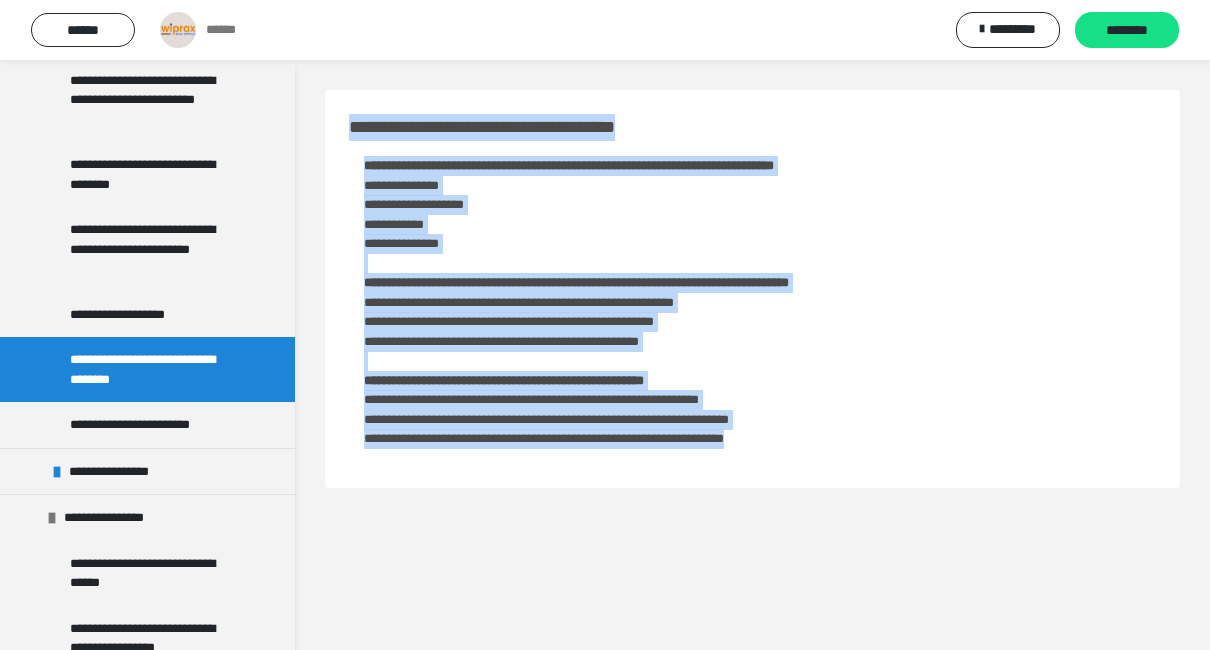 drag, startPoint x: 344, startPoint y: 126, endPoint x: 914, endPoint y: 442, distance: 651.7331 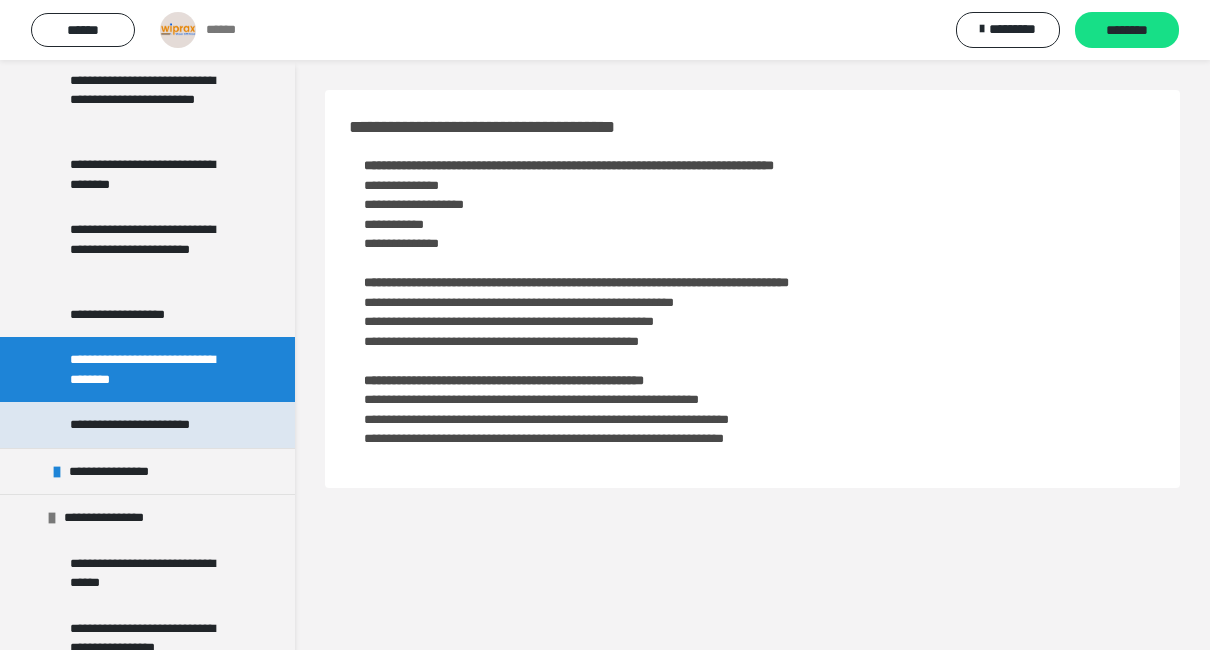 click on "**********" at bounding box center [159, 425] 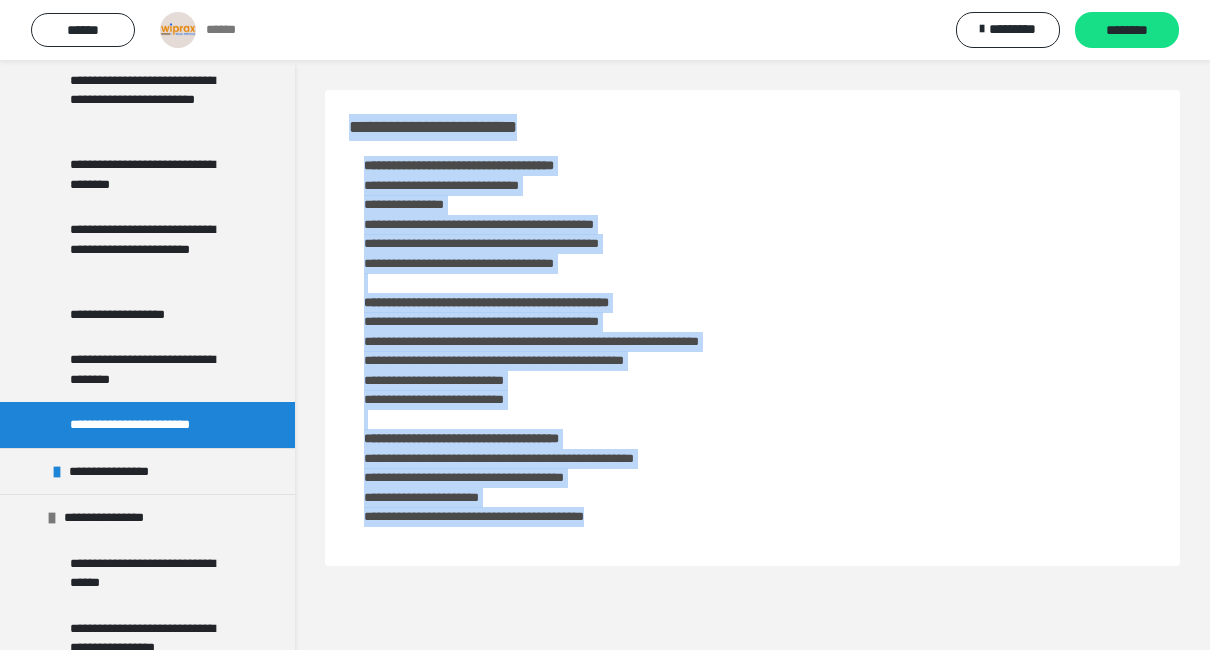 drag, startPoint x: 347, startPoint y: 127, endPoint x: 831, endPoint y: 522, distance: 624.72473 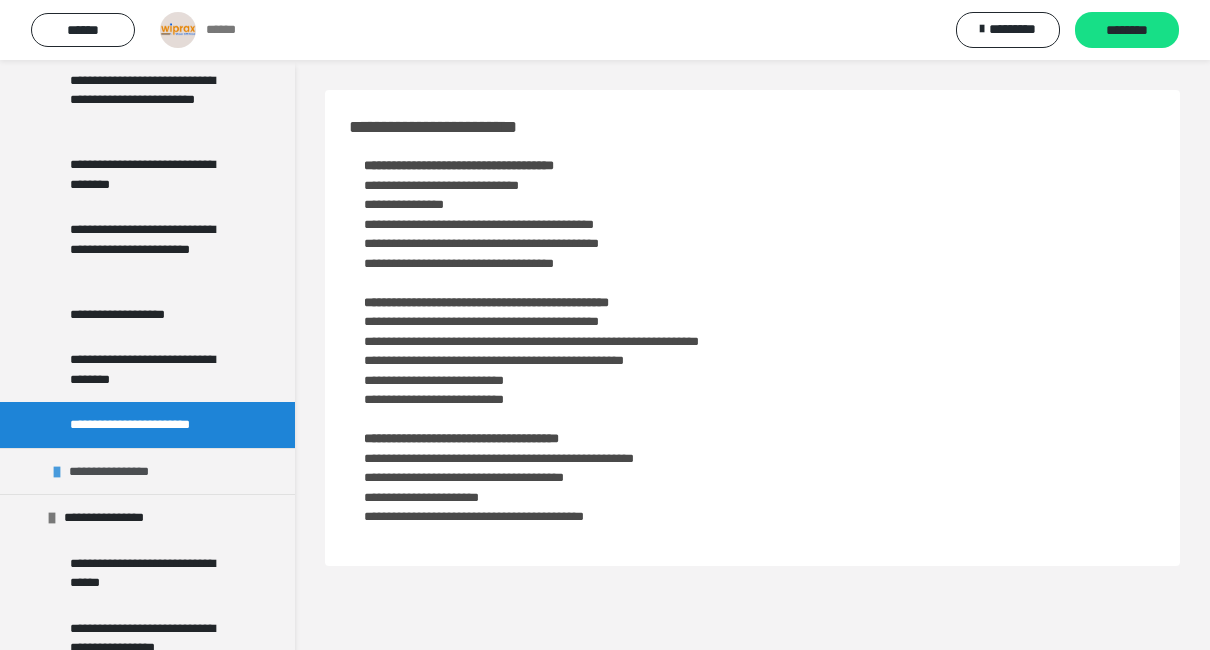 click on "**********" at bounding box center (127, 472) 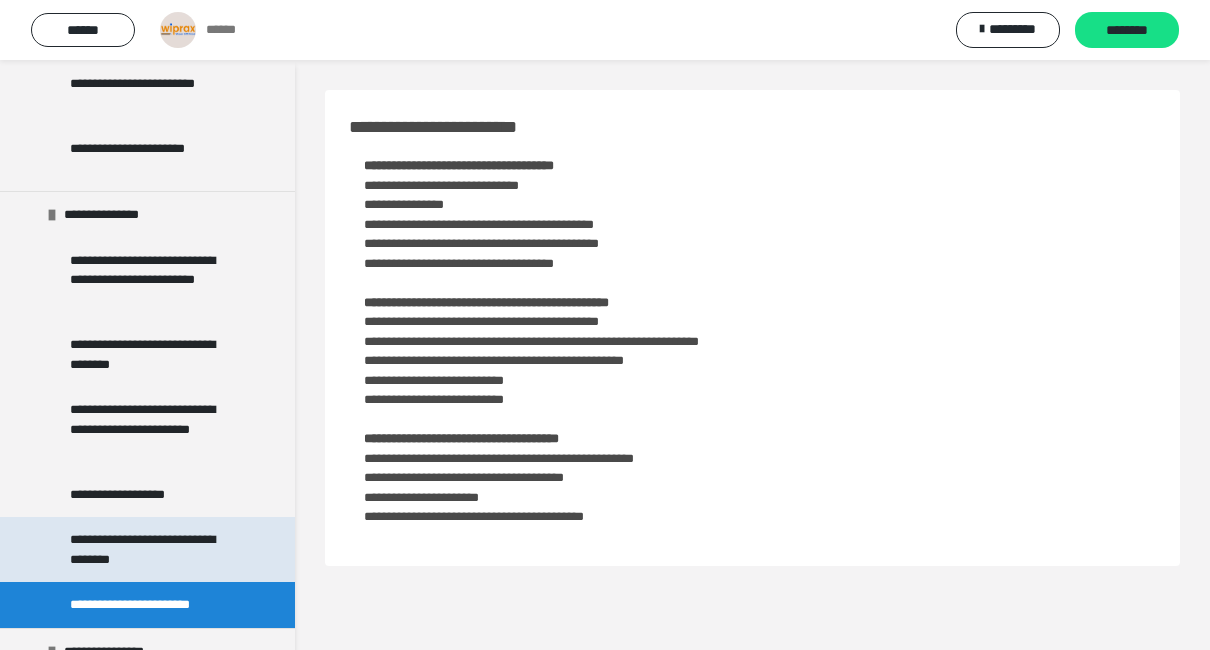scroll, scrollTop: 1642, scrollLeft: 0, axis: vertical 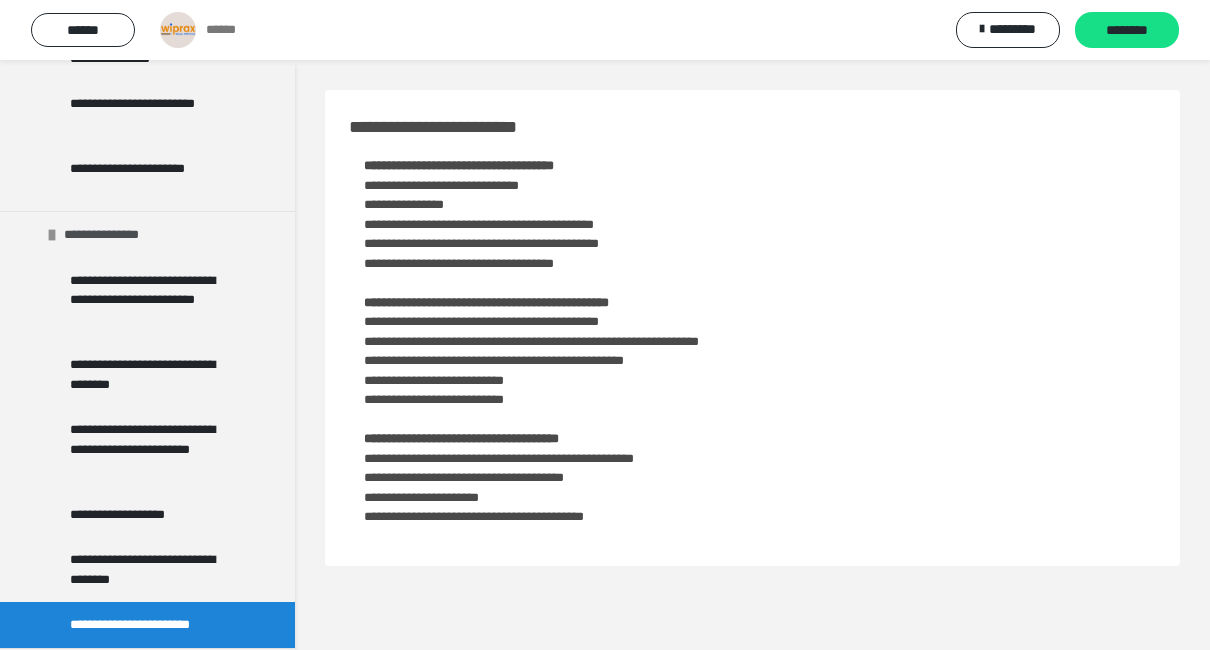 click on "**********" at bounding box center (111, 235) 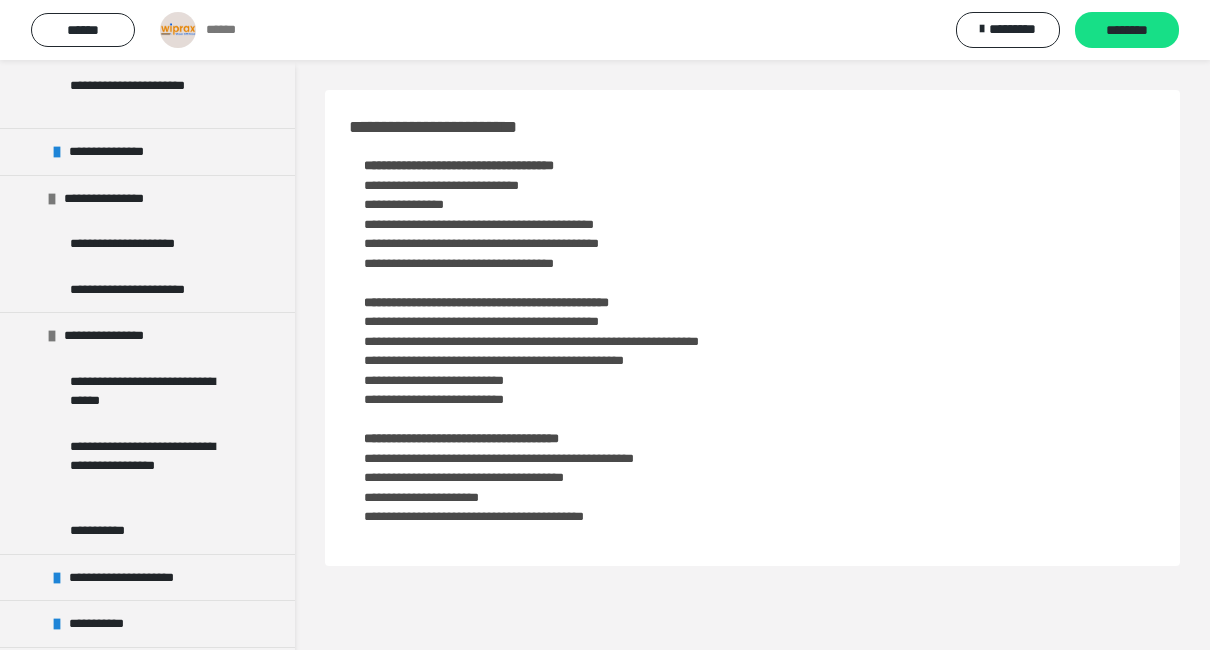 scroll, scrollTop: 1742, scrollLeft: 0, axis: vertical 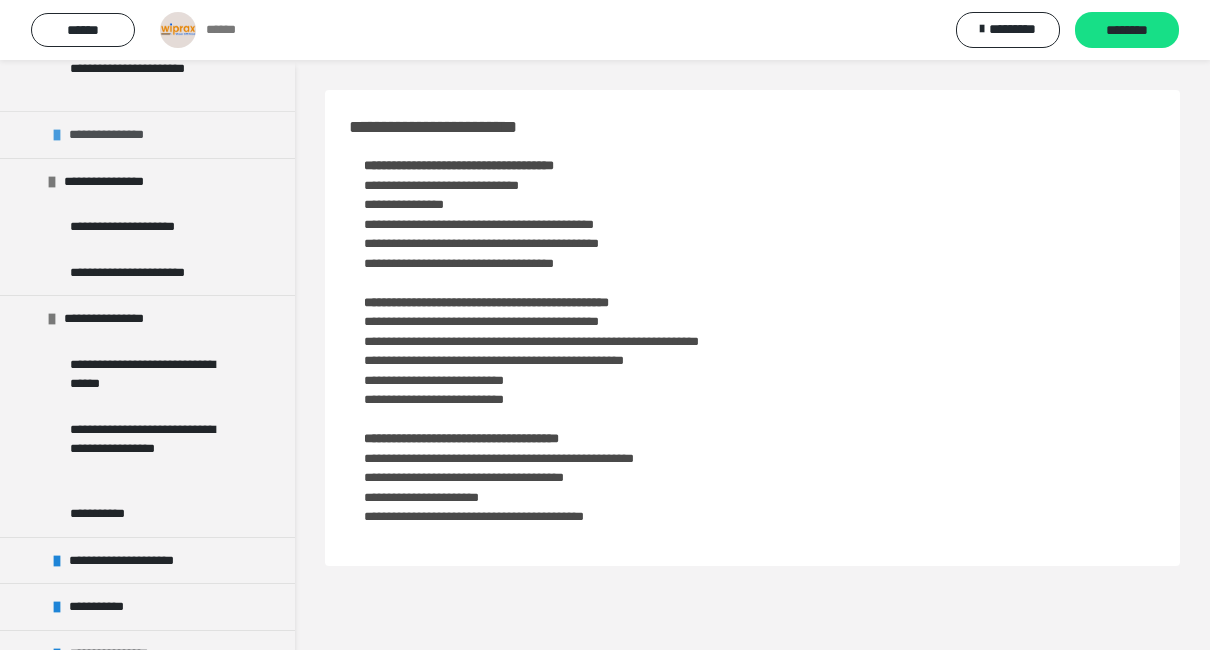 click at bounding box center [57, 135] 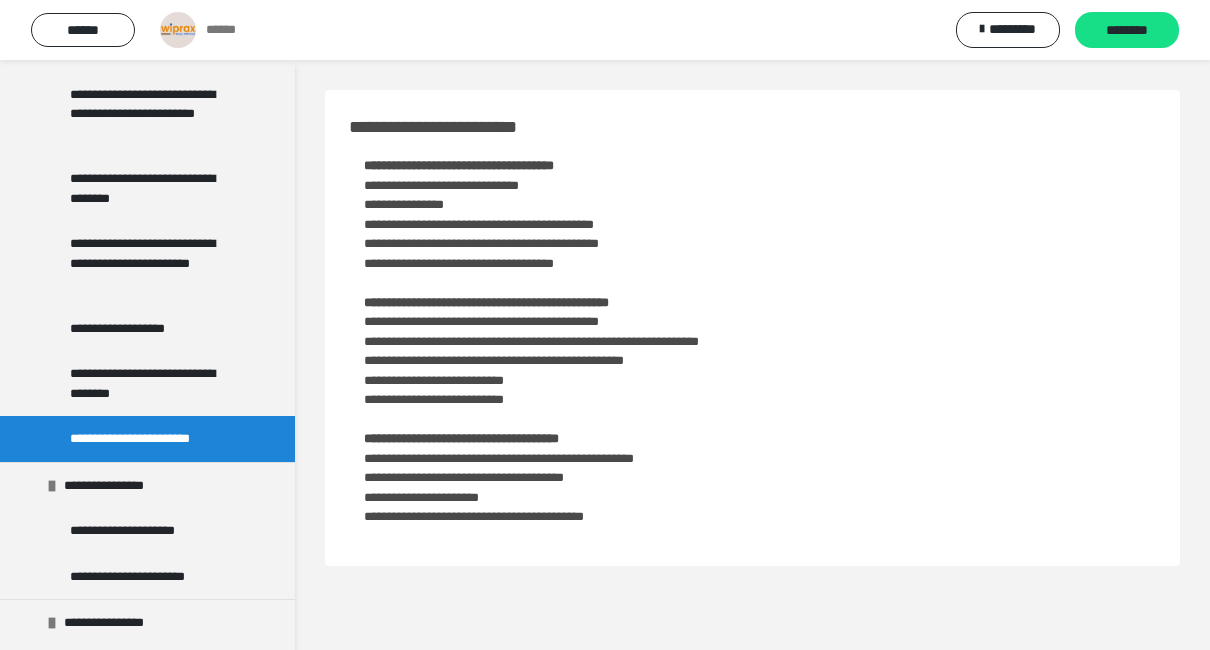 scroll, scrollTop: 1942, scrollLeft: 0, axis: vertical 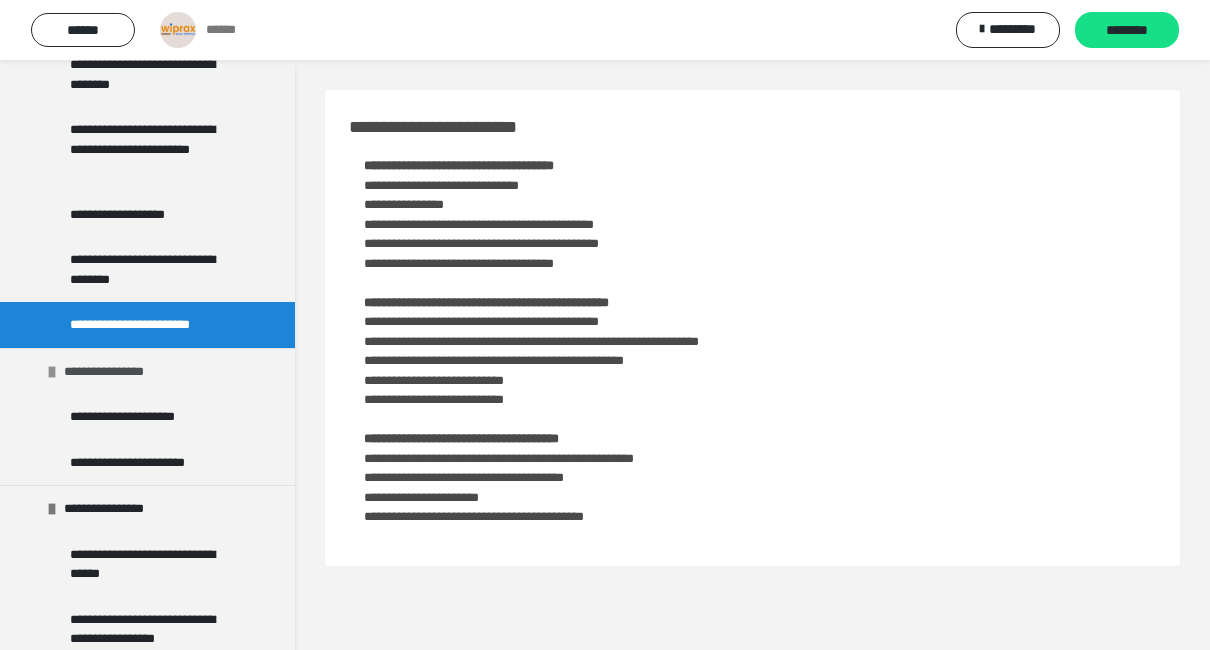 click at bounding box center (52, 372) 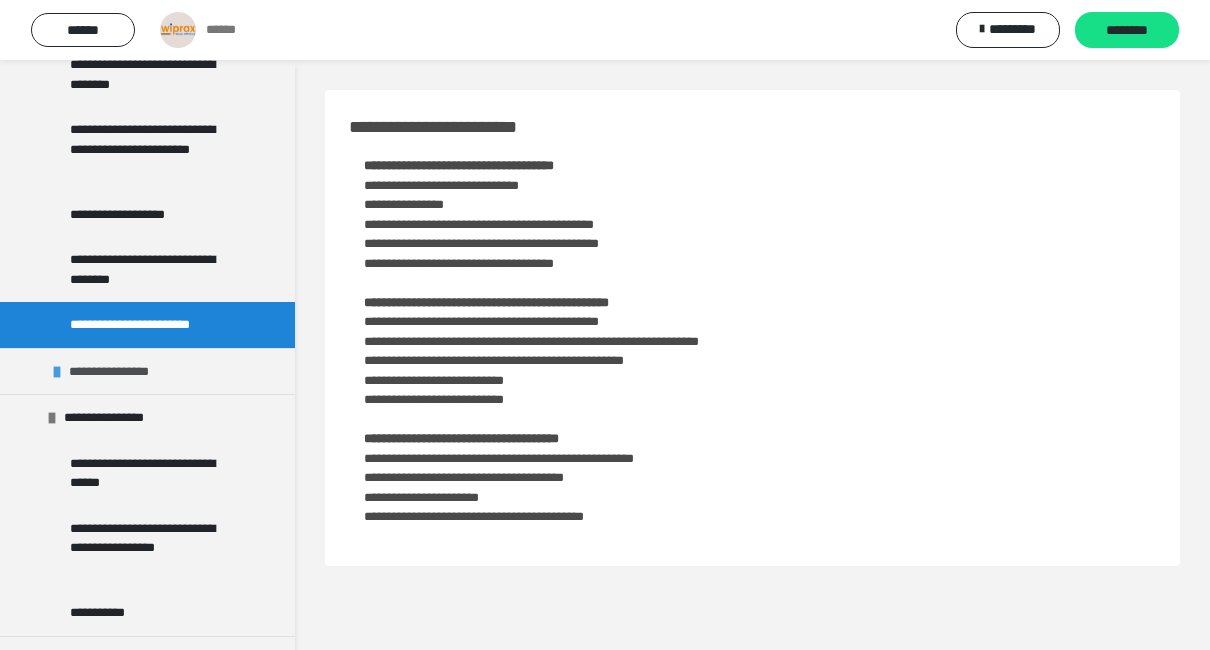 scroll, scrollTop: 1542, scrollLeft: 0, axis: vertical 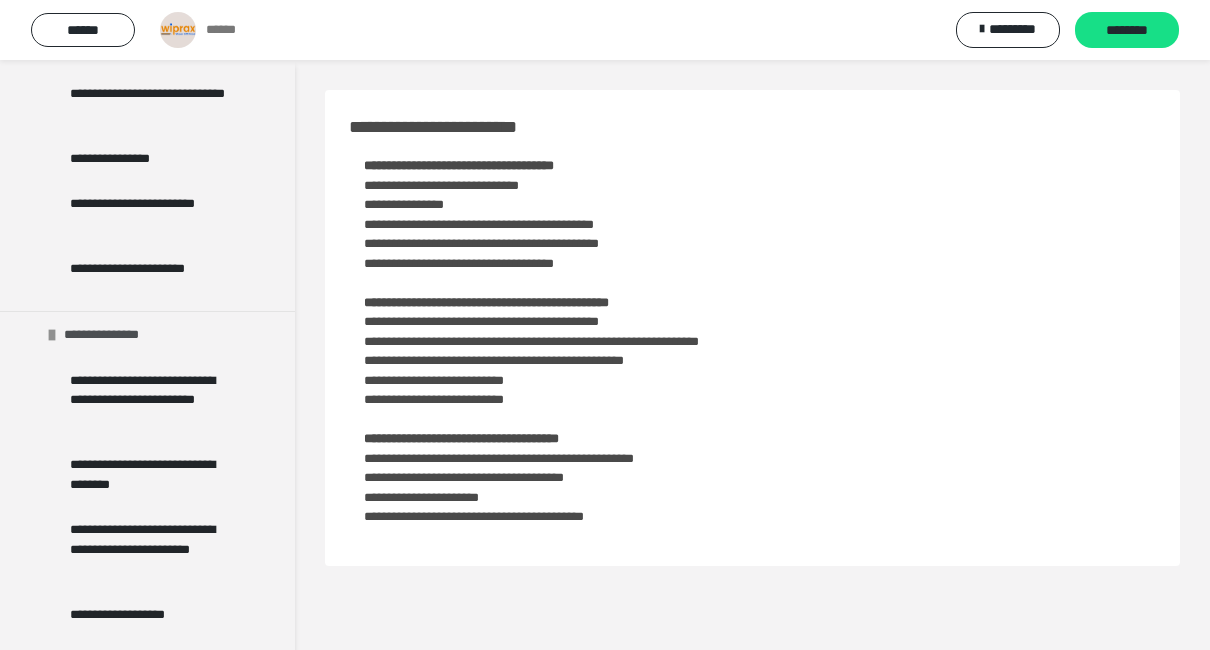 click at bounding box center [52, 335] 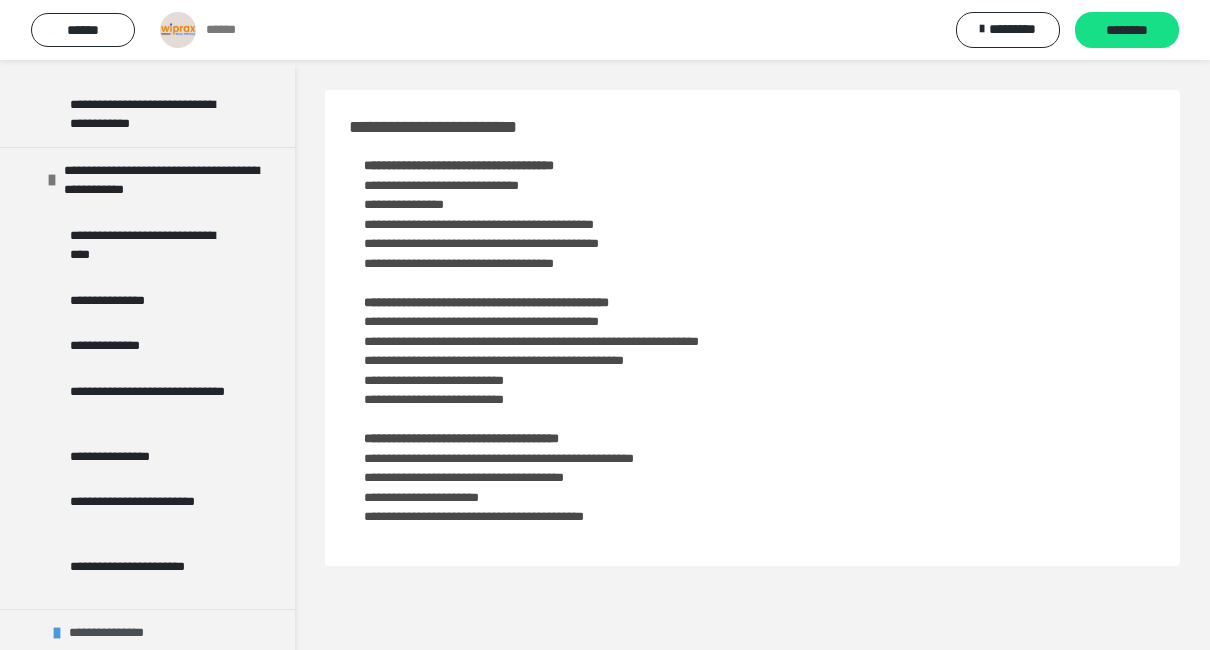 scroll, scrollTop: 1242, scrollLeft: 0, axis: vertical 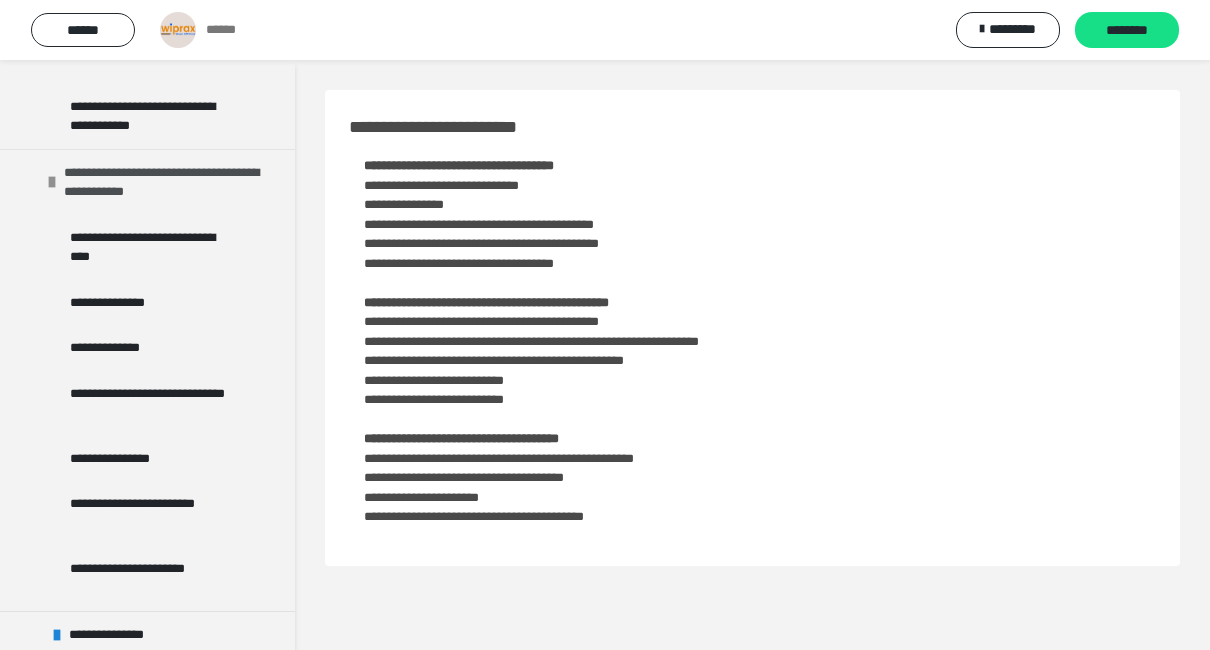 click at bounding box center (52, 182) 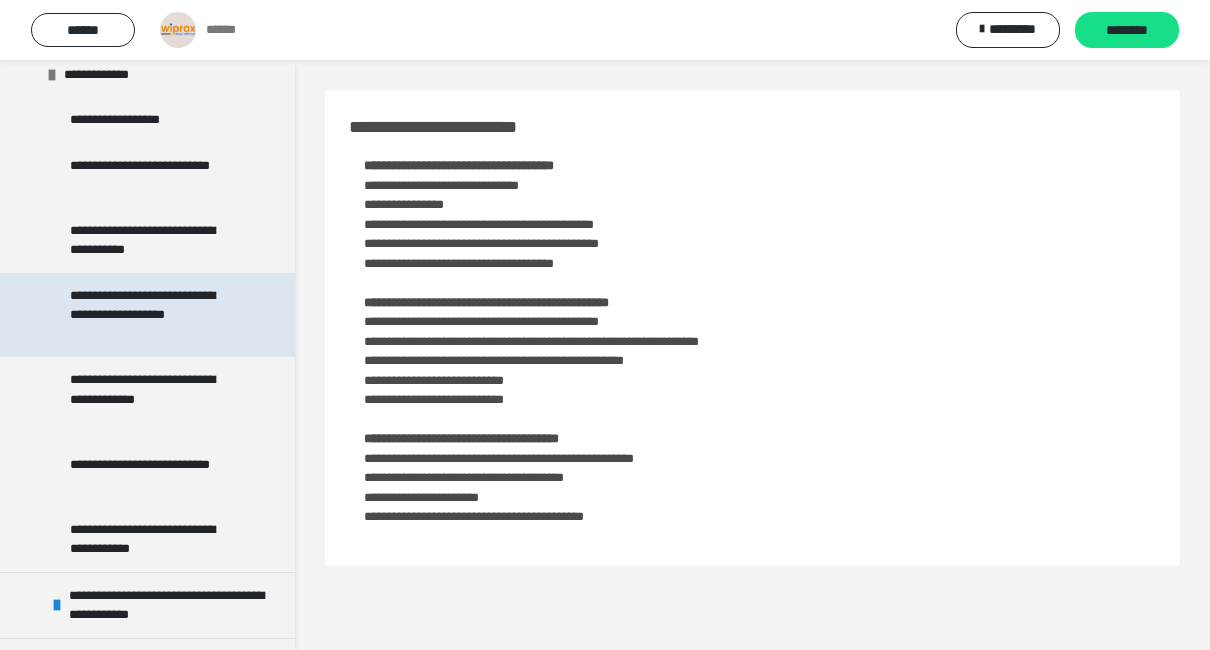 scroll, scrollTop: 642, scrollLeft: 0, axis: vertical 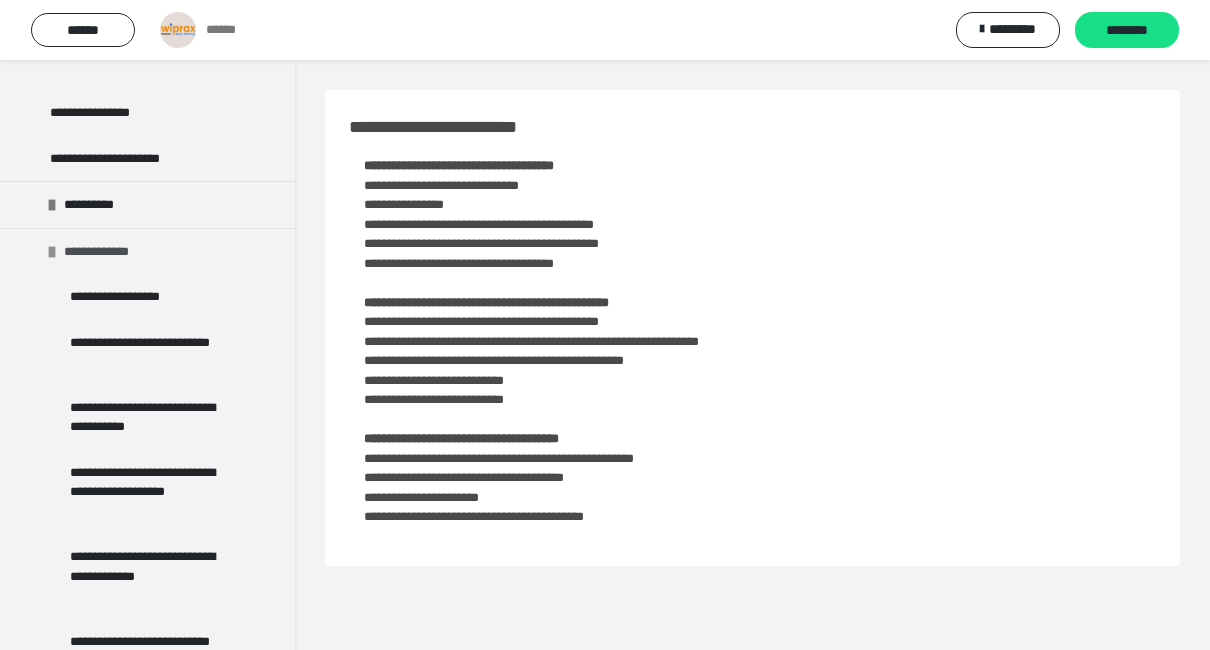click at bounding box center (52, 252) 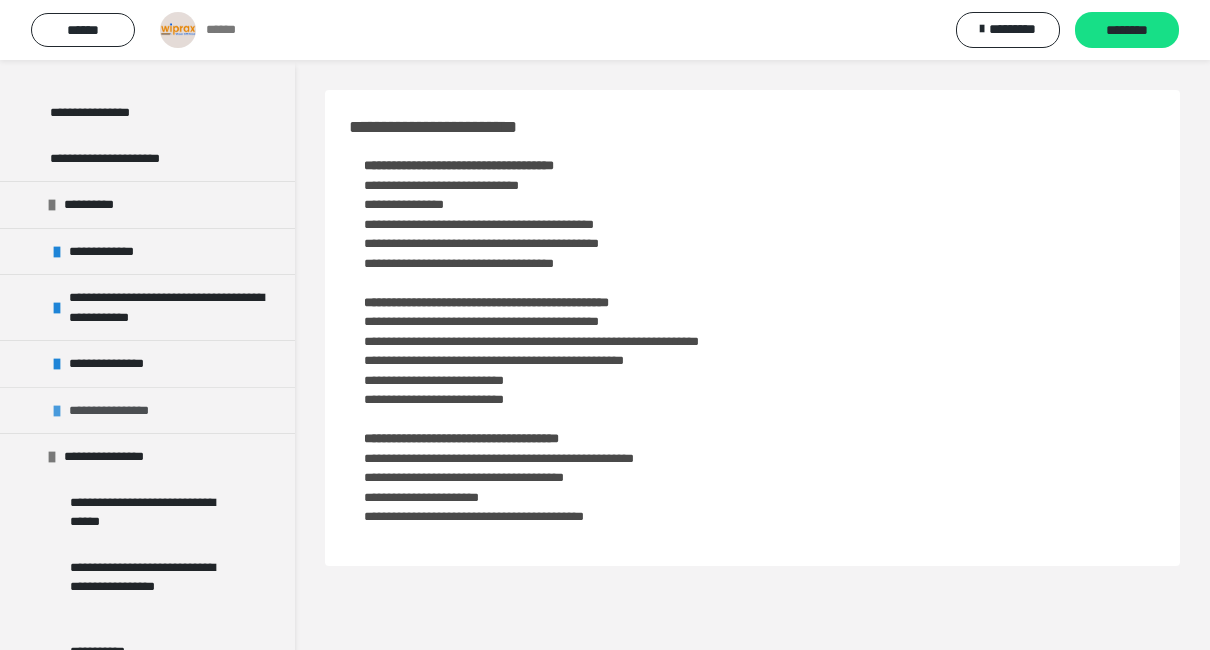 click at bounding box center [57, 411] 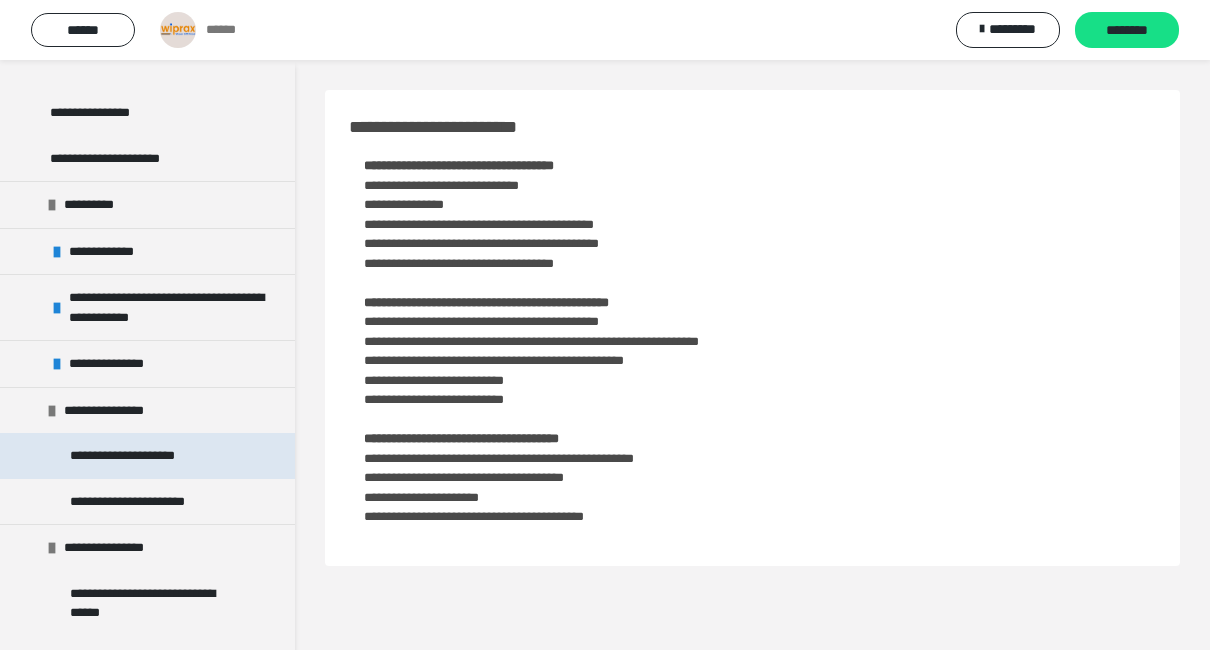 click on "**********" at bounding box center (151, 456) 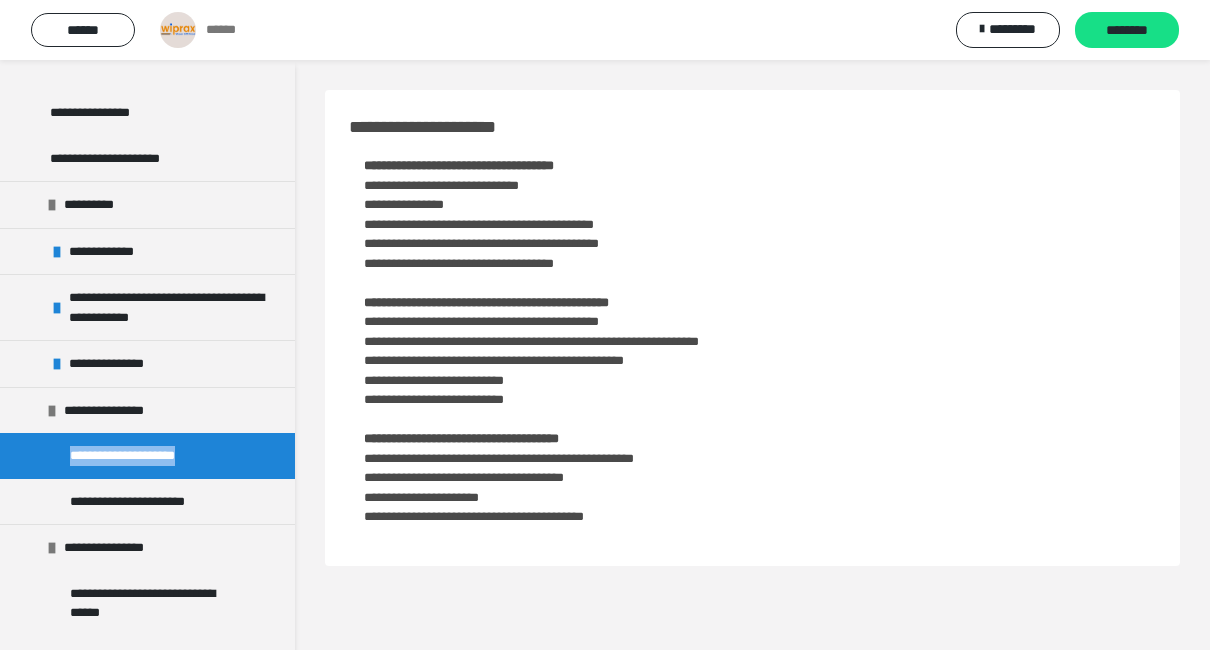 click on "**********" at bounding box center [151, 456] 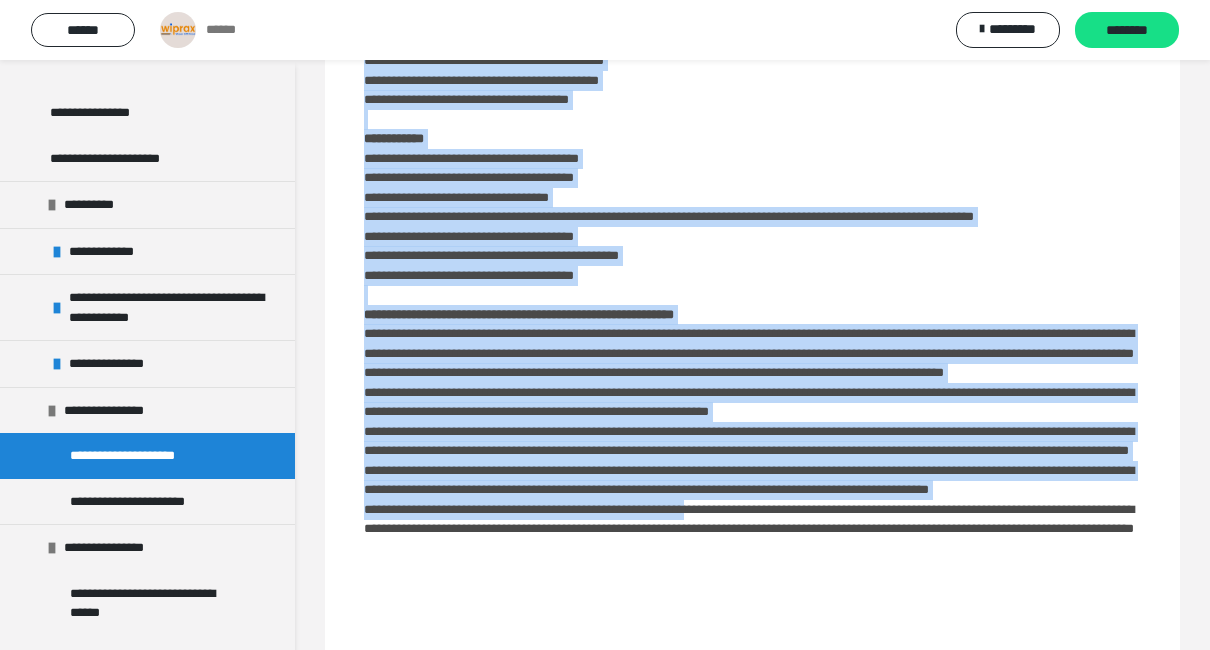 scroll, scrollTop: 569, scrollLeft: 0, axis: vertical 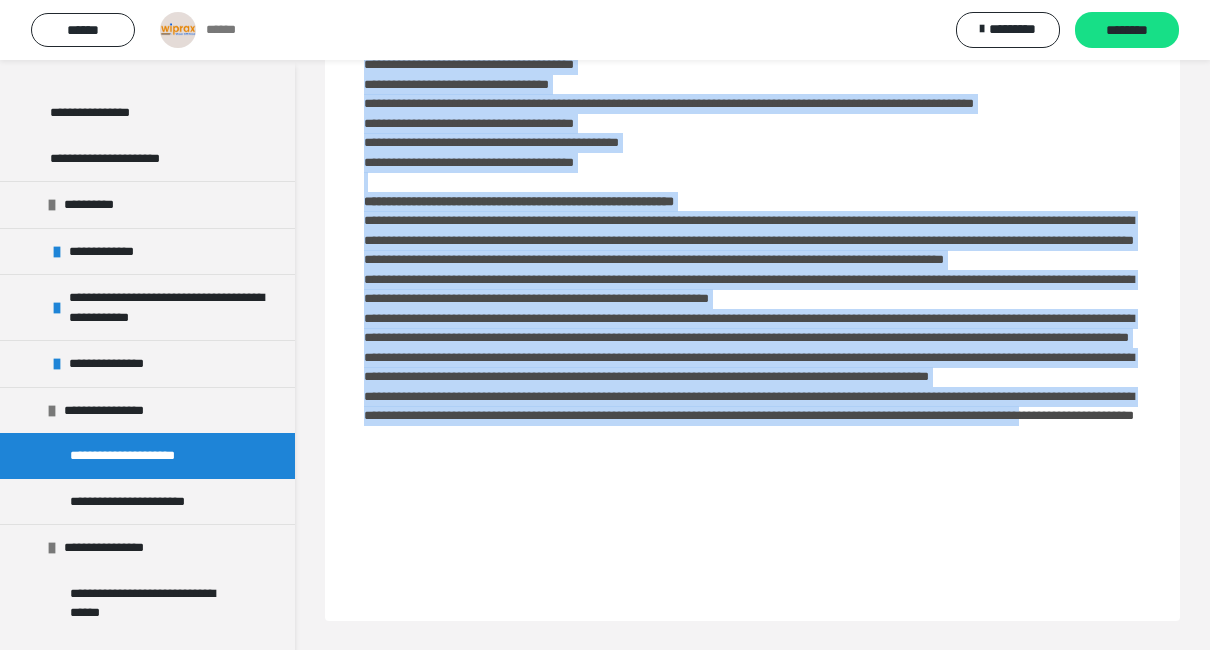 drag, startPoint x: 163, startPoint y: 448, endPoint x: 807, endPoint y: 651, distance: 675.237 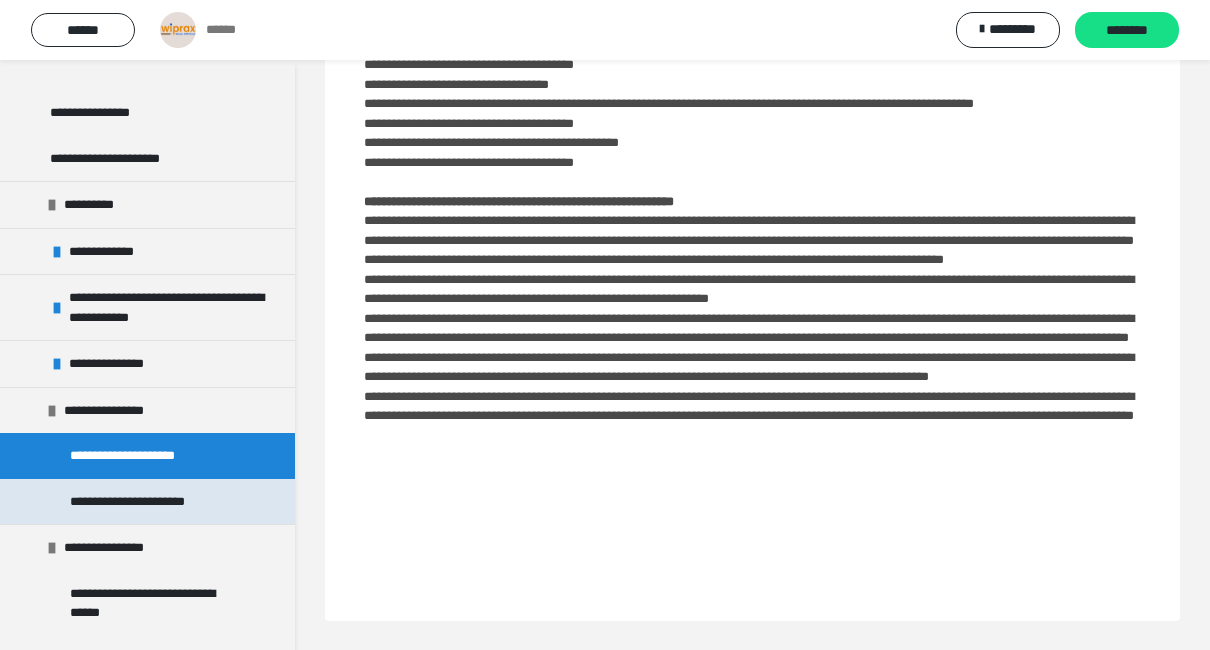 click on "**********" at bounding box center [150, 502] 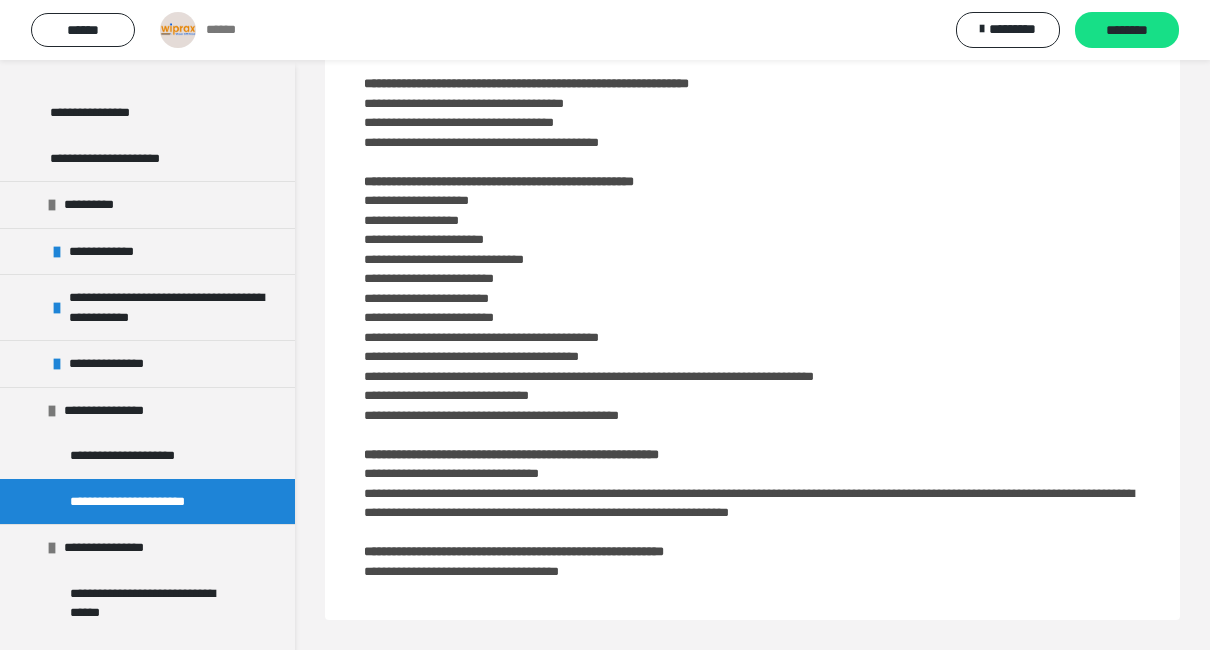 scroll, scrollTop: 0, scrollLeft: 0, axis: both 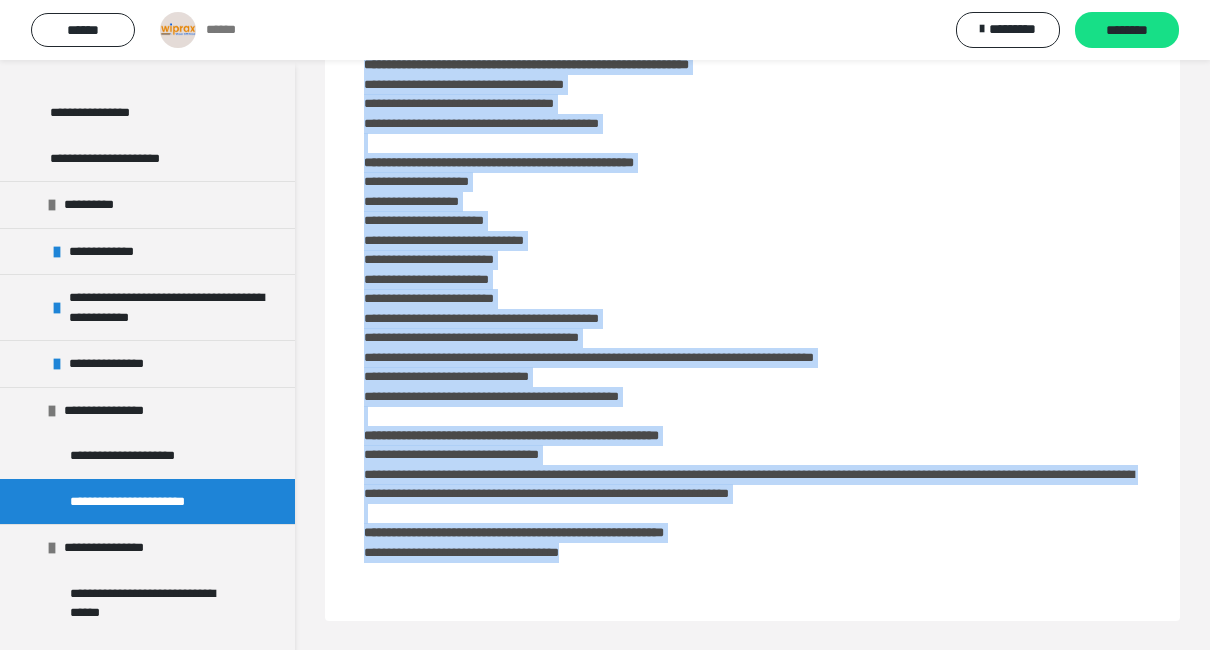 drag, startPoint x: 345, startPoint y: 128, endPoint x: 917, endPoint y: 646, distance: 771.69165 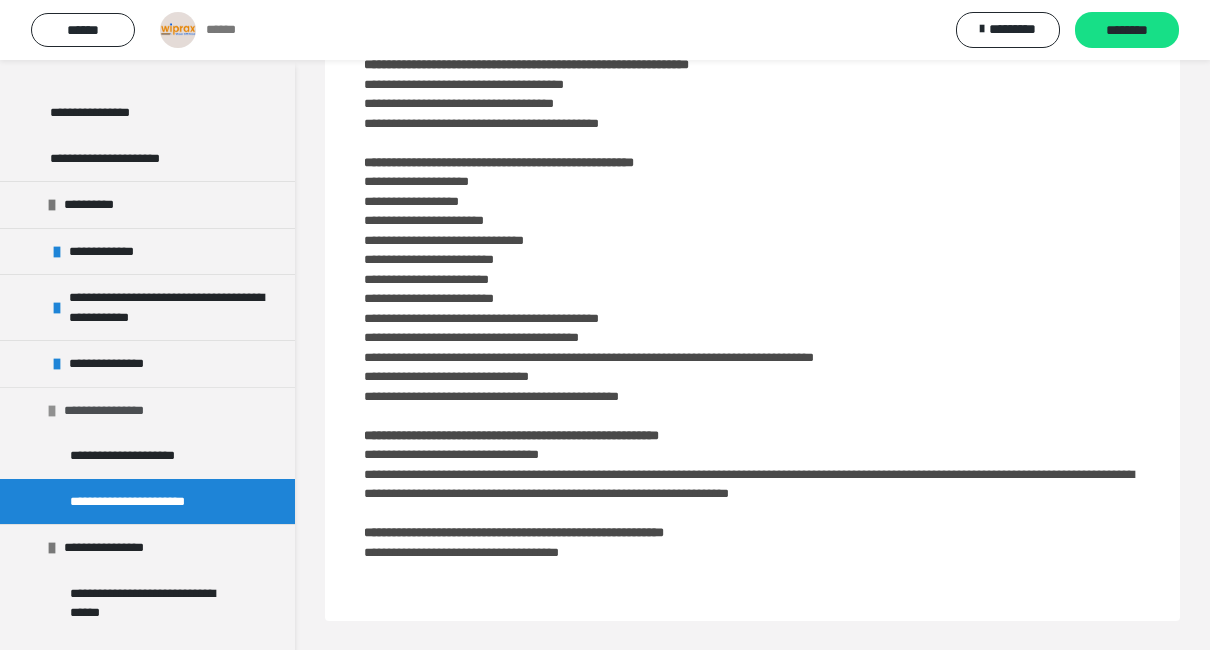 click at bounding box center [52, 411] 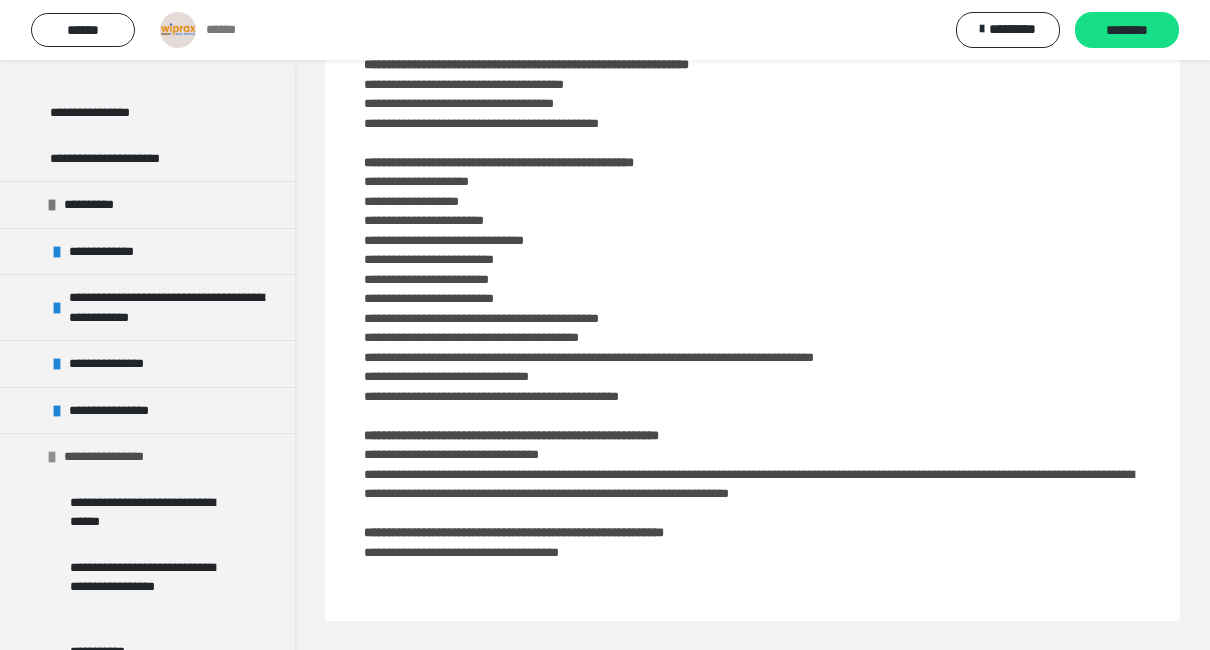 click at bounding box center (52, 457) 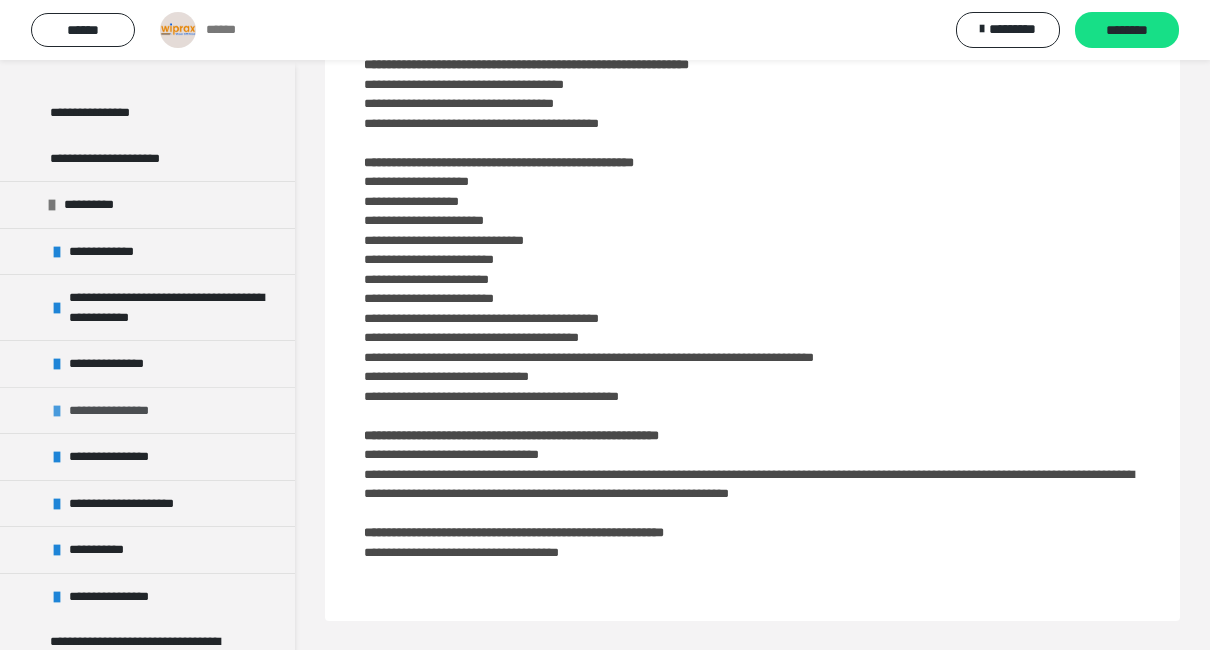 click on "**********" at bounding box center [147, 410] 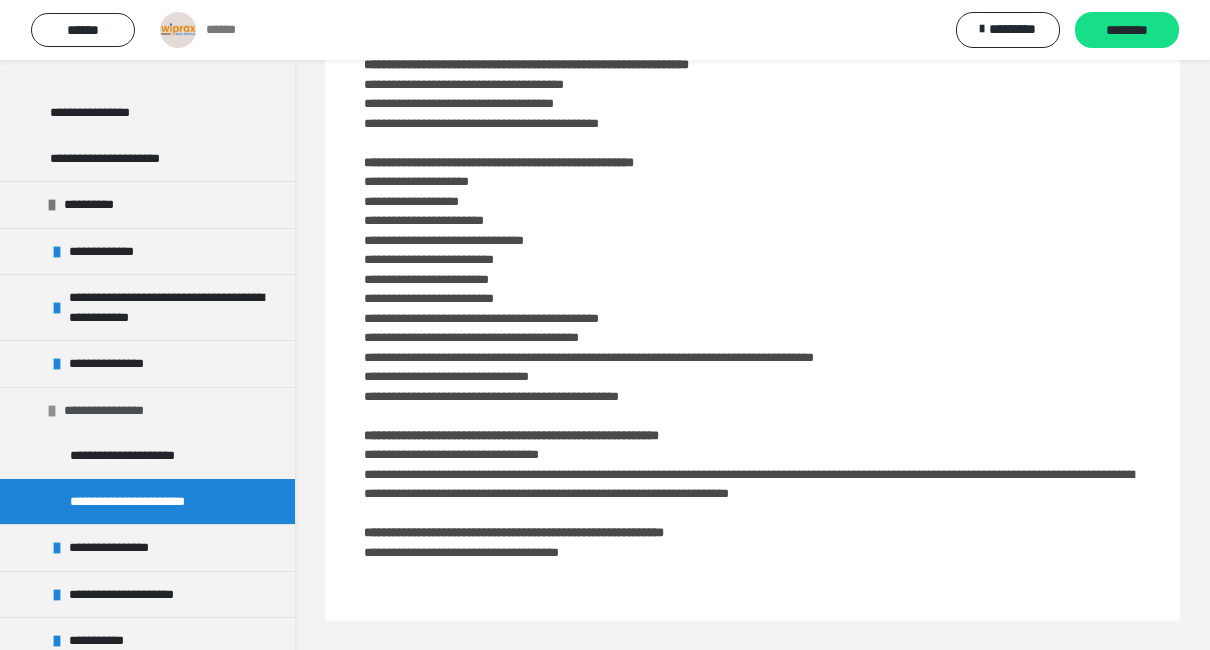 click at bounding box center [52, 411] 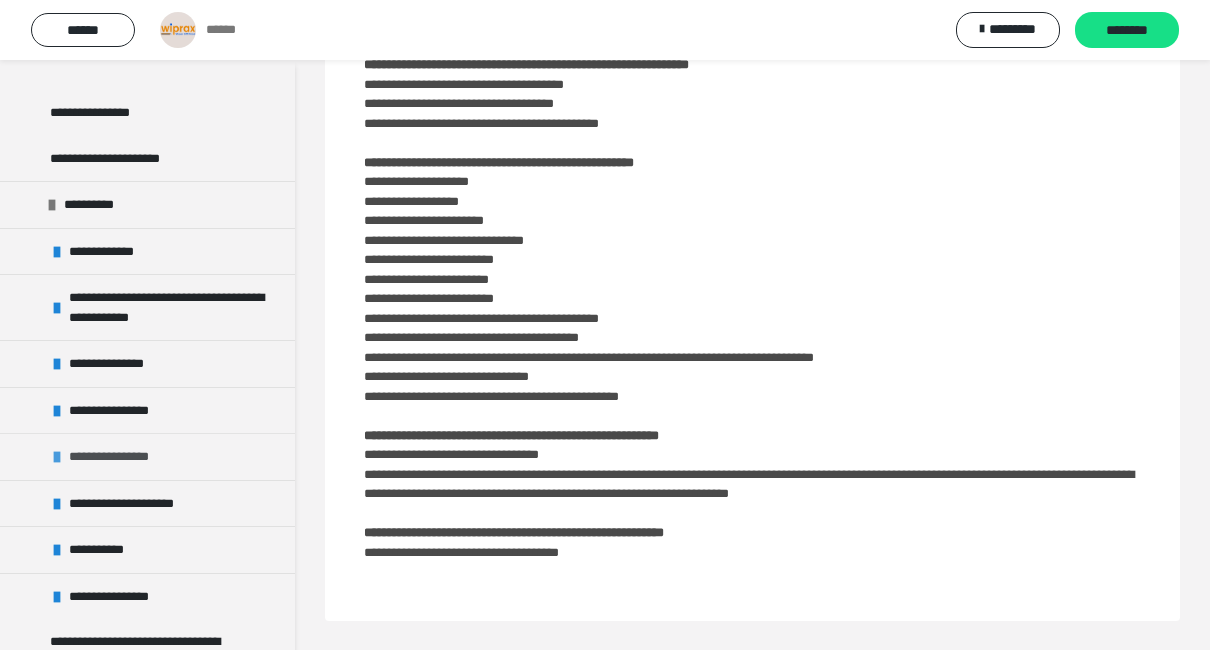 click on "**********" at bounding box center [147, 456] 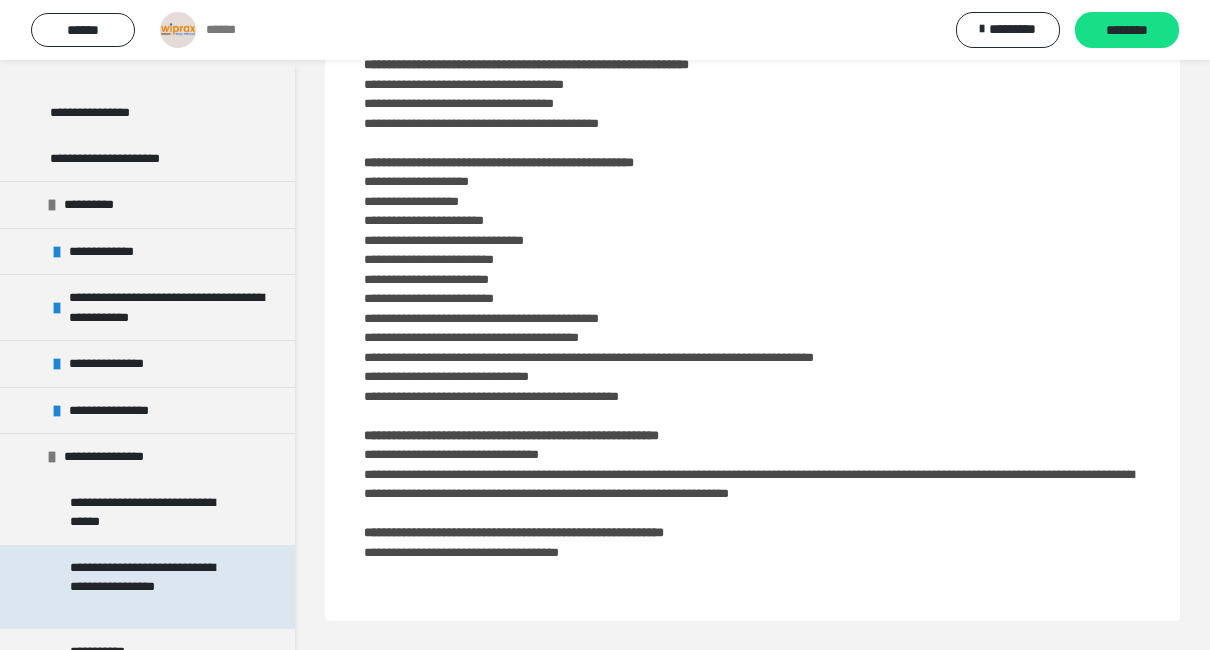 click on "**********" at bounding box center (152, 587) 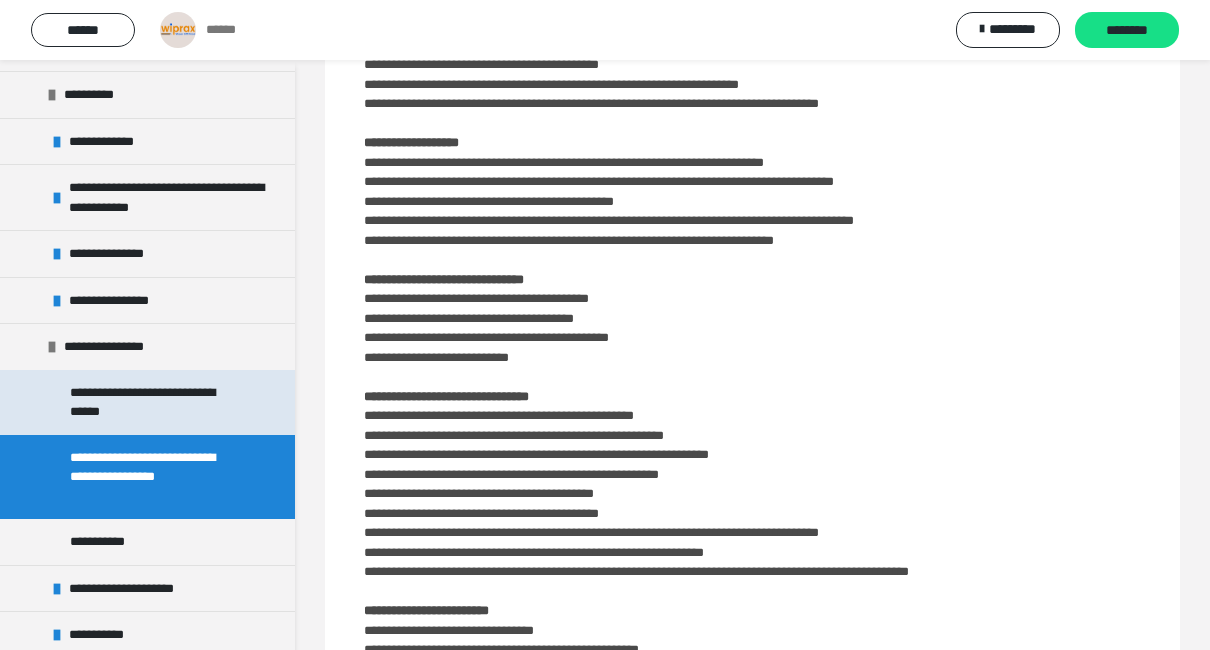 scroll, scrollTop: 842, scrollLeft: 0, axis: vertical 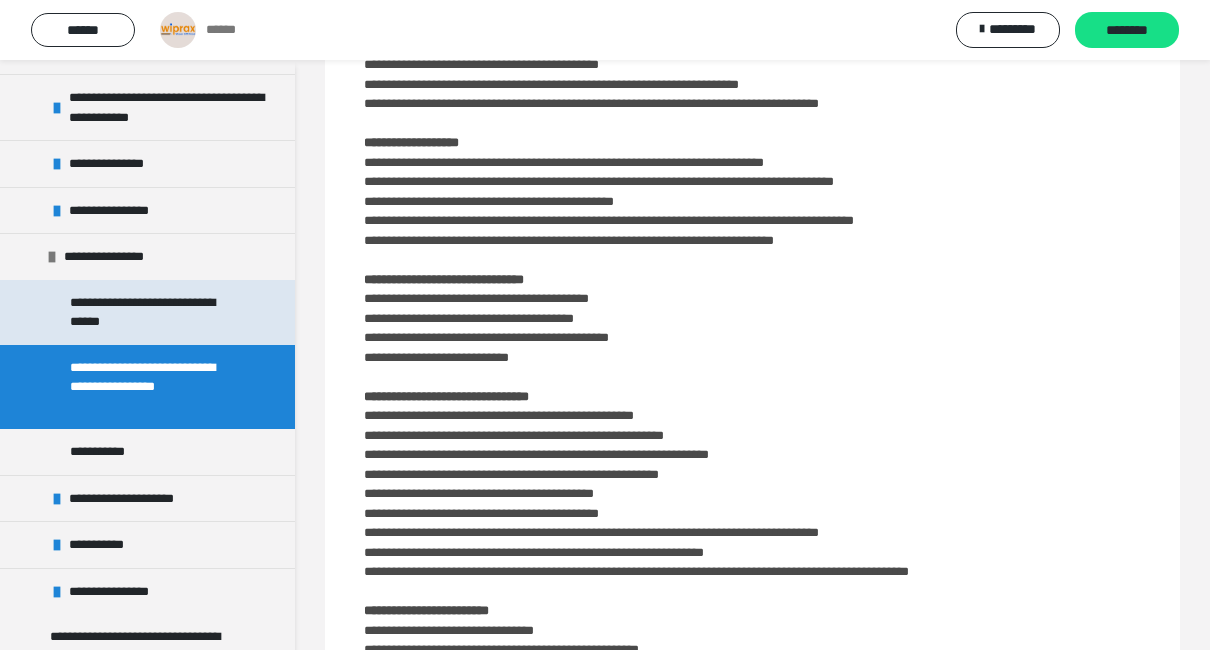 click on "**********" at bounding box center (152, 312) 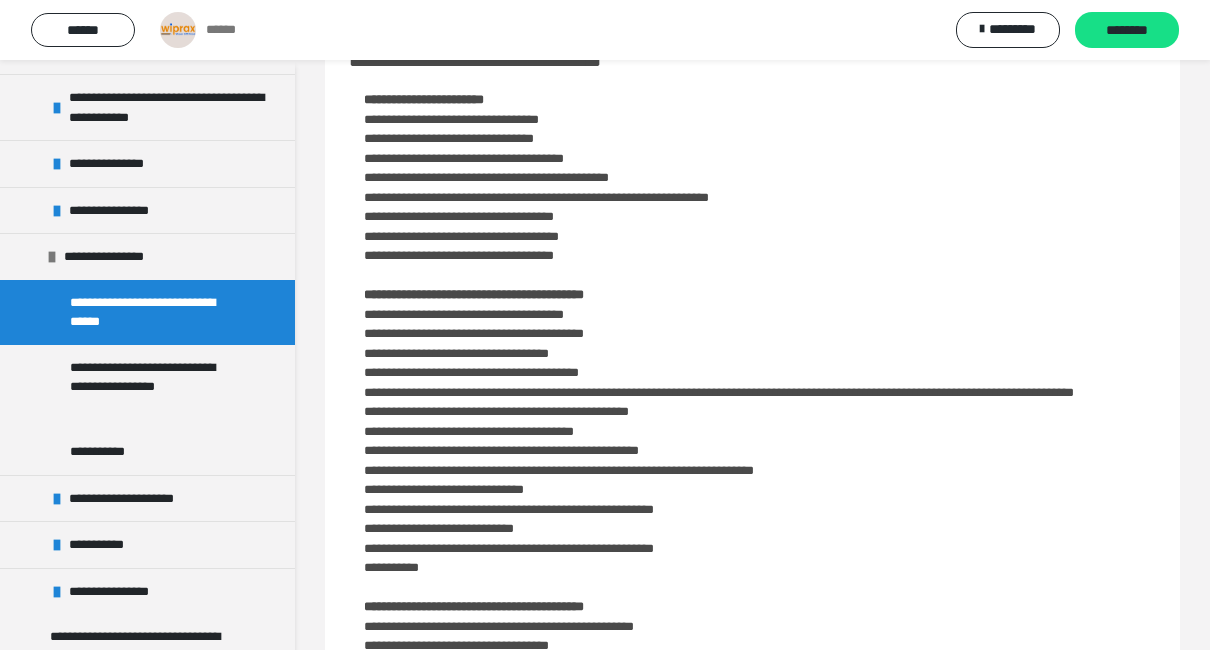scroll, scrollTop: 0, scrollLeft: 0, axis: both 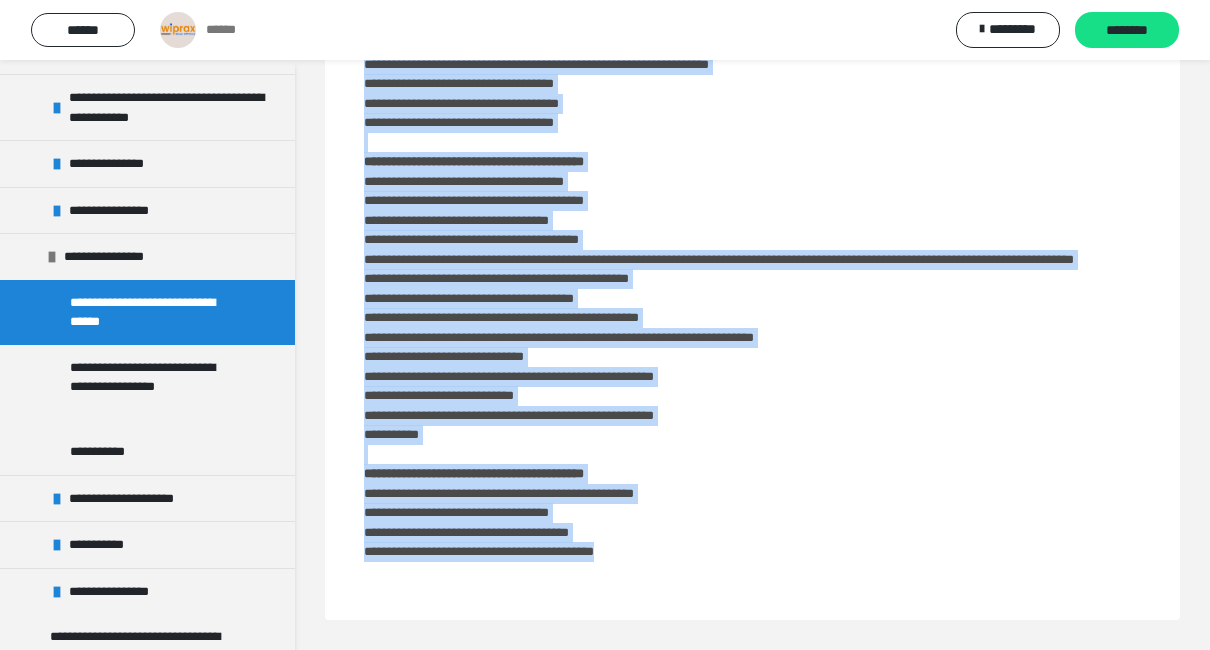 drag, startPoint x: 343, startPoint y: 124, endPoint x: 863, endPoint y: 650, distance: 739.6459 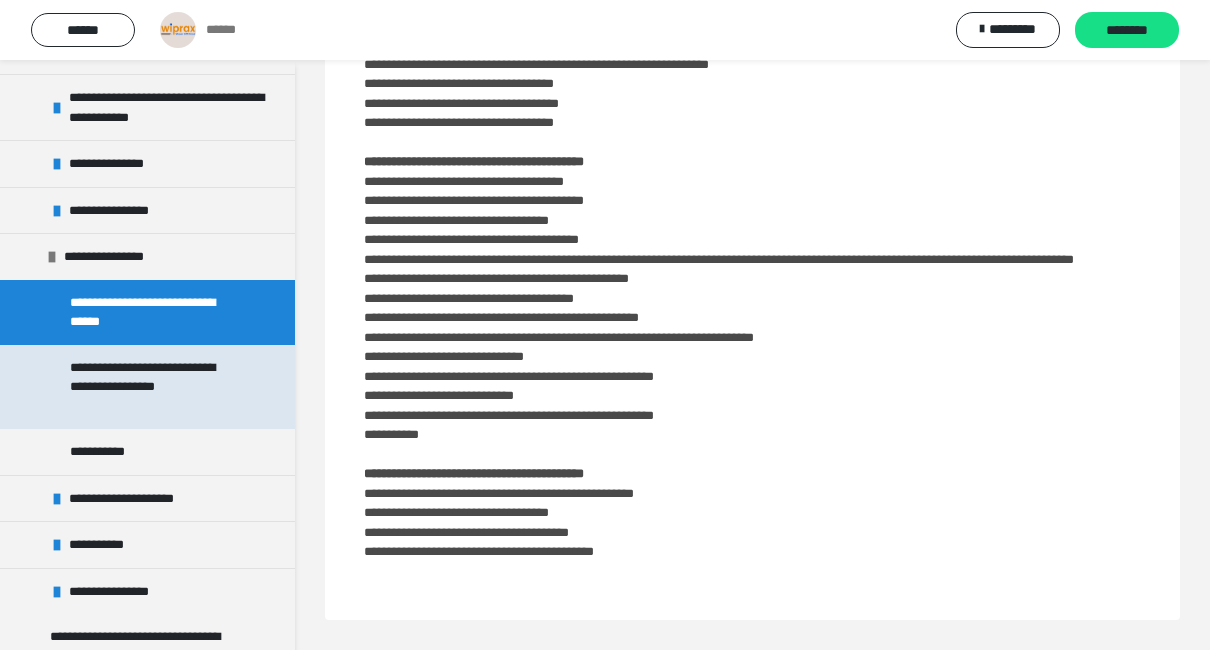 click on "**********" at bounding box center [152, 387] 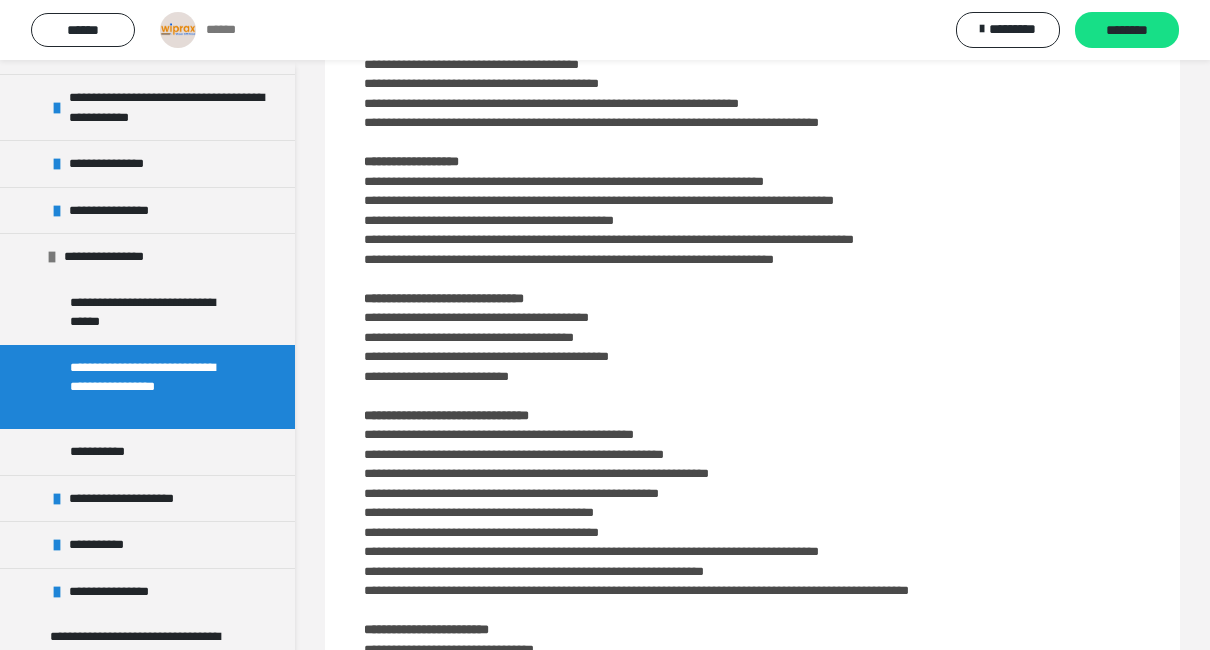 scroll, scrollTop: 0, scrollLeft: 0, axis: both 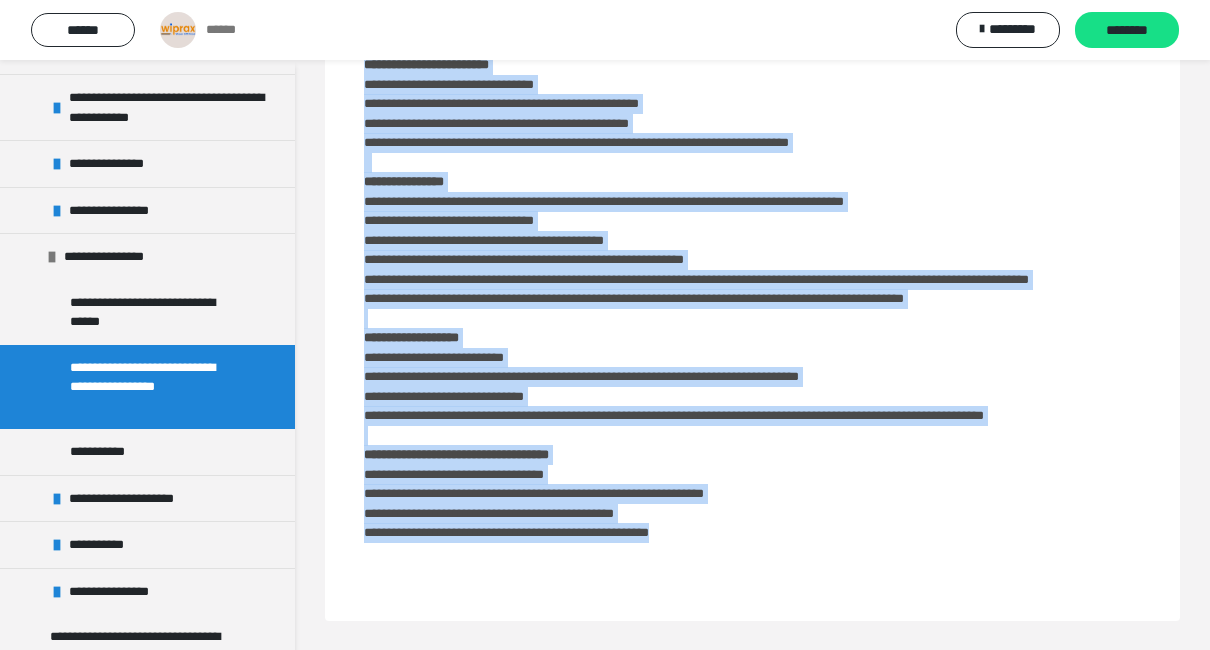 drag, startPoint x: 347, startPoint y: 124, endPoint x: 859, endPoint y: 639, distance: 726.2018 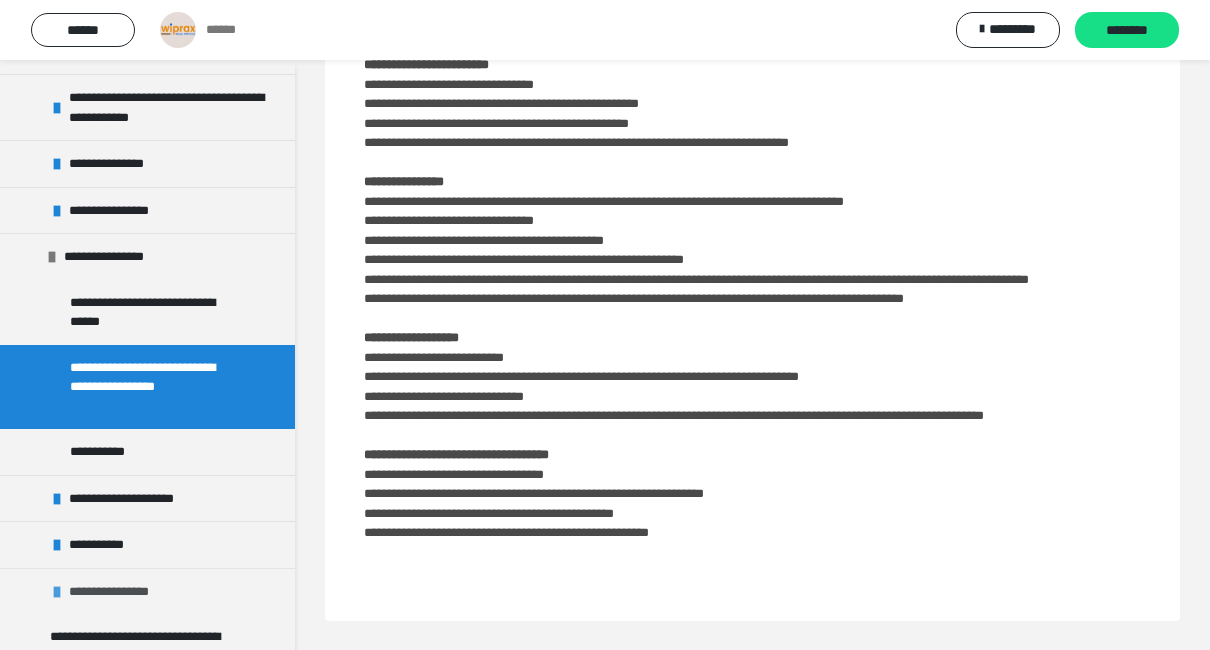 drag, startPoint x: 1, startPoint y: 576, endPoint x: 126, endPoint y: 589, distance: 125.67418 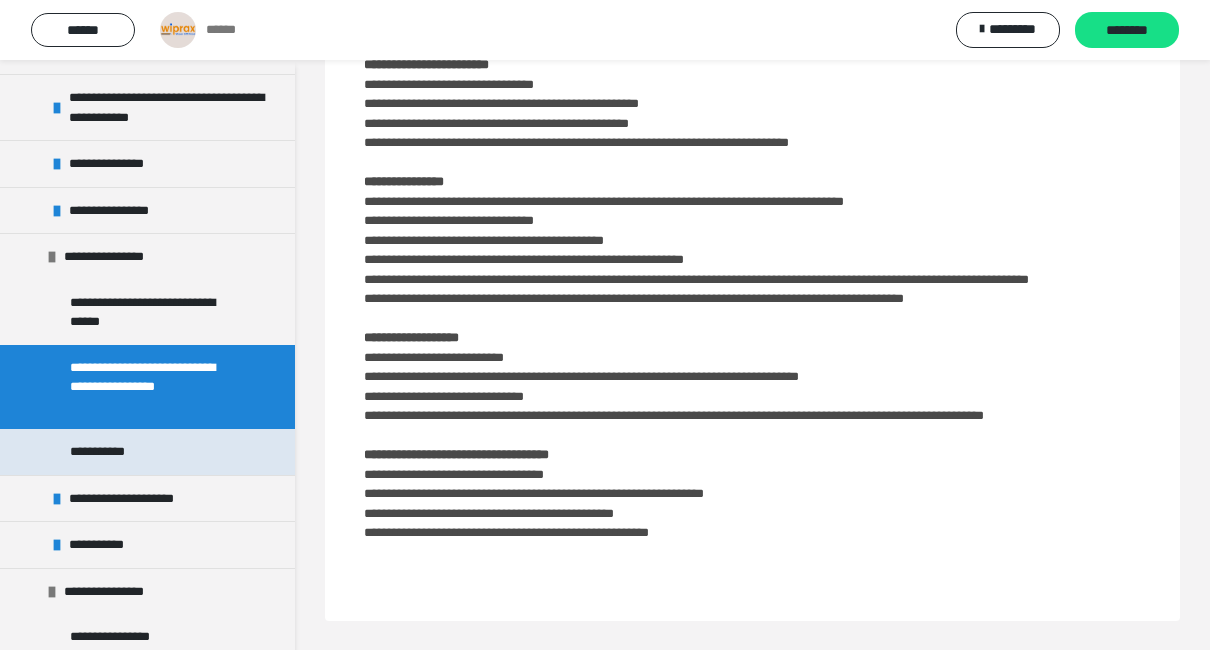 click on "**********" at bounding box center [111, 452] 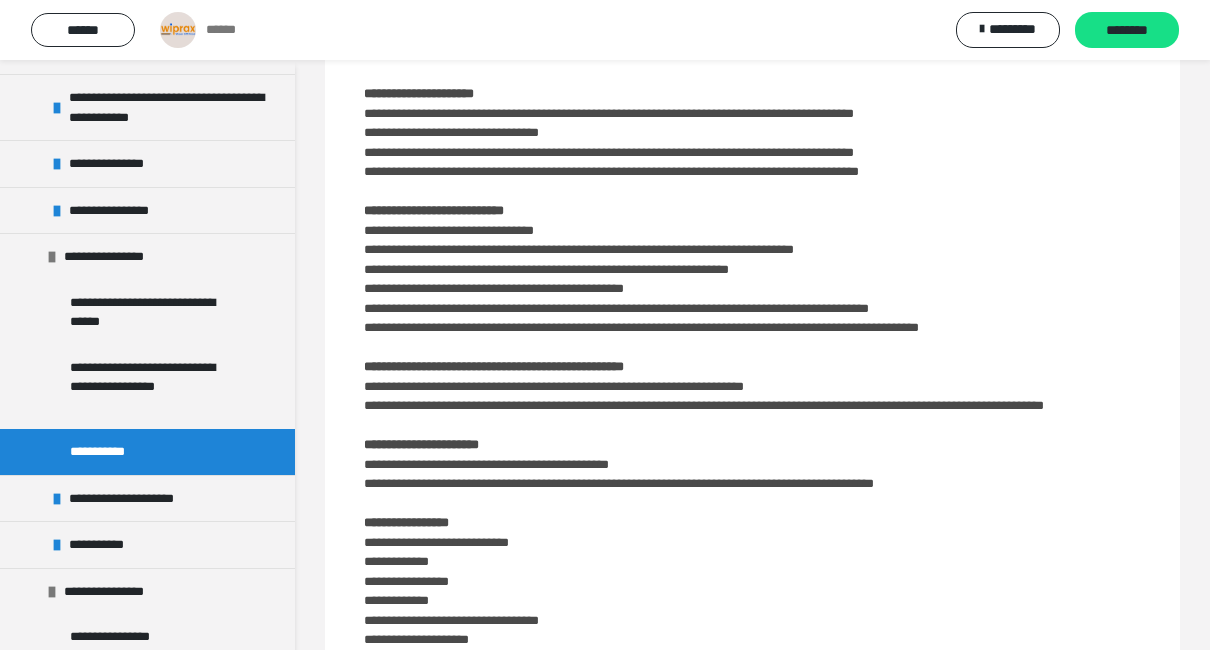 scroll, scrollTop: 0, scrollLeft: 0, axis: both 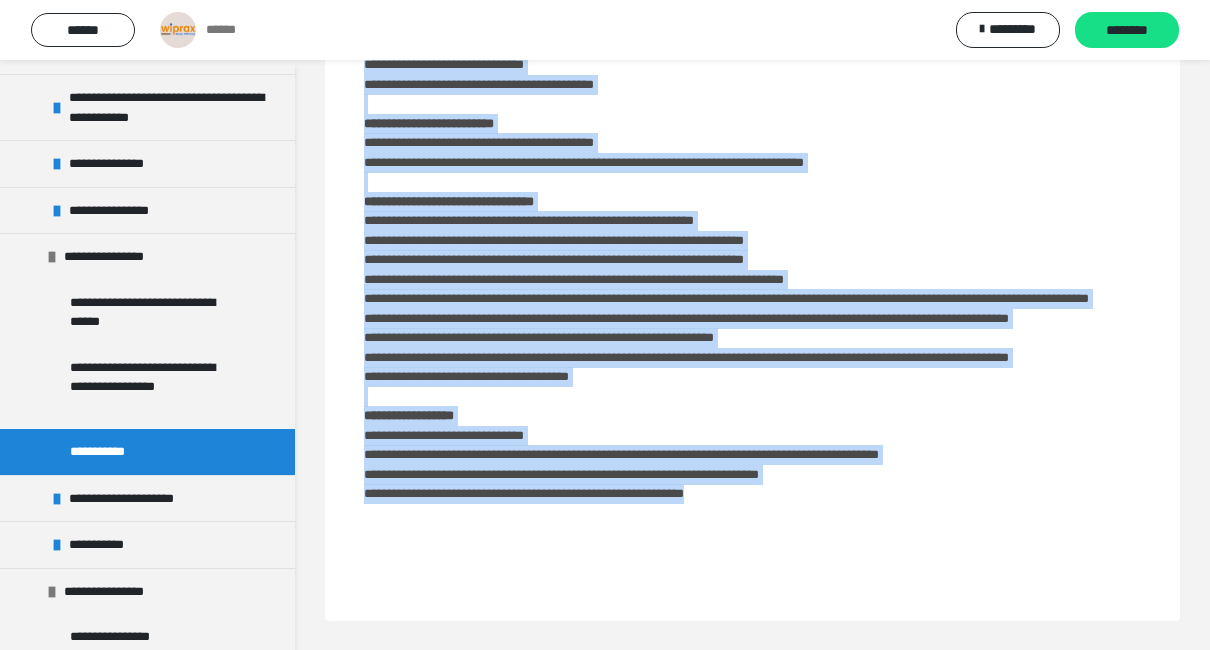 drag, startPoint x: 354, startPoint y: 124, endPoint x: 904, endPoint y: 658, distance: 766.5872 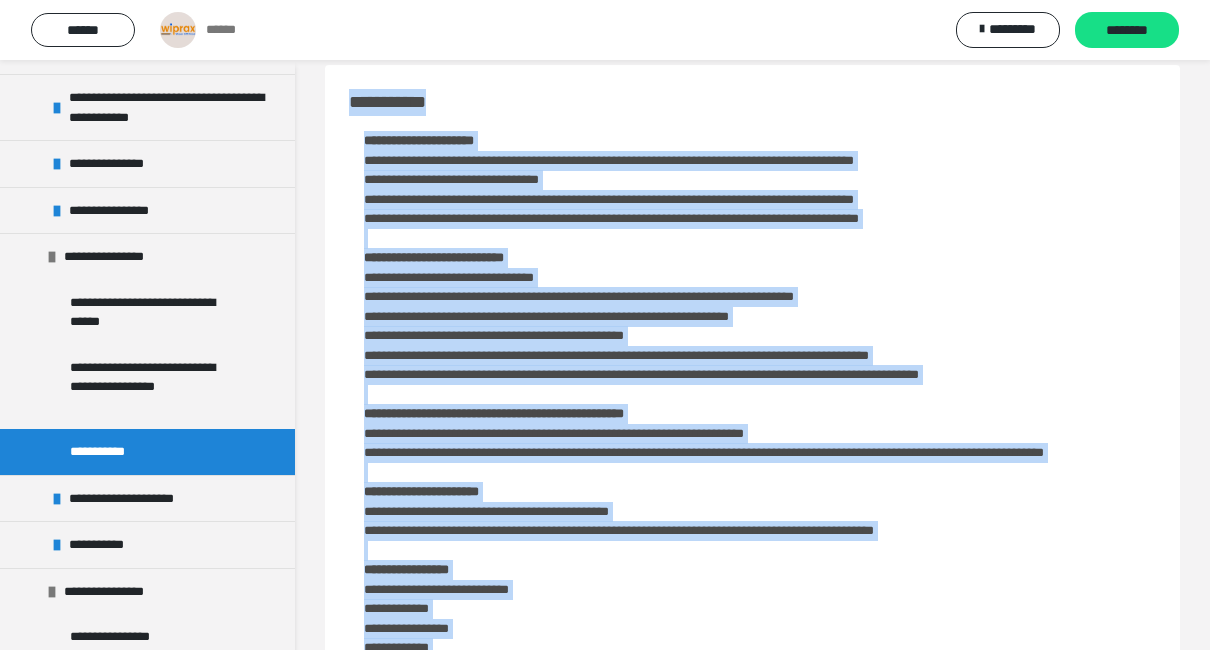 scroll, scrollTop: 0, scrollLeft: 0, axis: both 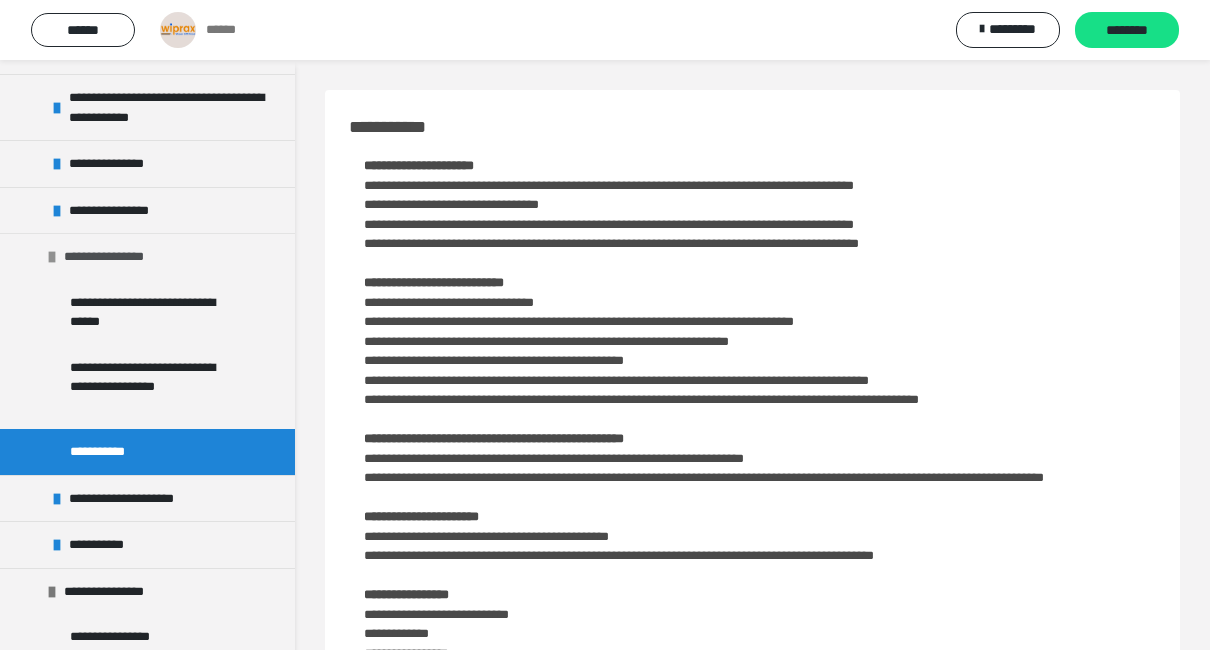 click at bounding box center [52, 257] 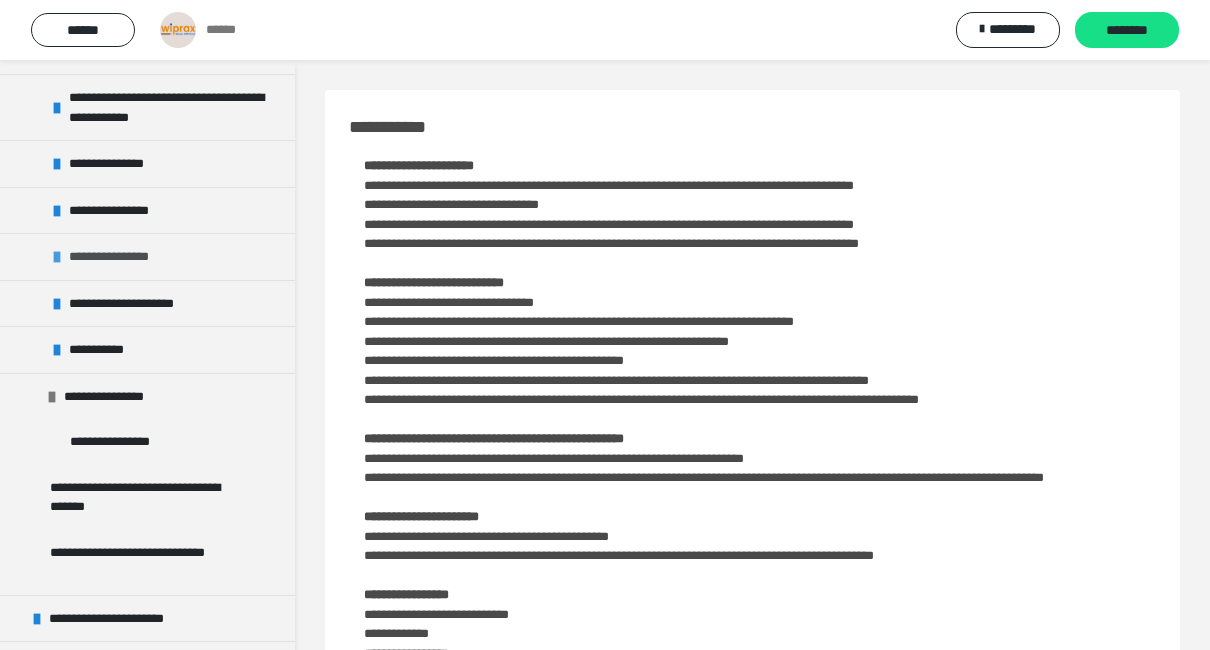 click on "**********" at bounding box center (123, 257) 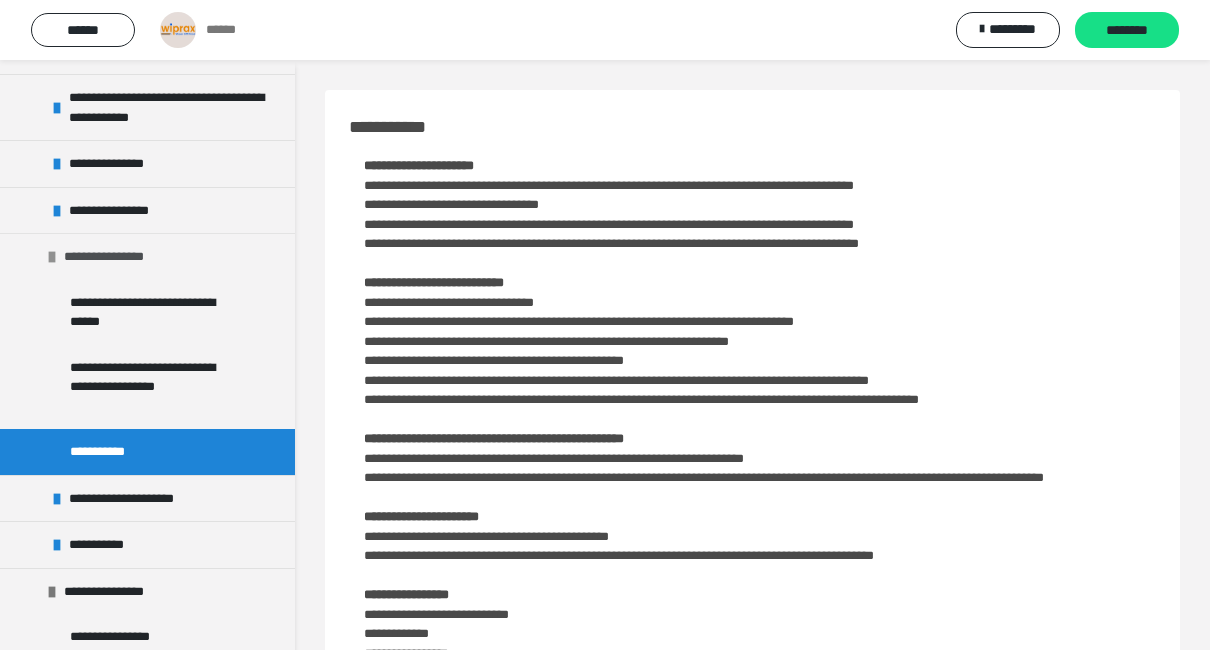 click at bounding box center (52, 257) 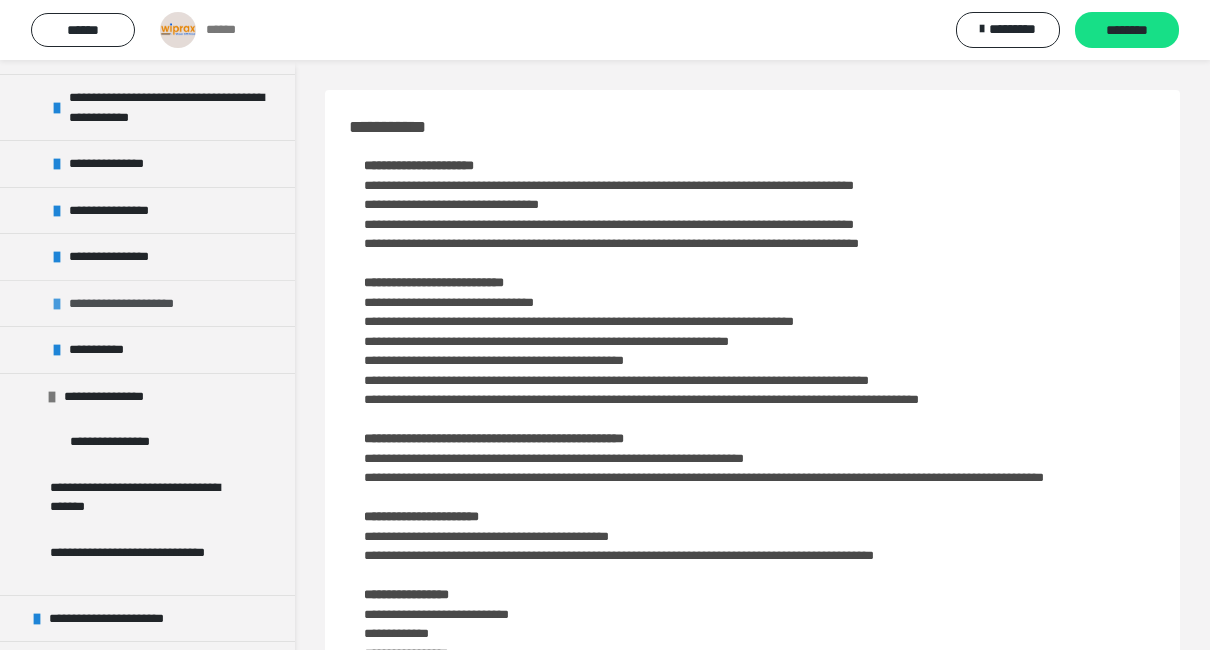 click at bounding box center (57, 304) 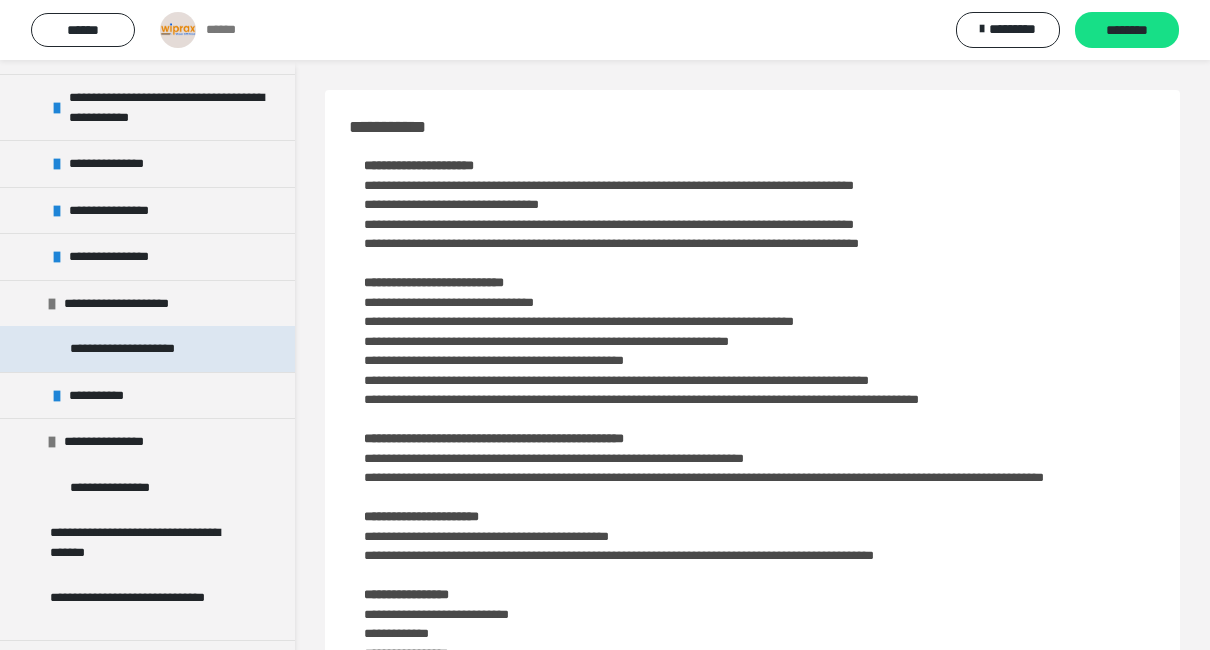 click on "**********" at bounding box center [142, 349] 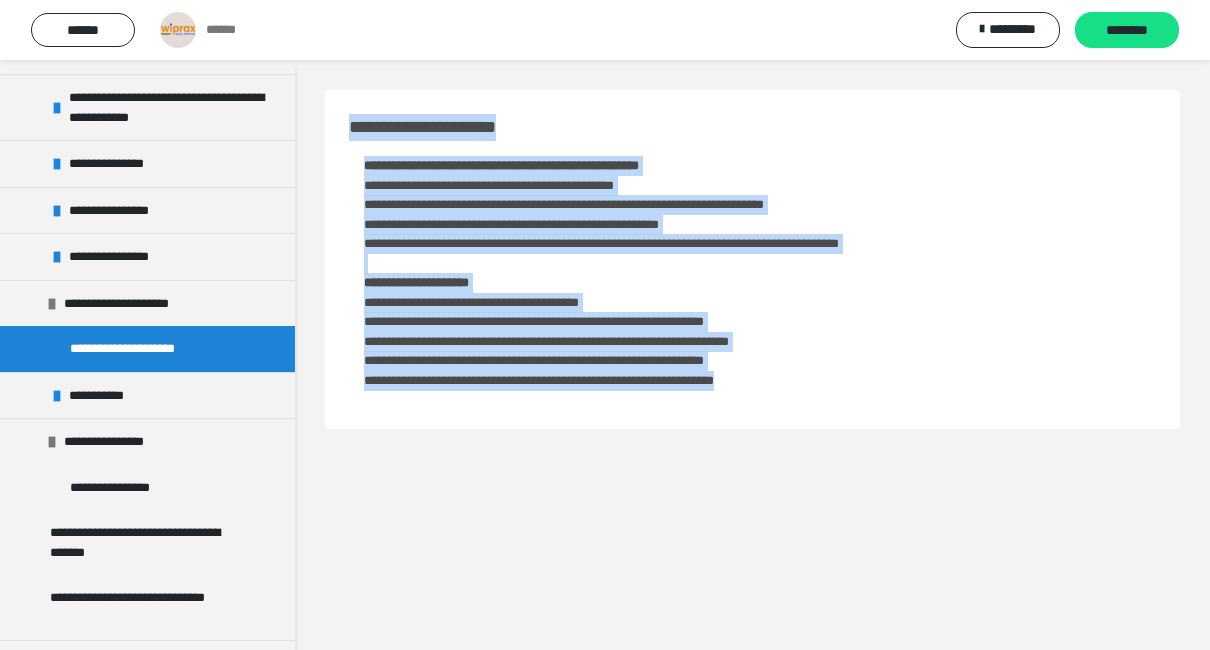 drag, startPoint x: 341, startPoint y: 121, endPoint x: 896, endPoint y: 383, distance: 613.73364 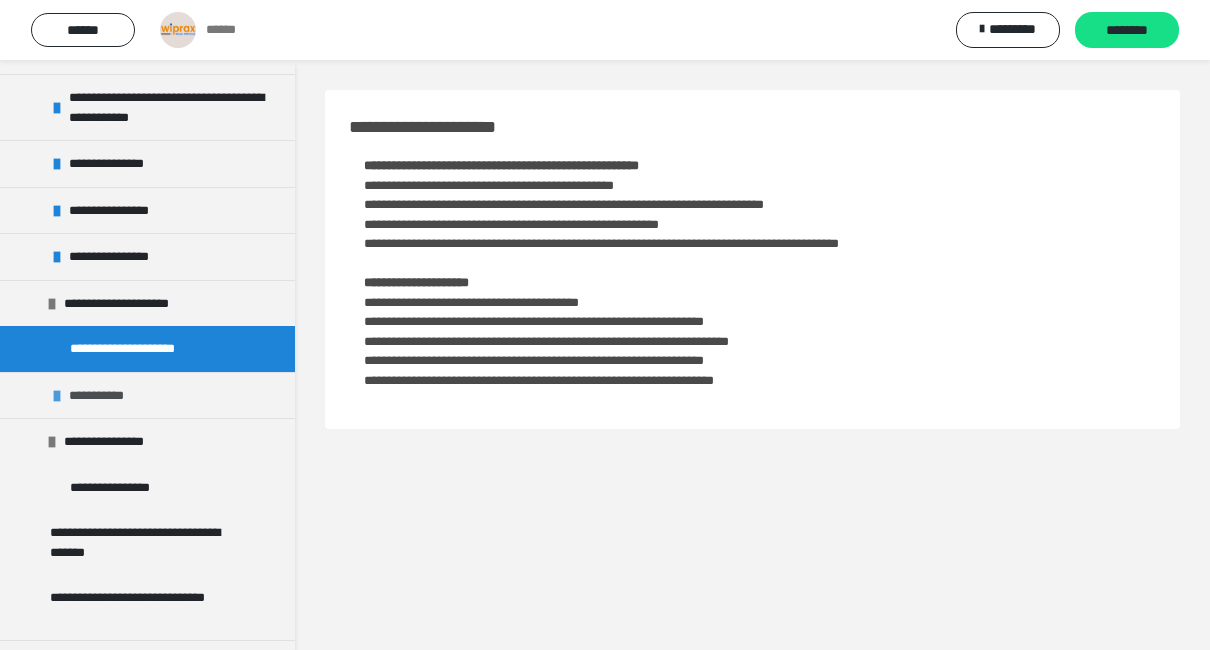 click at bounding box center (57, 396) 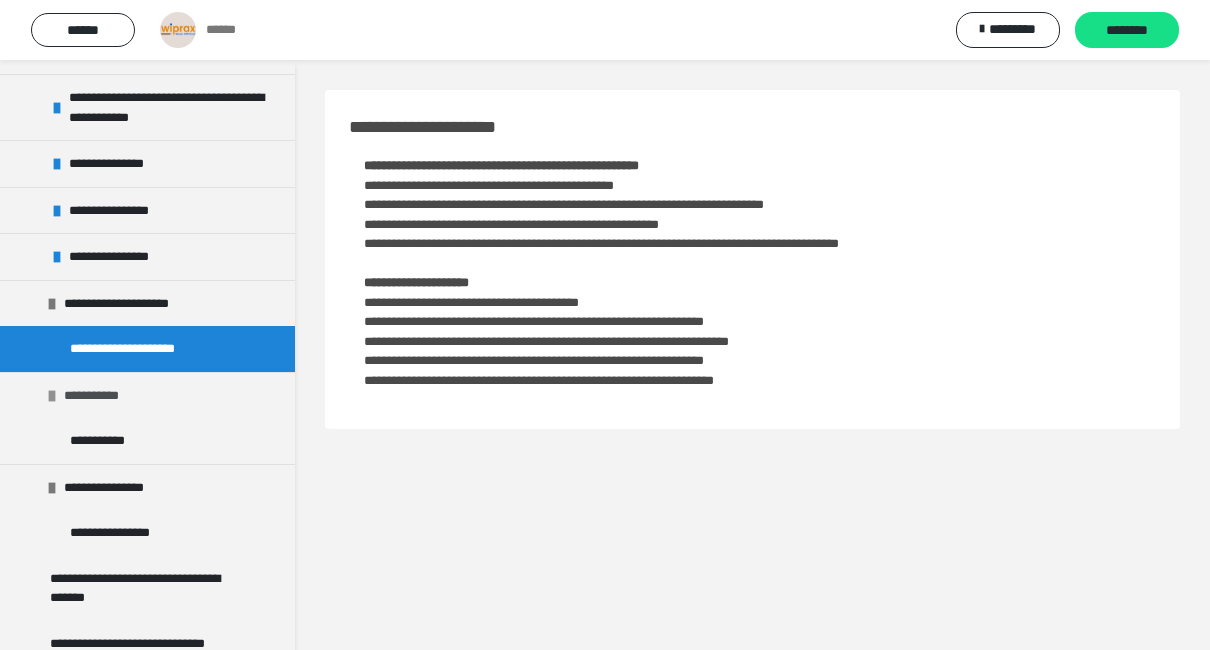 click at bounding box center [52, 396] 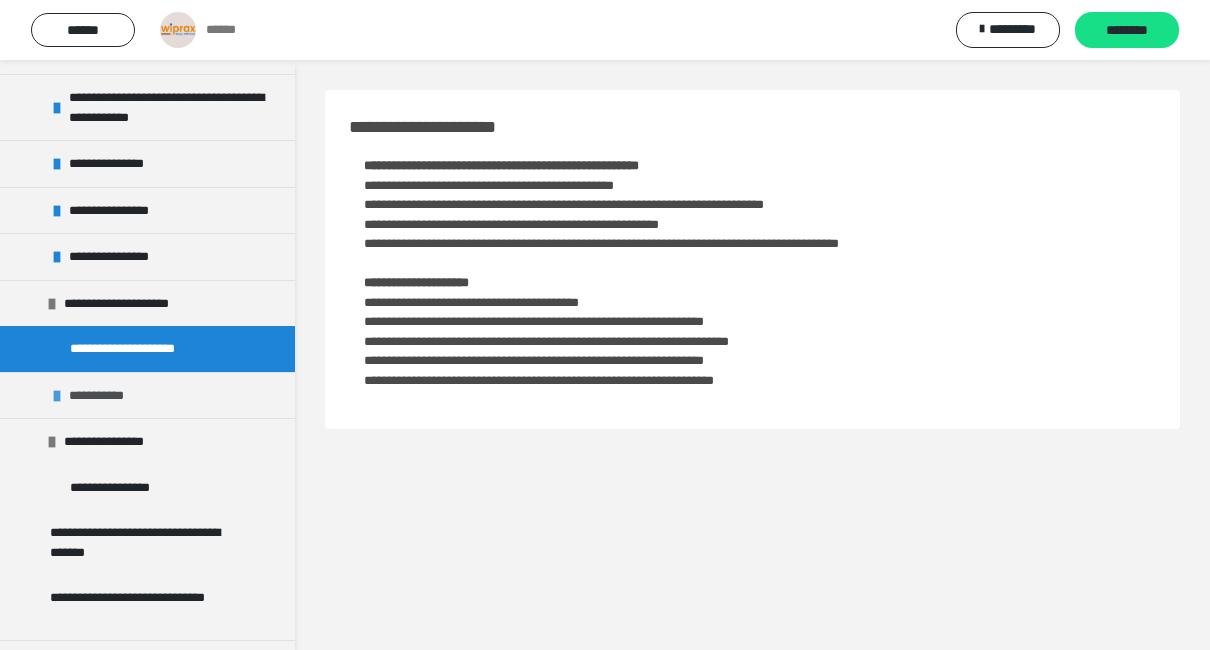 click on "**********" at bounding box center [107, 396] 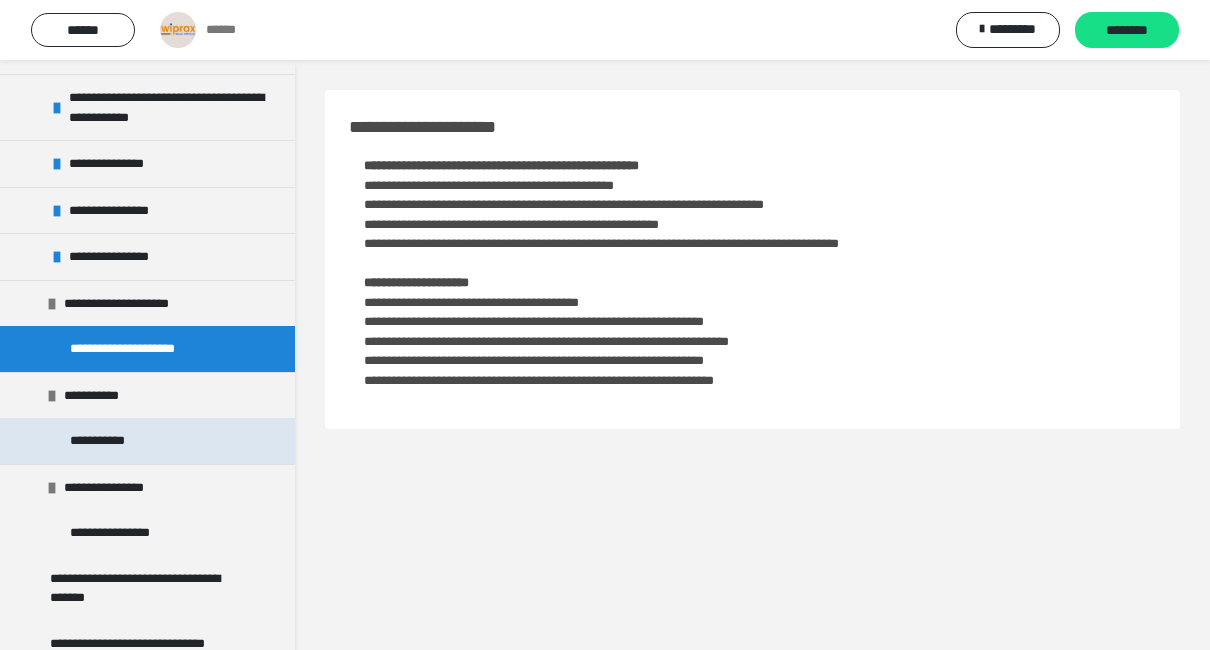 click on "**********" at bounding box center (110, 441) 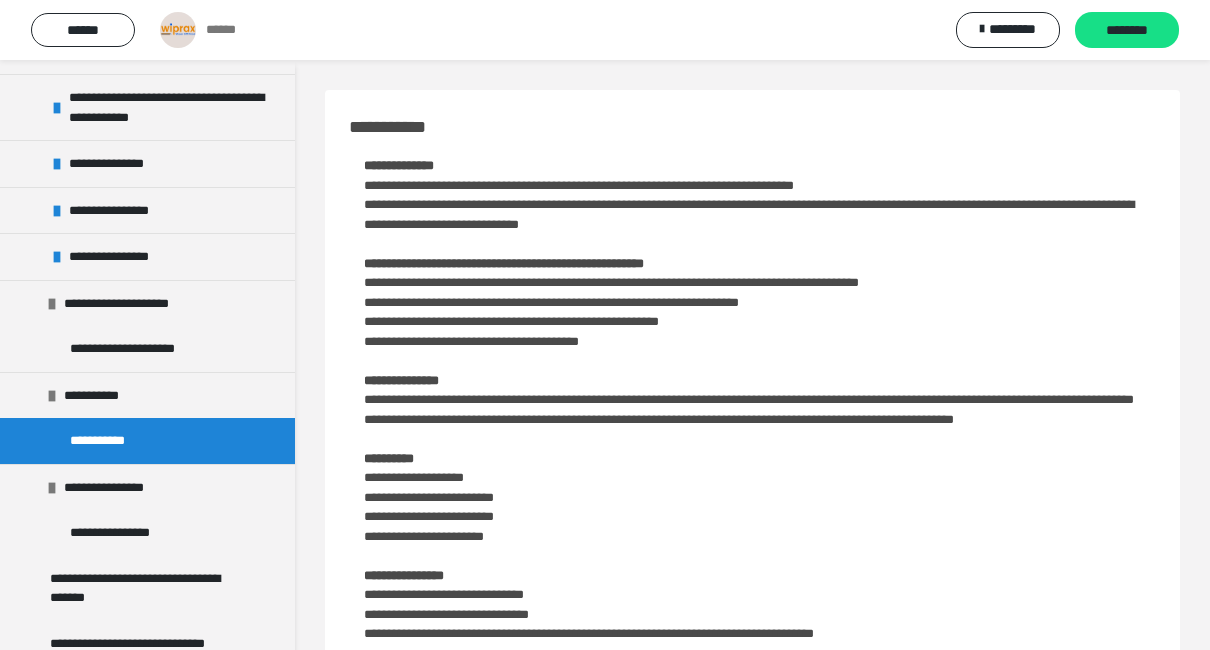 click on "**********" at bounding box center [752, 406] 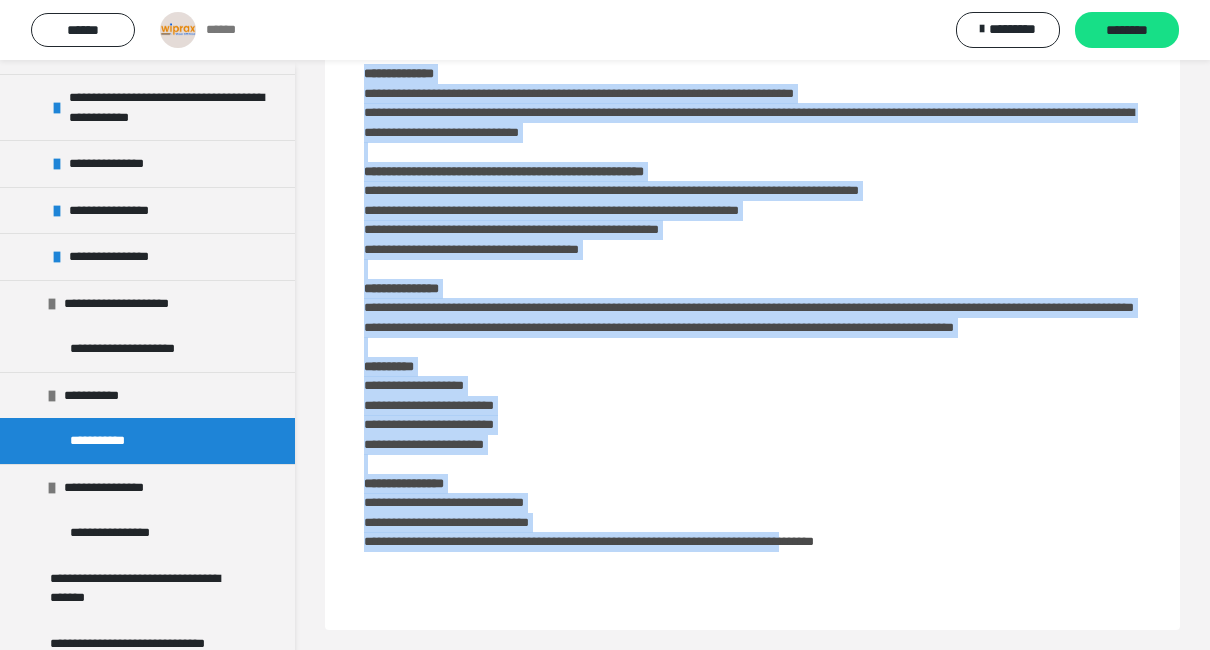 scroll, scrollTop: 101, scrollLeft: 0, axis: vertical 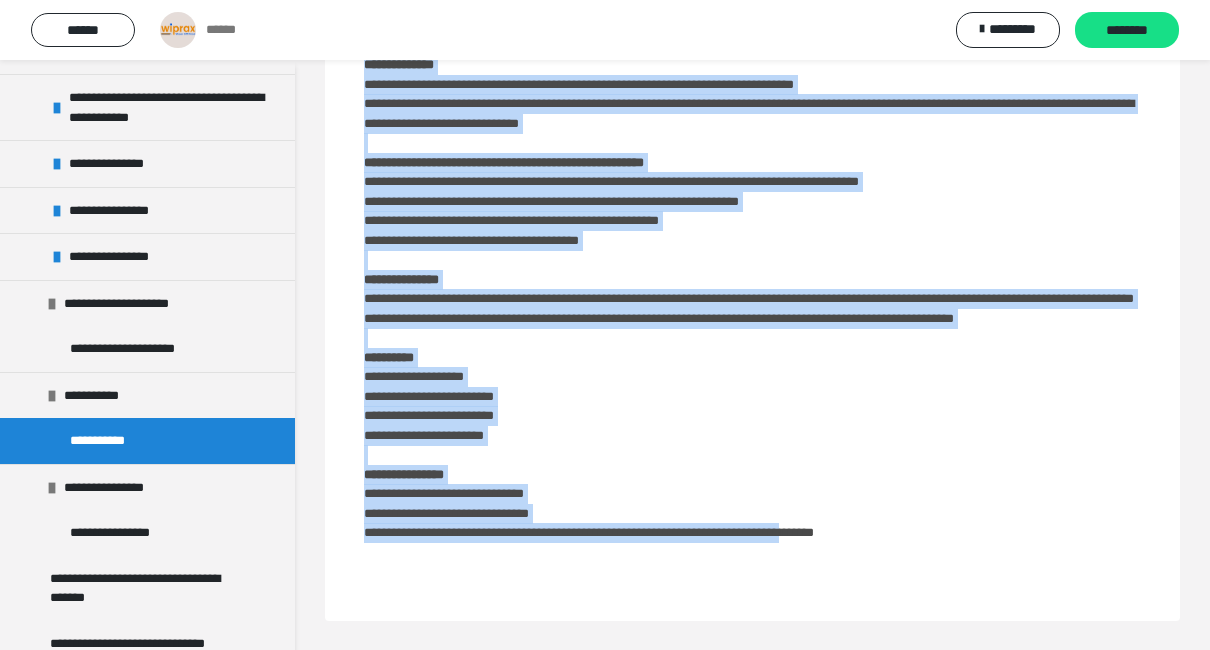 drag, startPoint x: 348, startPoint y: 128, endPoint x: 901, endPoint y: 646, distance: 757.71564 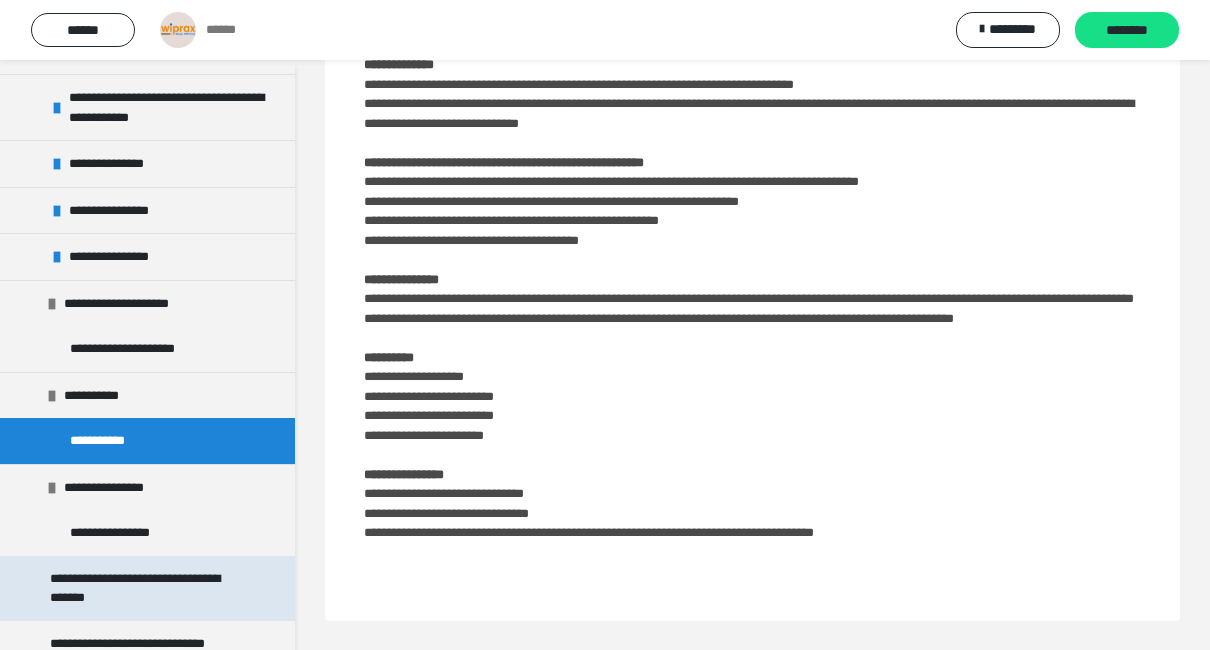 drag, startPoint x: 0, startPoint y: 649, endPoint x: 77, endPoint y: 582, distance: 102.0686 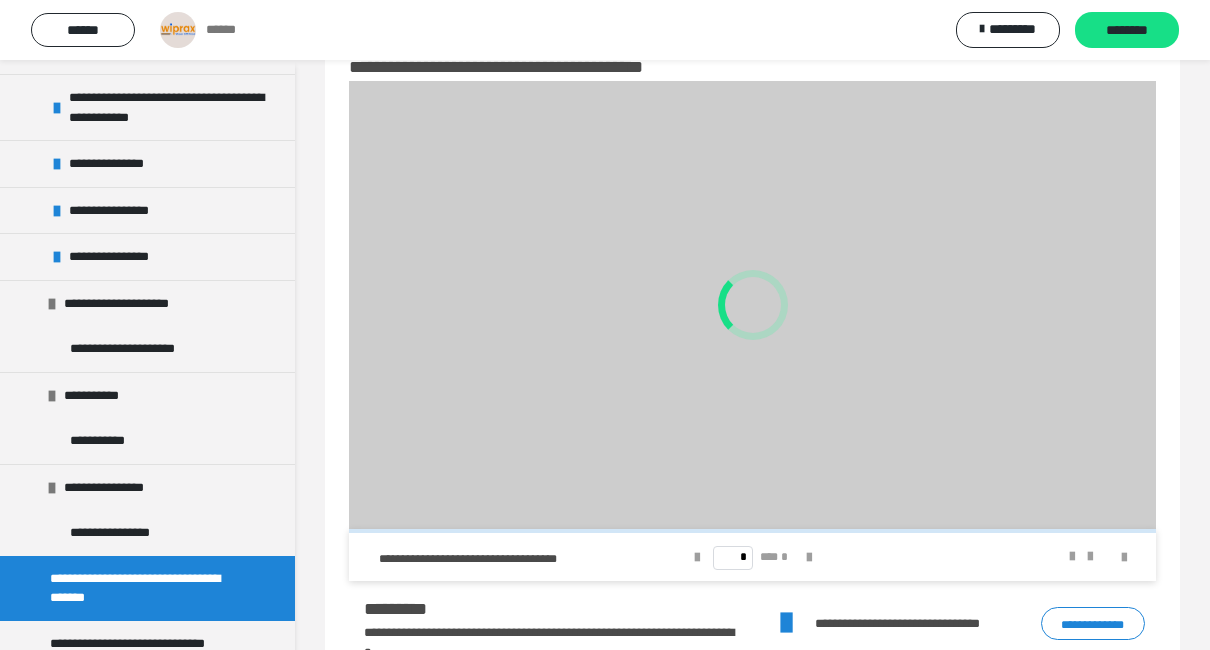 scroll, scrollTop: 101, scrollLeft: 0, axis: vertical 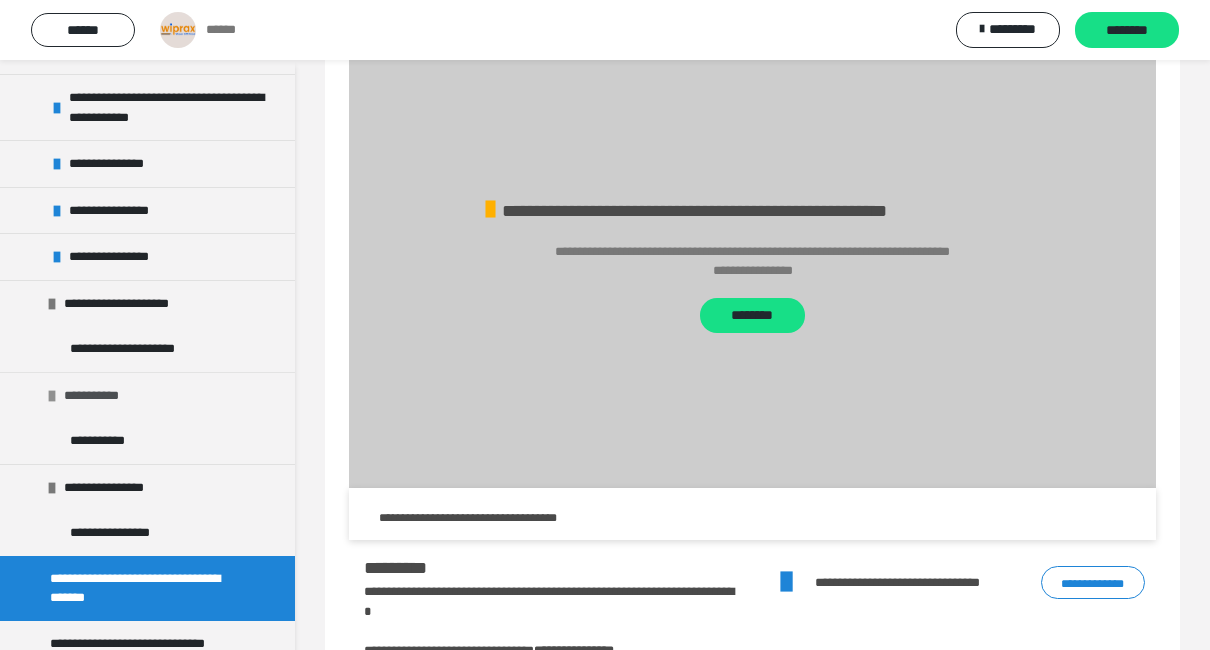 click on "**********" at bounding box center [147, 395] 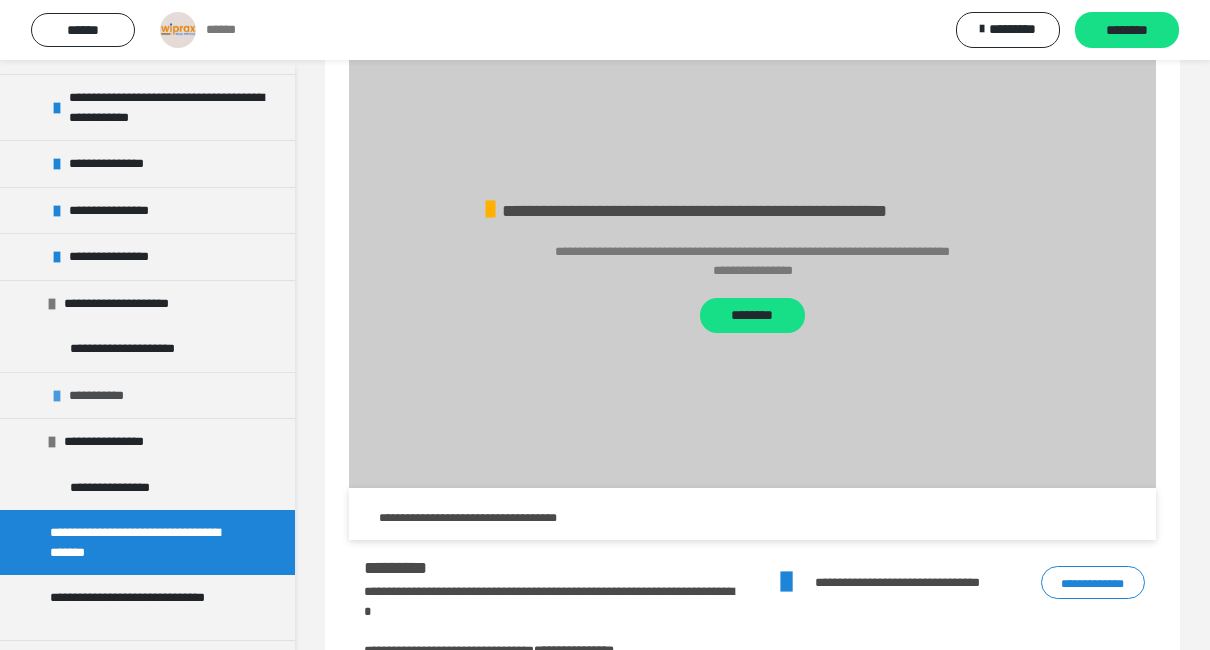 click on "**********" at bounding box center (107, 396) 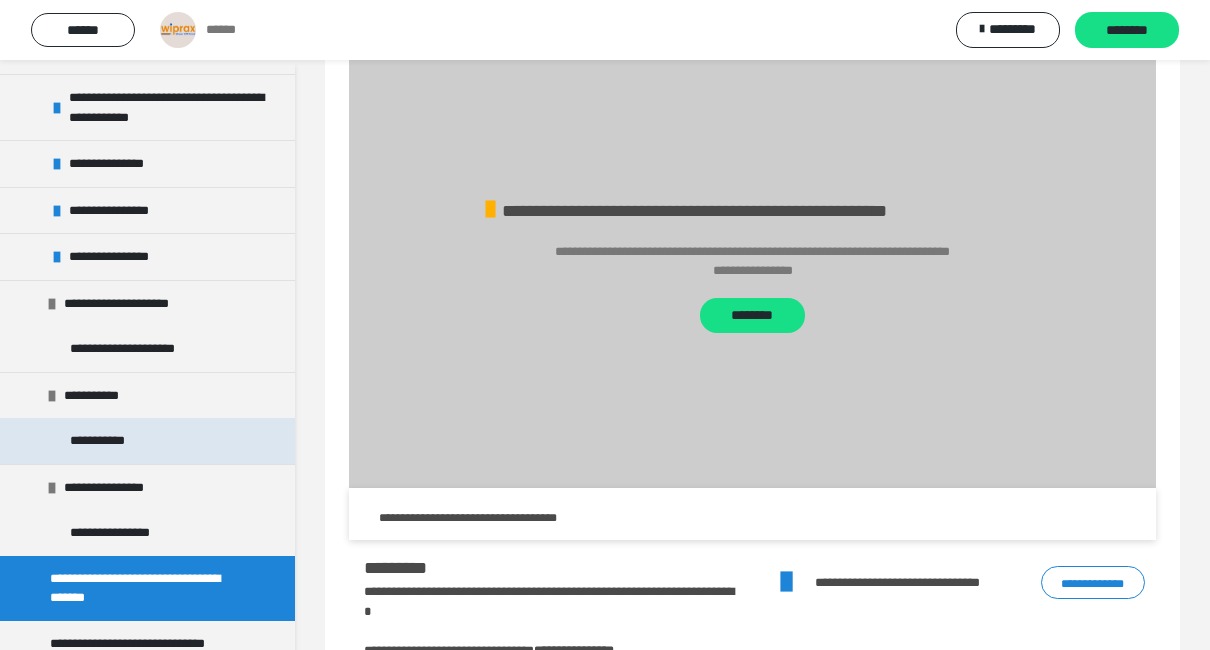 click on "**********" at bounding box center (110, 441) 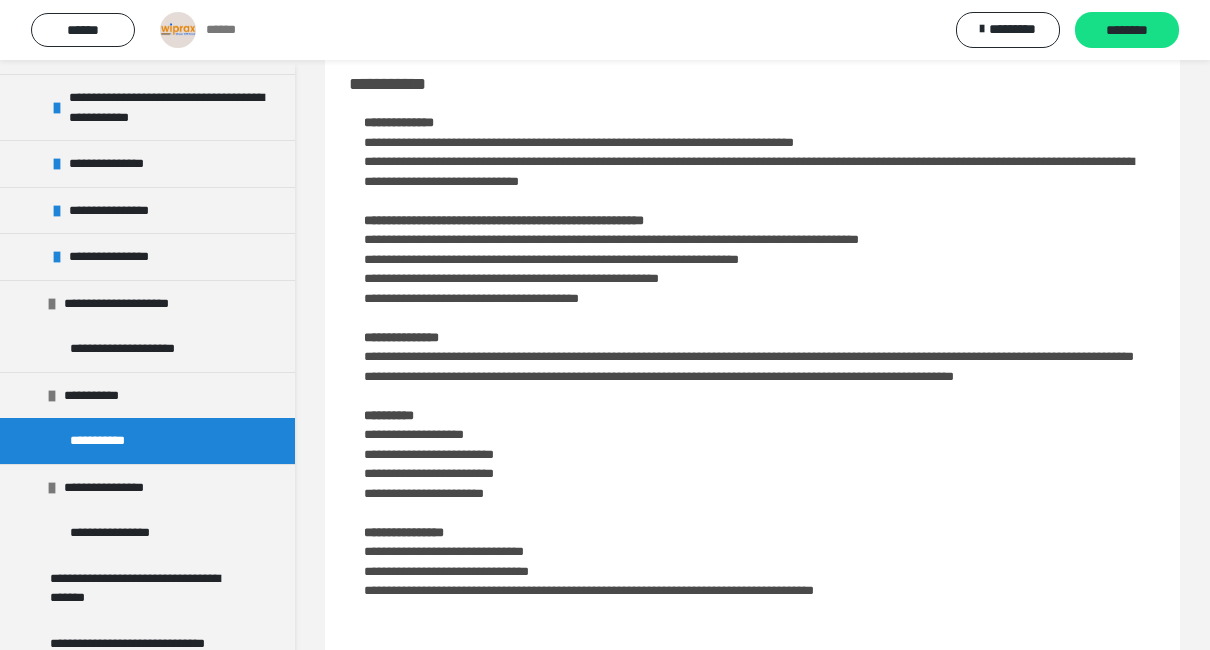 scroll, scrollTop: 0, scrollLeft: 0, axis: both 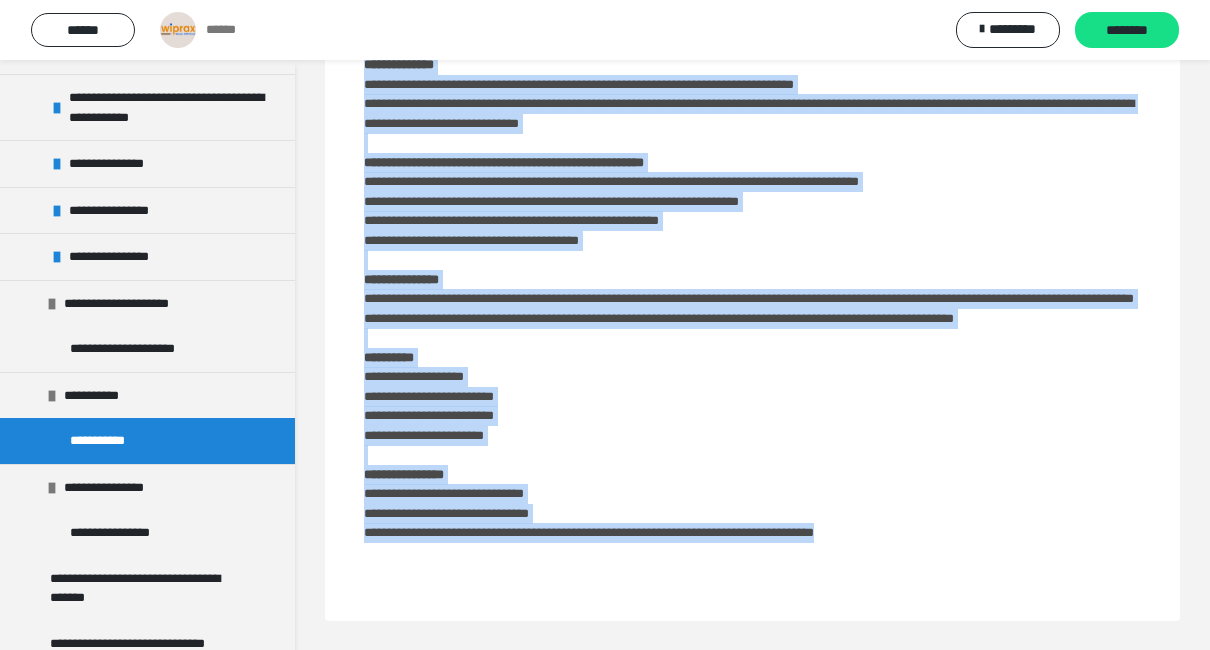 drag, startPoint x: 343, startPoint y: 125, endPoint x: 993, endPoint y: 606, distance: 808.6167 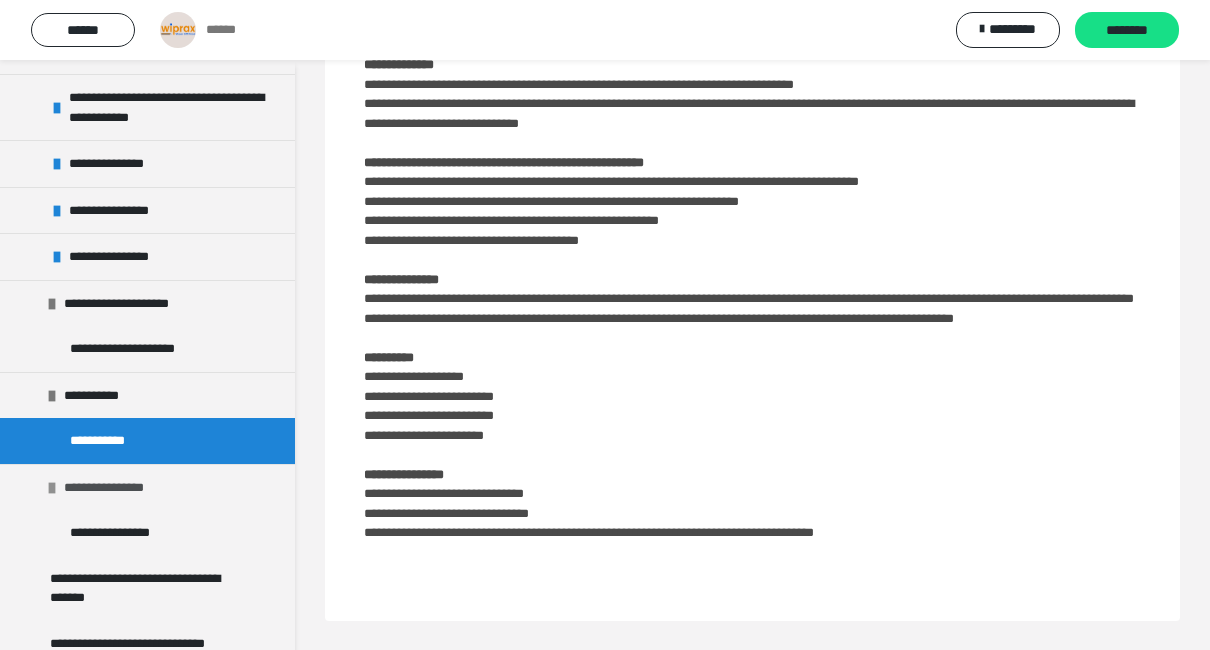 click at bounding box center [52, 488] 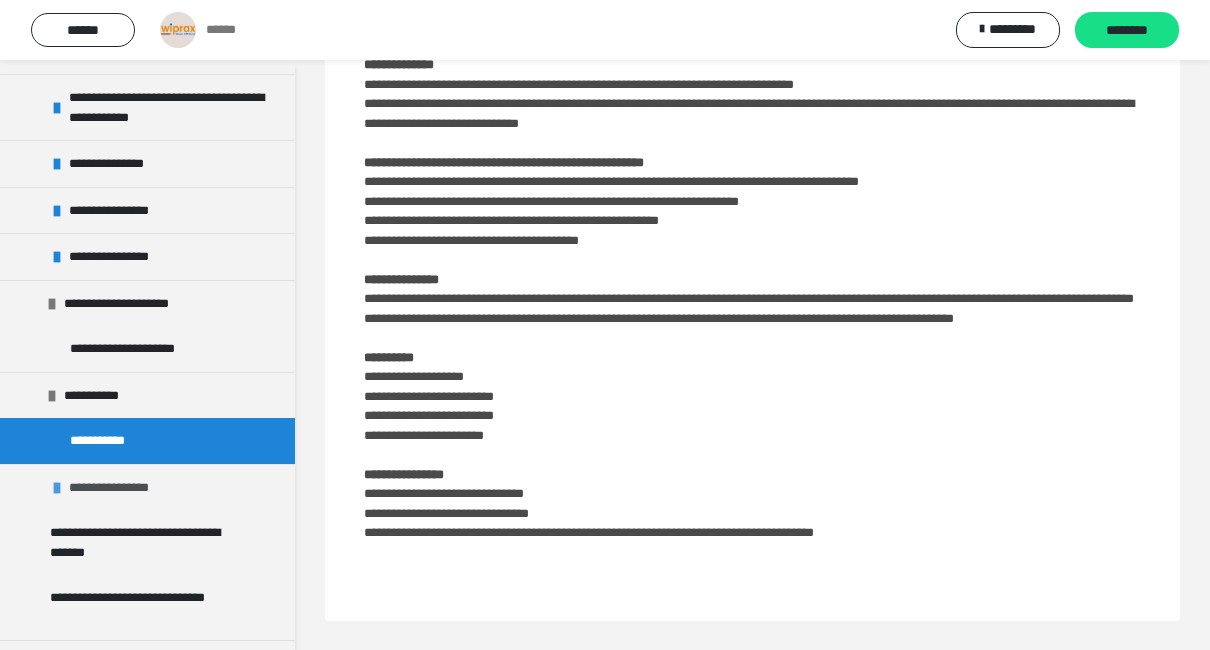click on "**********" at bounding box center (147, 487) 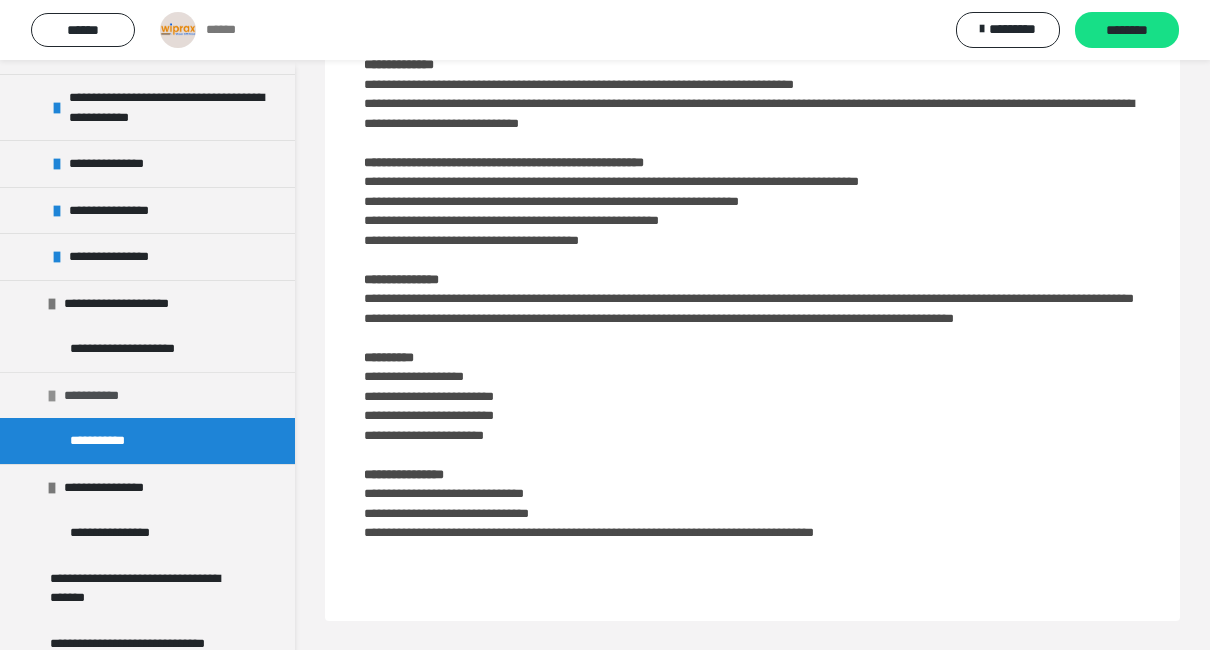 click at bounding box center (52, 396) 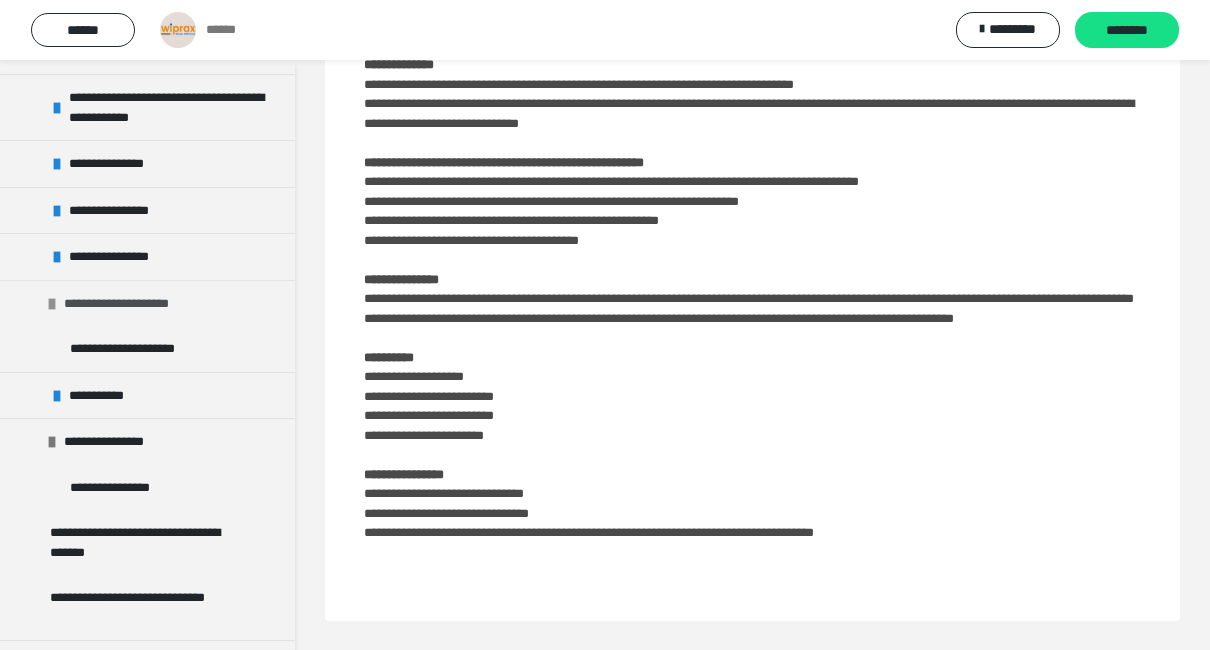 click on "**********" at bounding box center (133, 304) 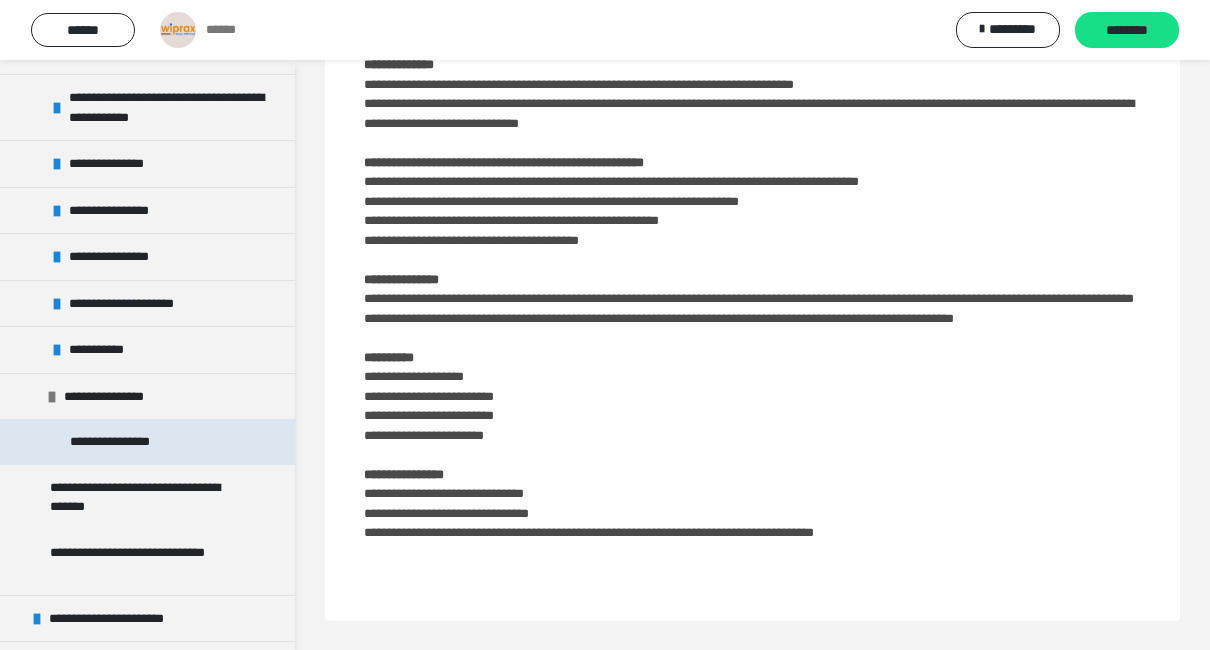 click on "**********" at bounding box center (131, 442) 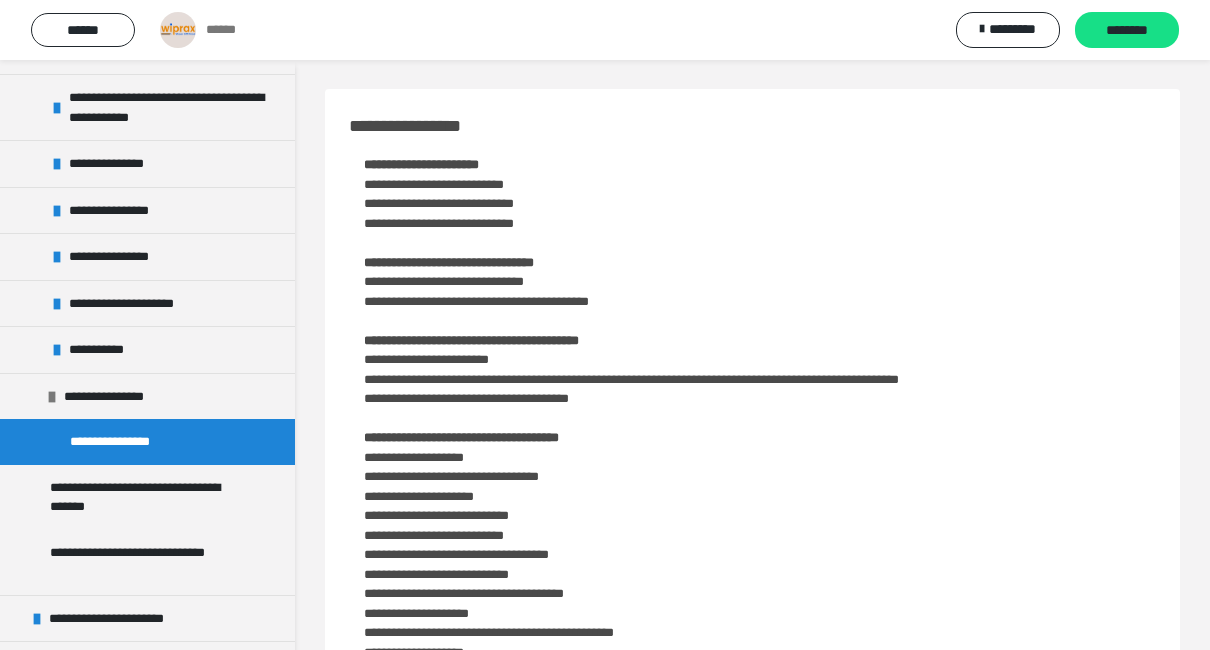 scroll, scrollTop: 0, scrollLeft: 0, axis: both 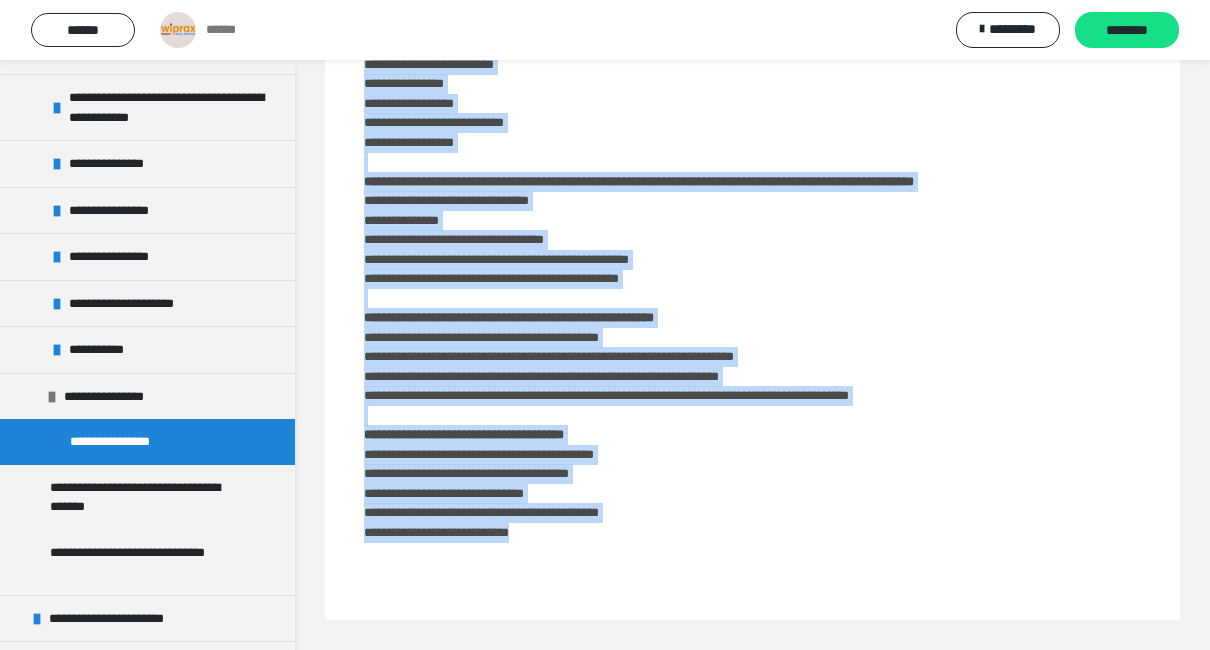 drag, startPoint x: 355, startPoint y: 125, endPoint x: 951, endPoint y: 642, distance: 788.98987 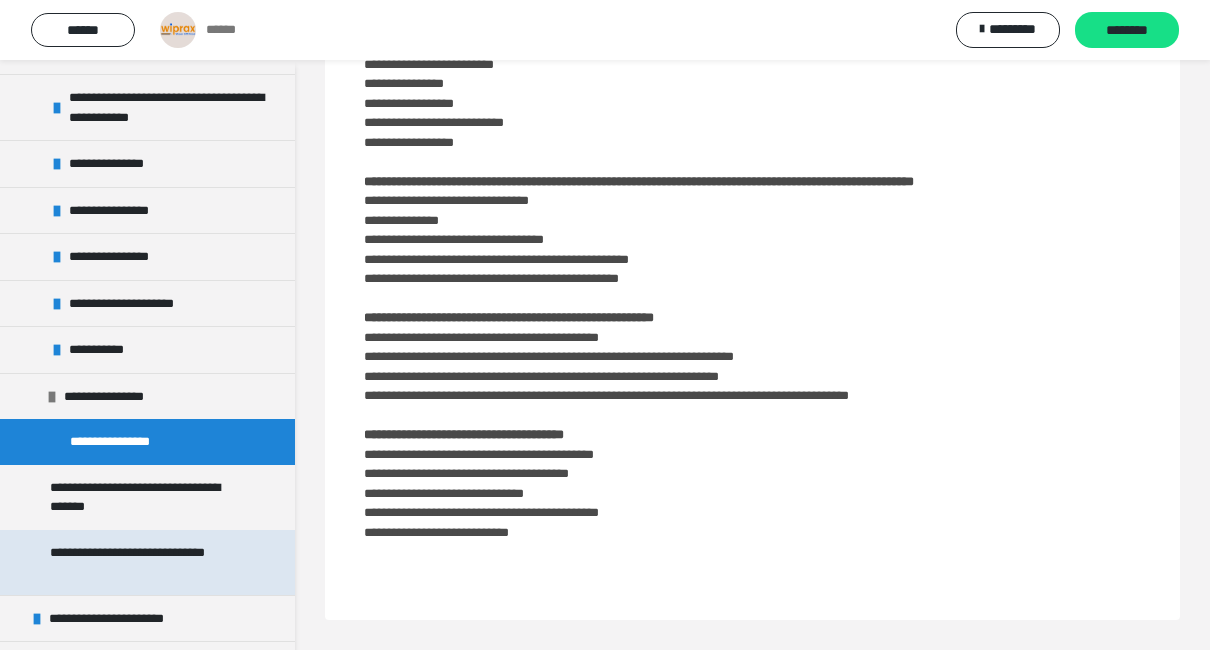 click on "**********" at bounding box center [142, 562] 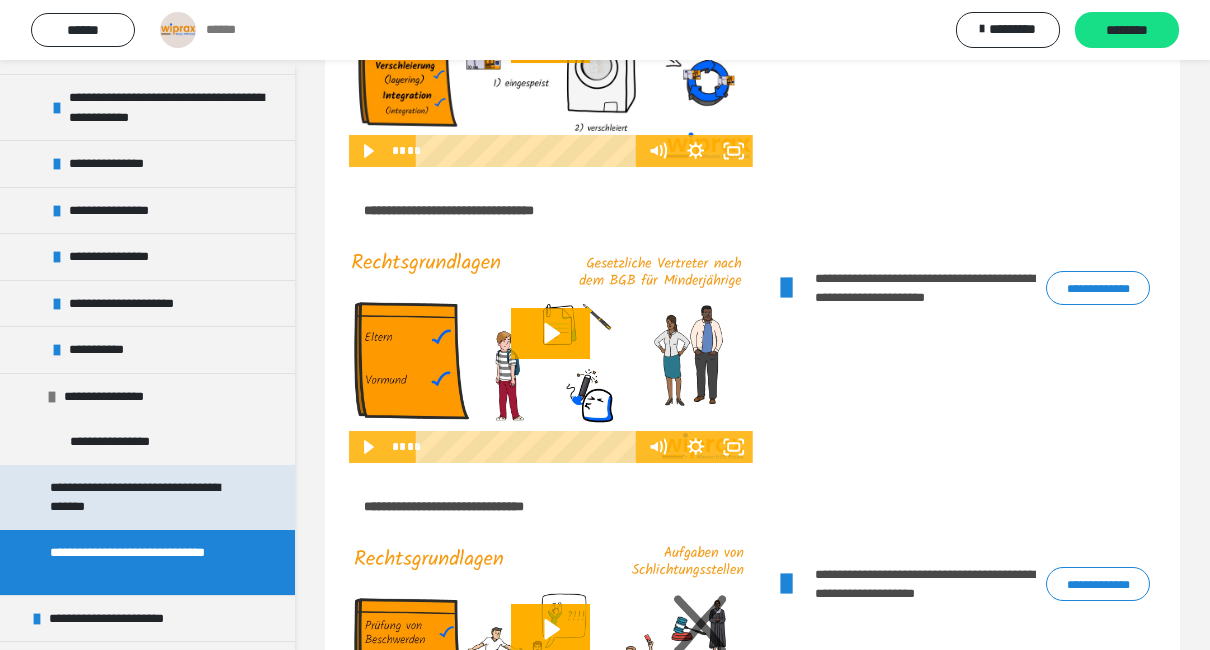 click on "**********" at bounding box center [142, 497] 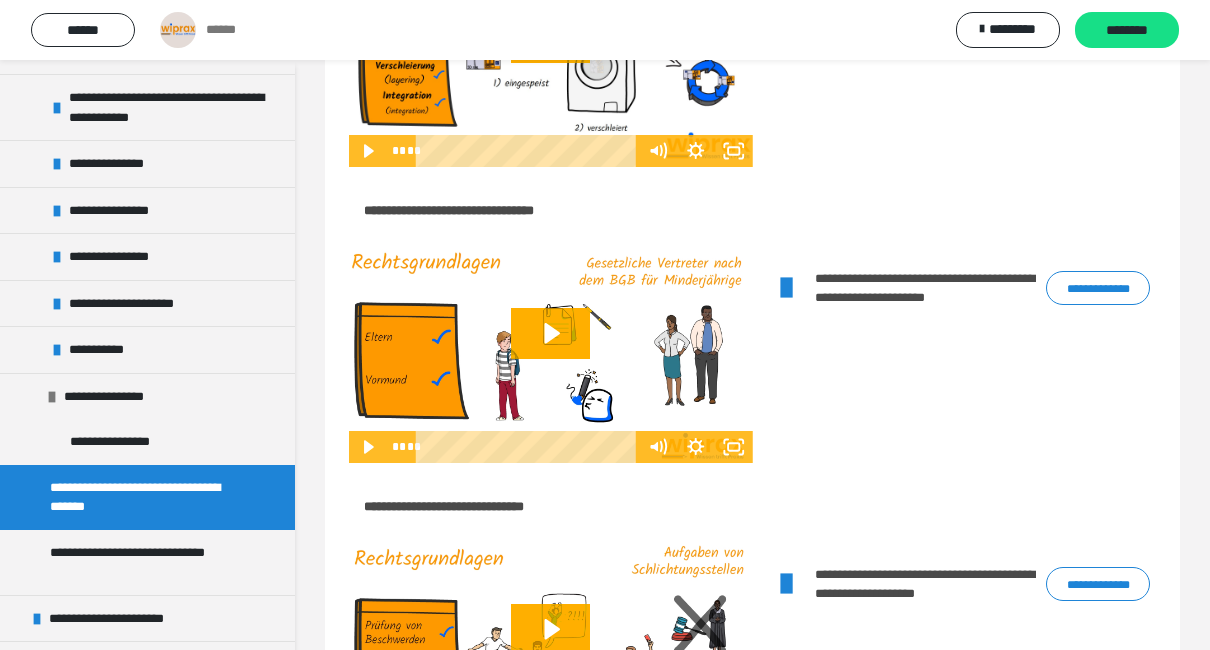 scroll, scrollTop: 238, scrollLeft: 0, axis: vertical 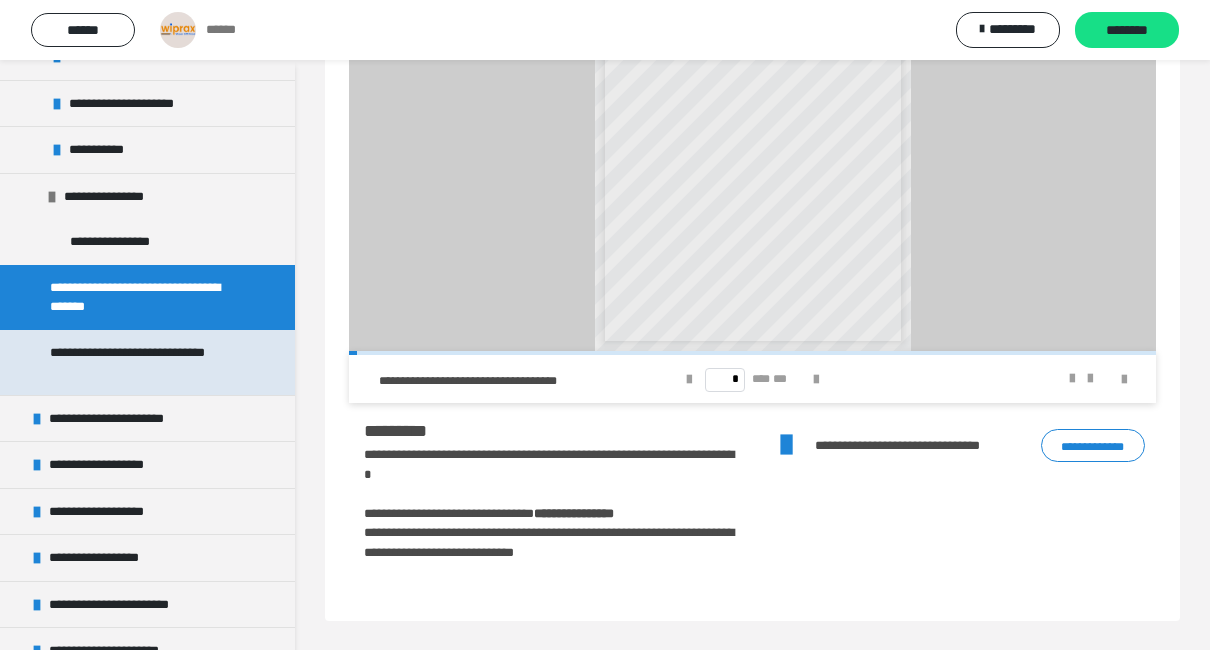 click on "**********" at bounding box center (142, 362) 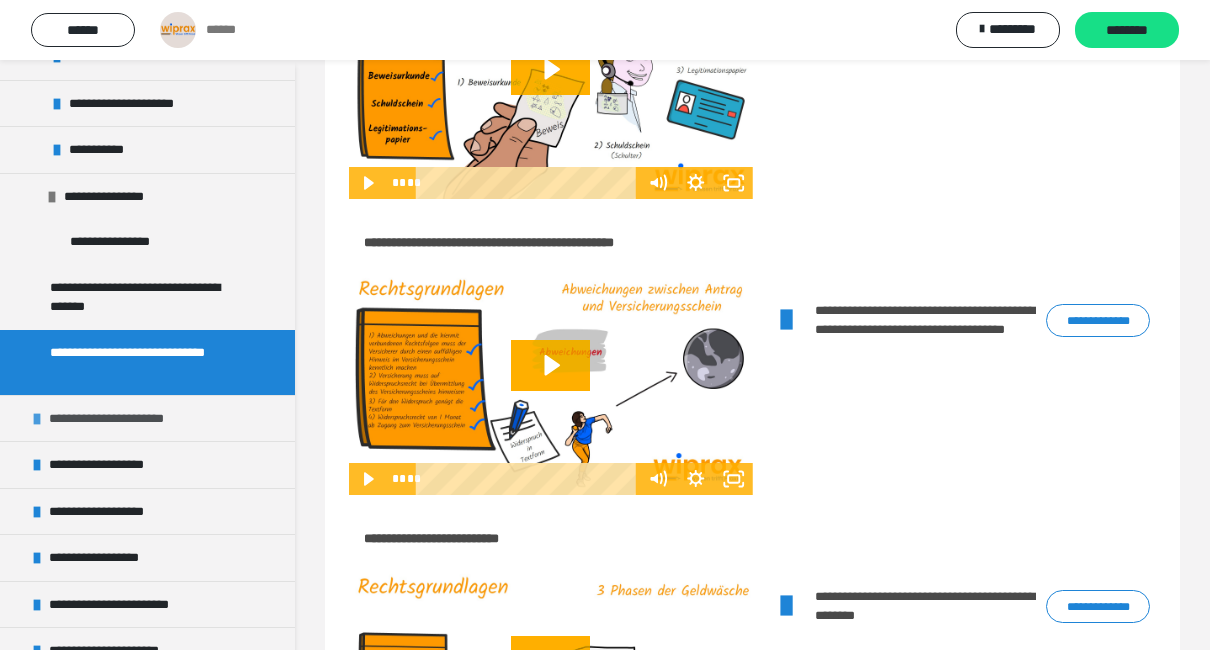click at bounding box center (37, 419) 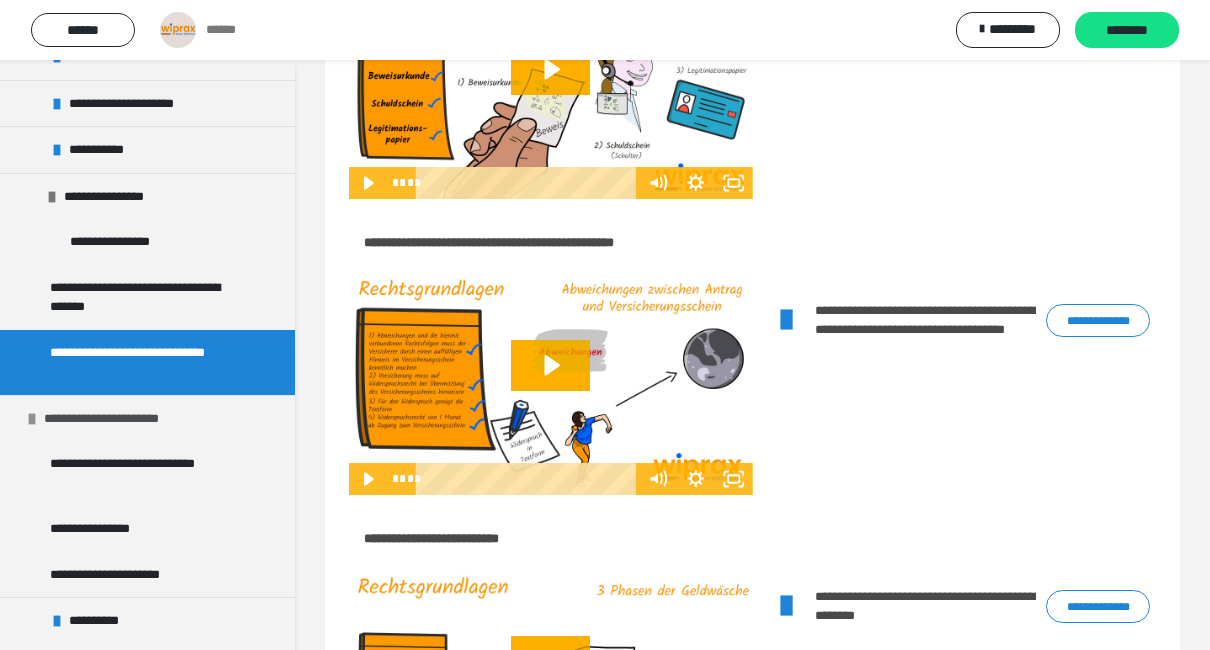 click at bounding box center [32, 419] 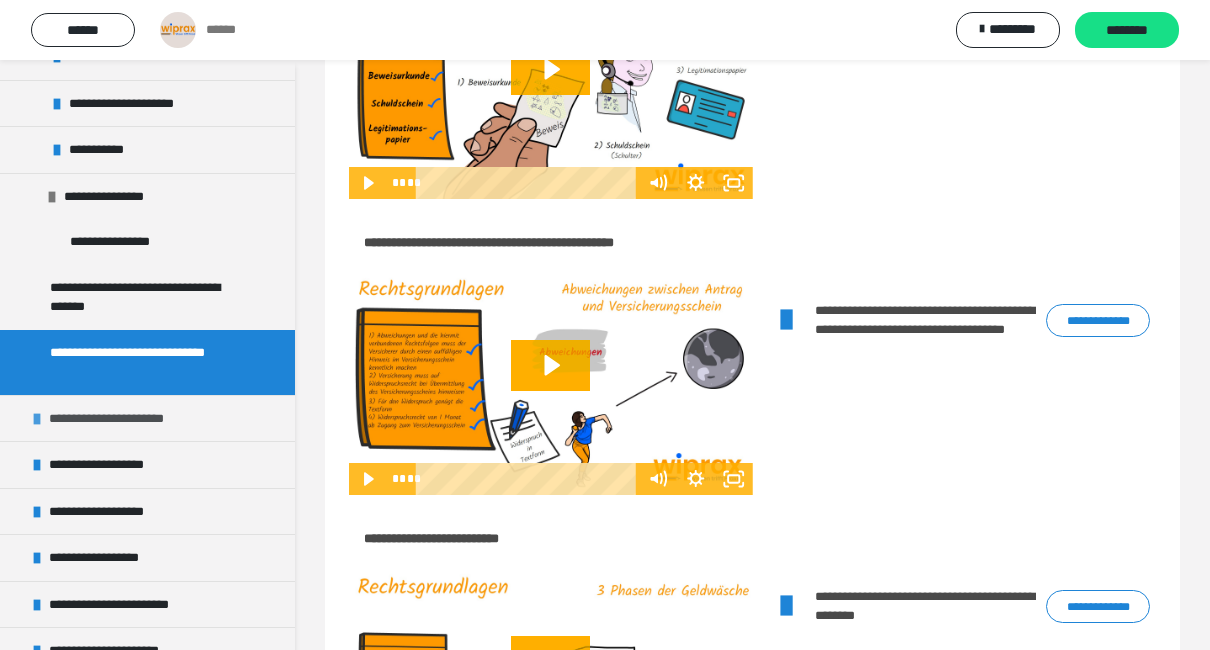 click on "**********" at bounding box center [122, 419] 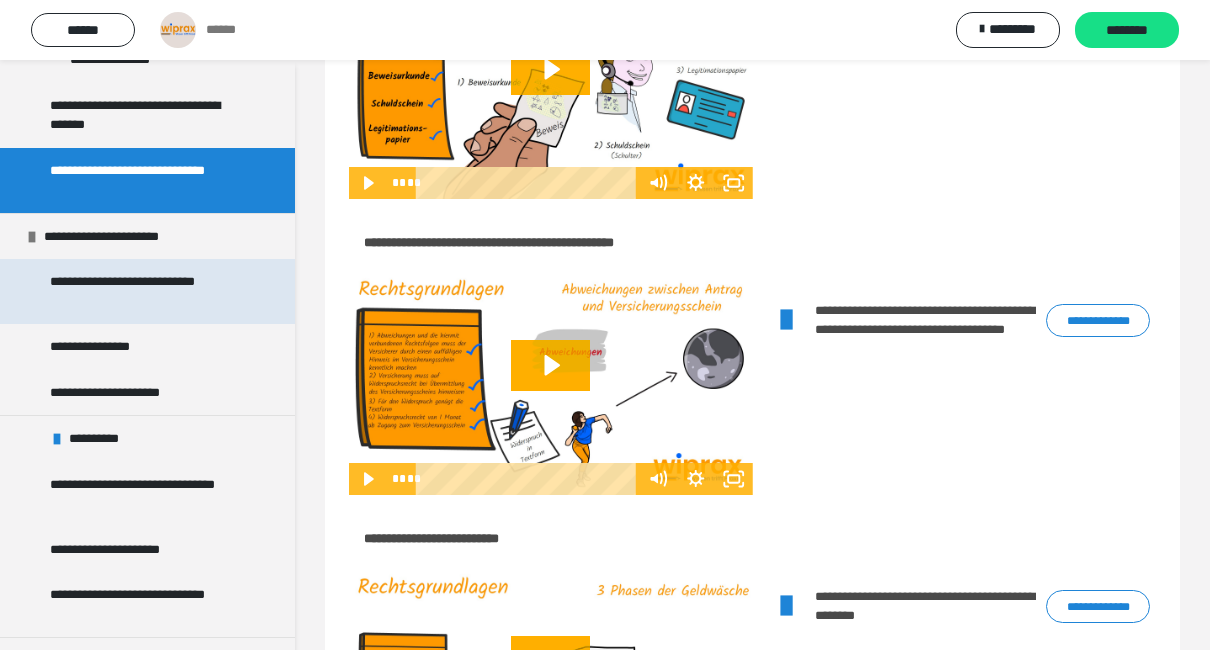 scroll, scrollTop: 1242, scrollLeft: 0, axis: vertical 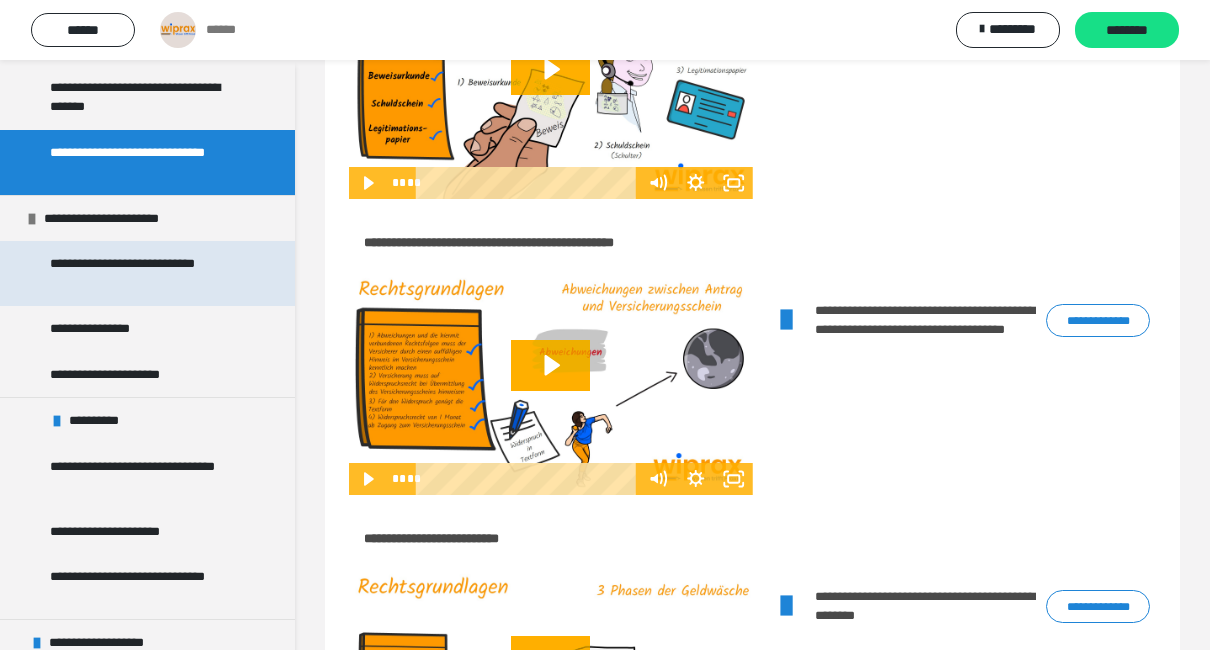 click on "**********" at bounding box center [142, 273] 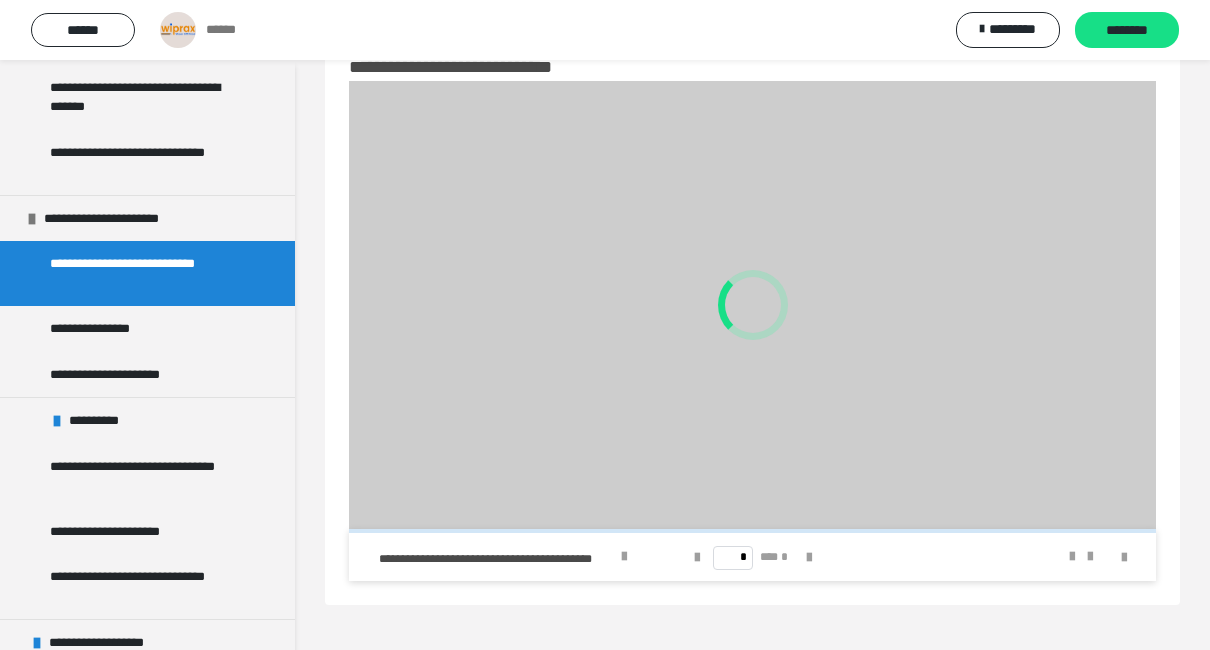 scroll, scrollTop: 60, scrollLeft: 0, axis: vertical 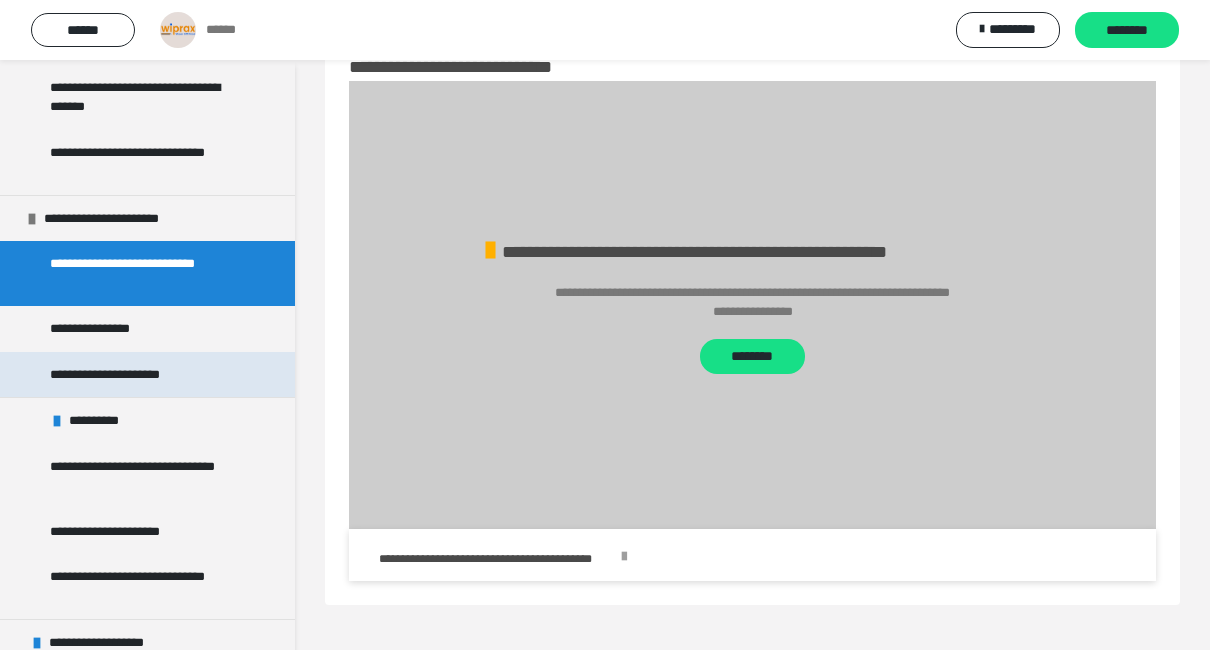 click on "**********" at bounding box center (126, 375) 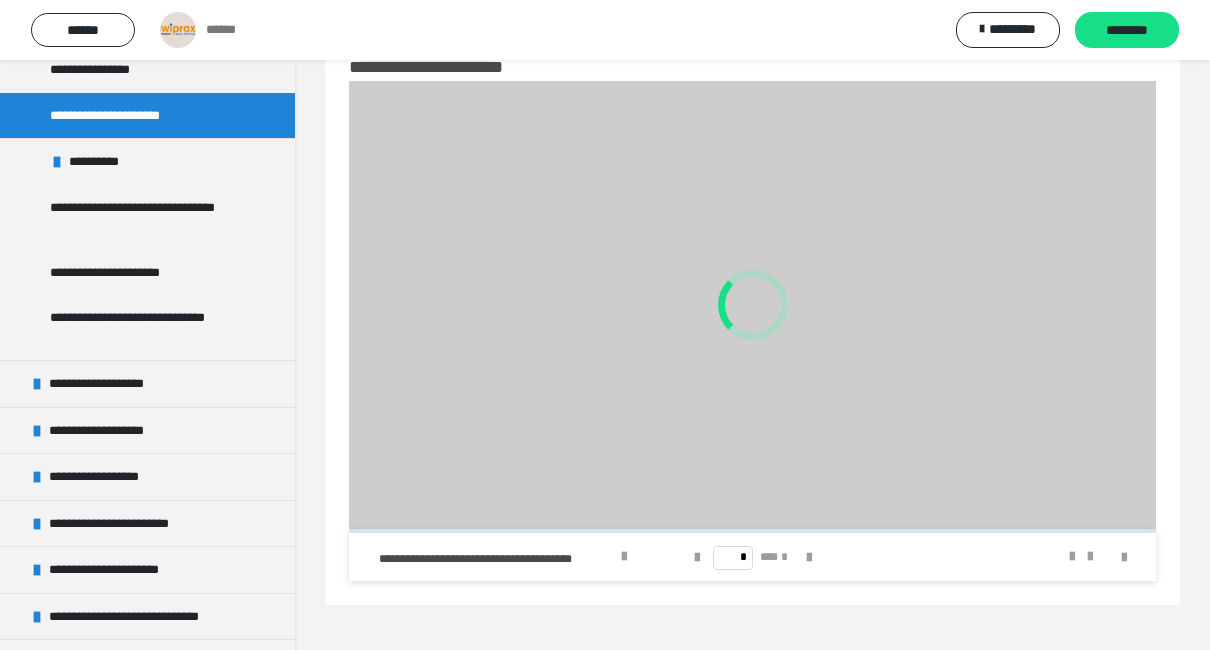 scroll, scrollTop: 1542, scrollLeft: 0, axis: vertical 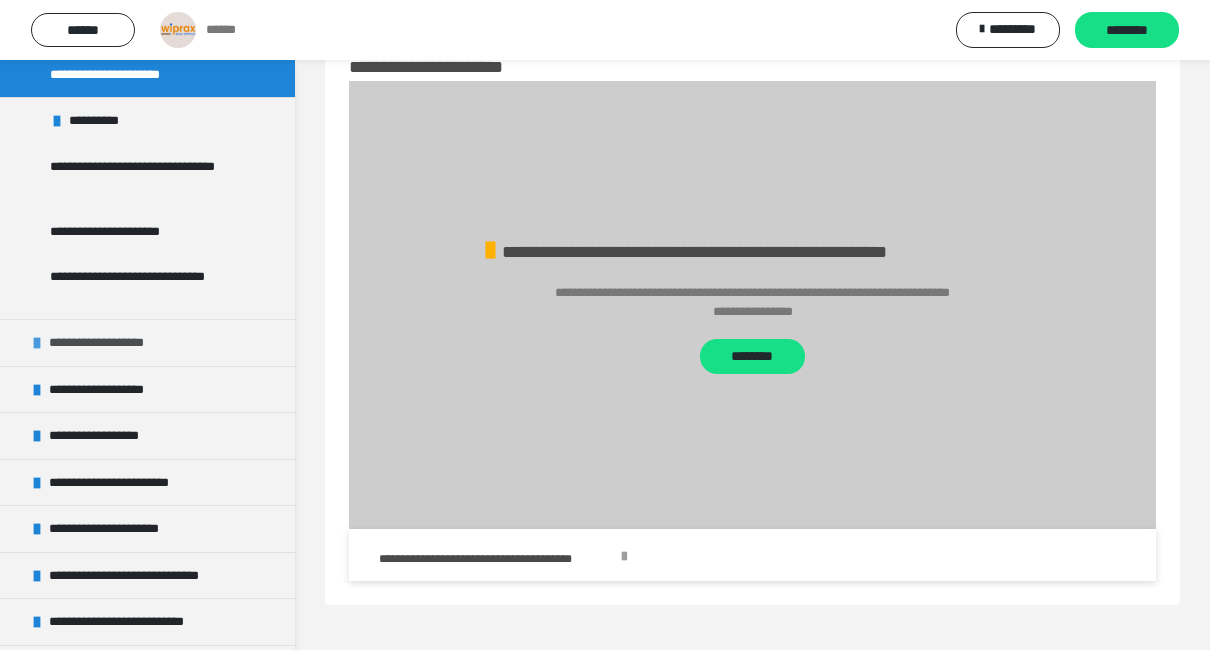 click at bounding box center [37, 343] 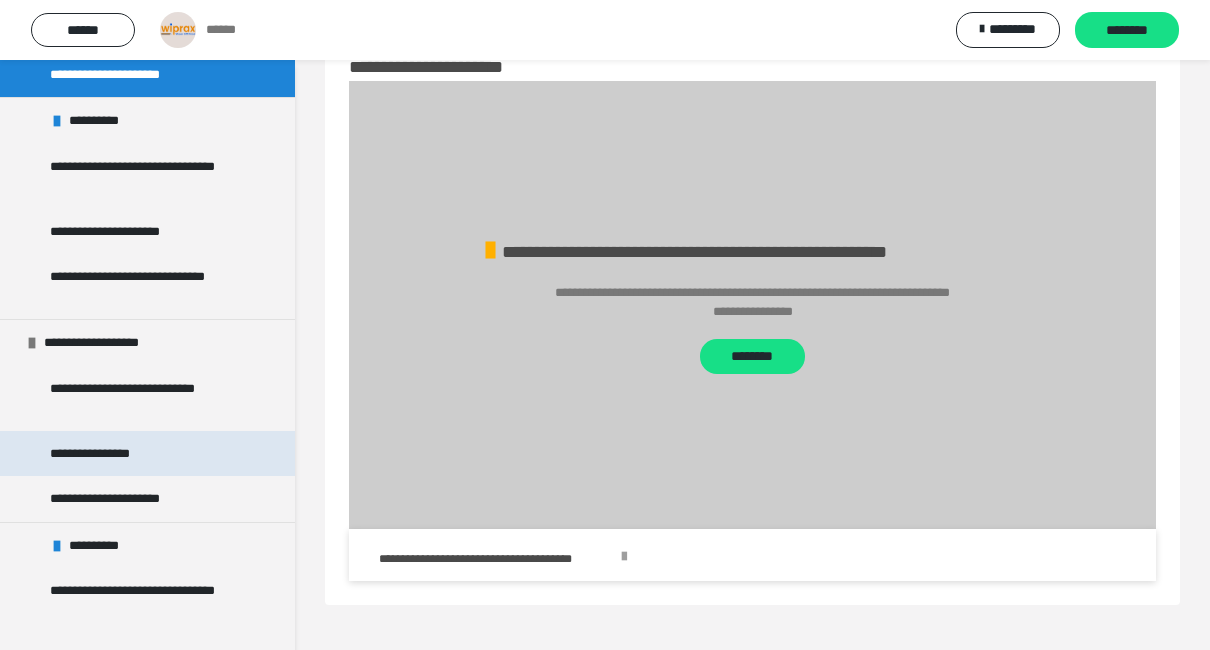 scroll, scrollTop: 1642, scrollLeft: 0, axis: vertical 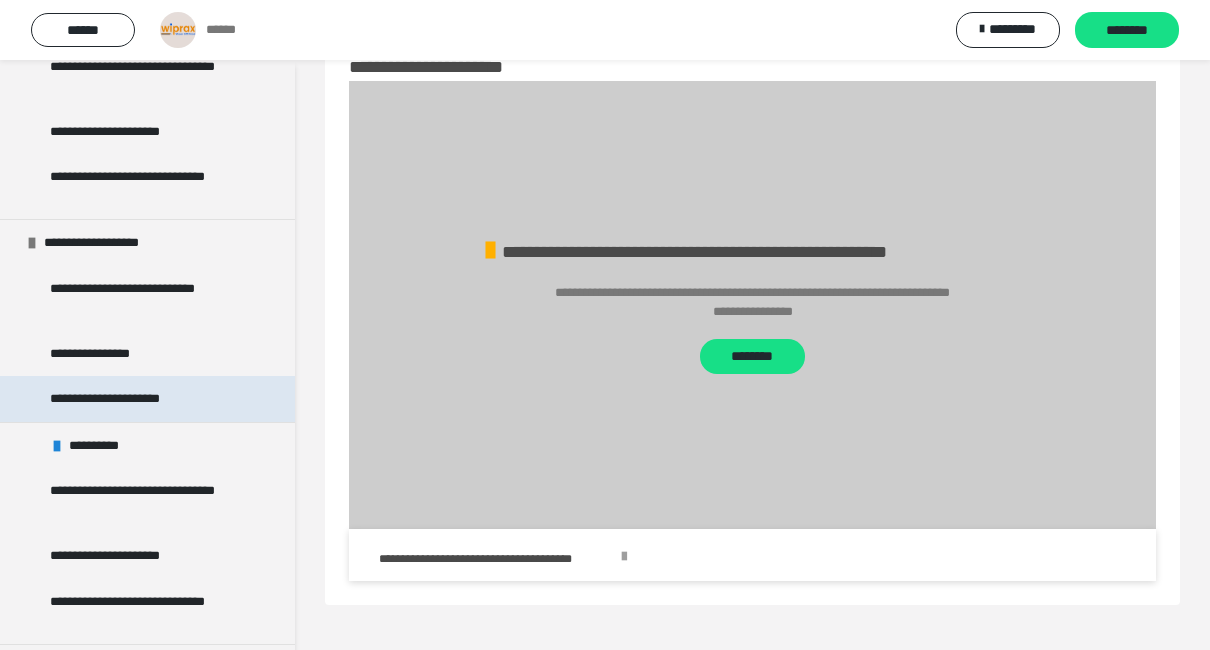 click on "**********" at bounding box center [126, 399] 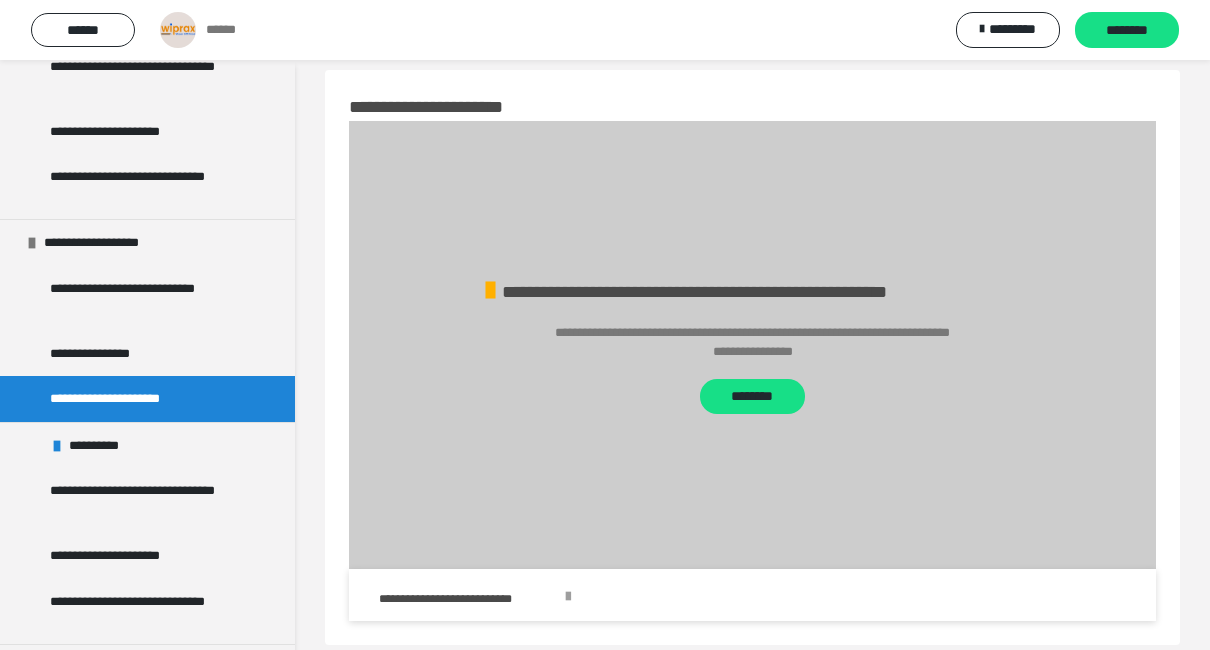 scroll, scrollTop: 0, scrollLeft: 0, axis: both 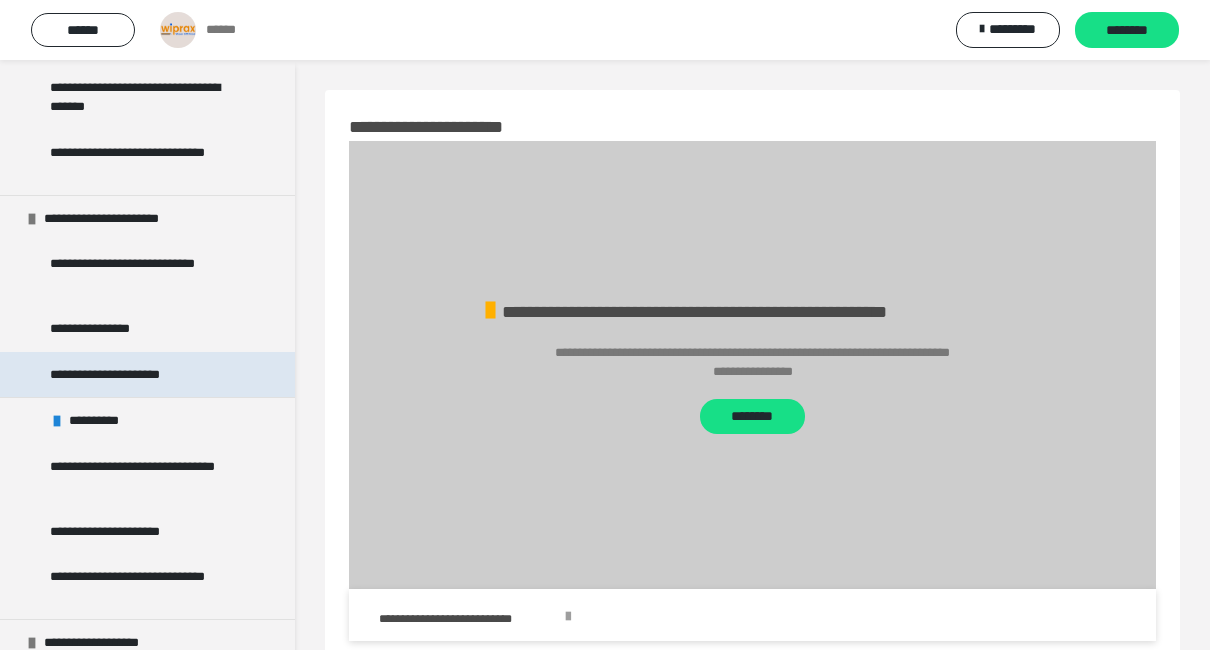click on "**********" at bounding box center [126, 375] 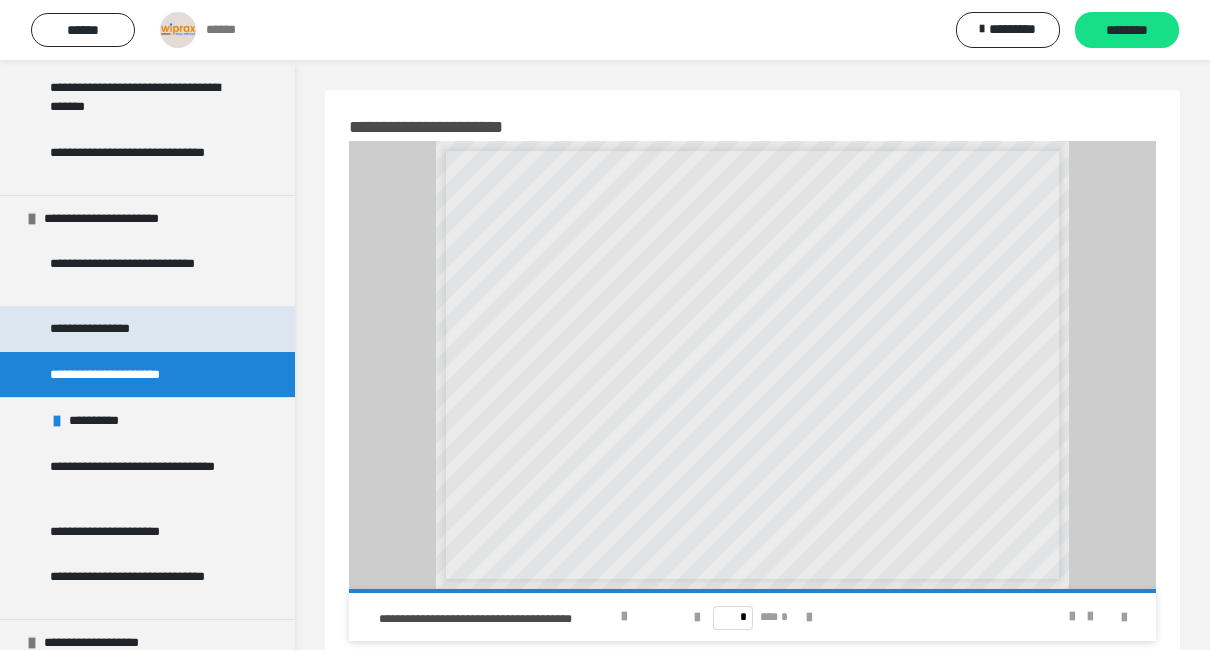 click on "**********" at bounding box center [108, 329] 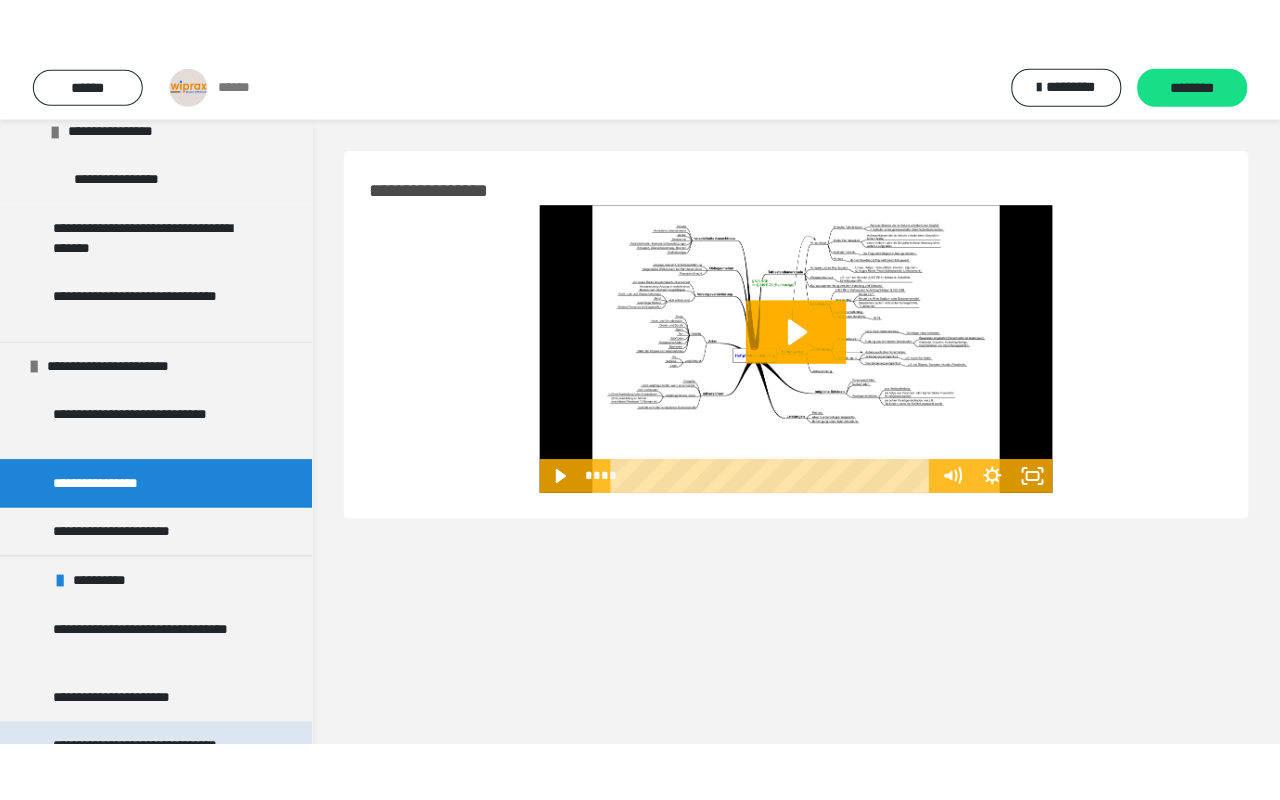 scroll, scrollTop: 1042, scrollLeft: 0, axis: vertical 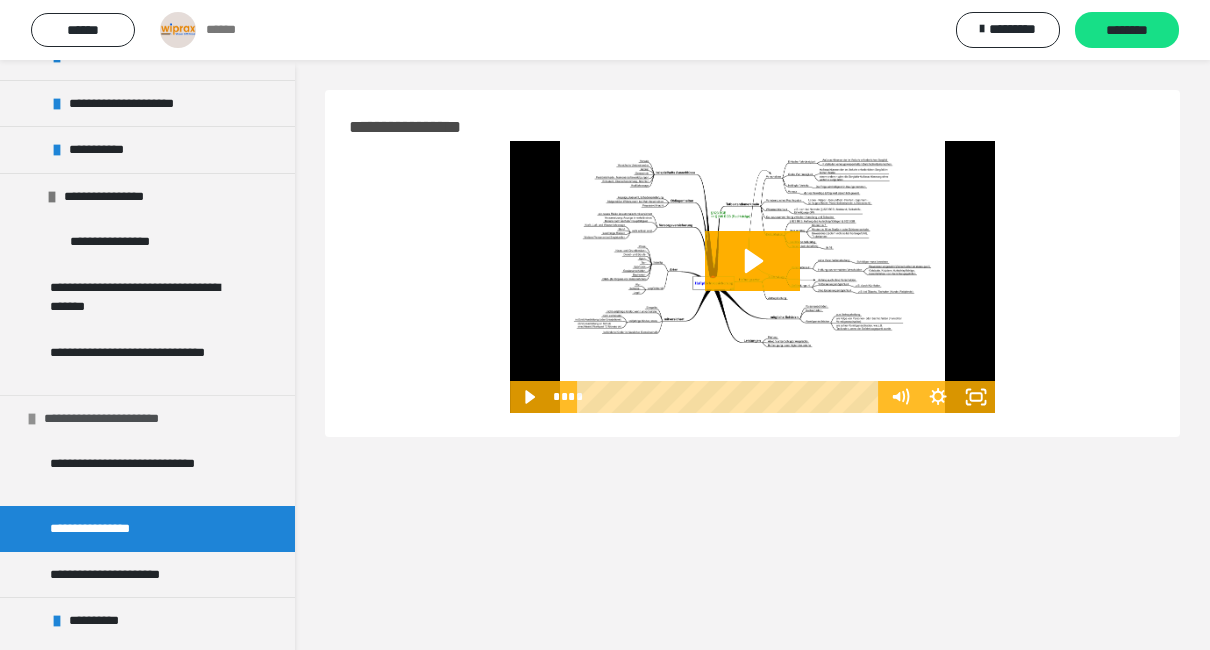 click at bounding box center (32, 419) 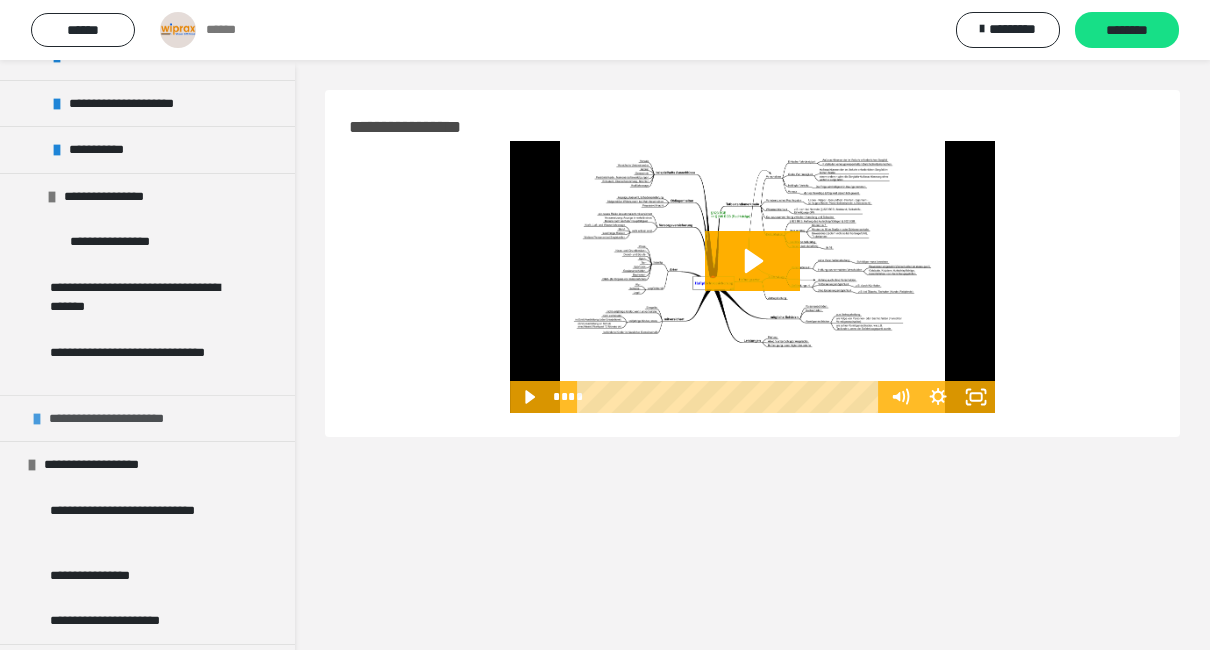 click on "**********" at bounding box center [147, 418] 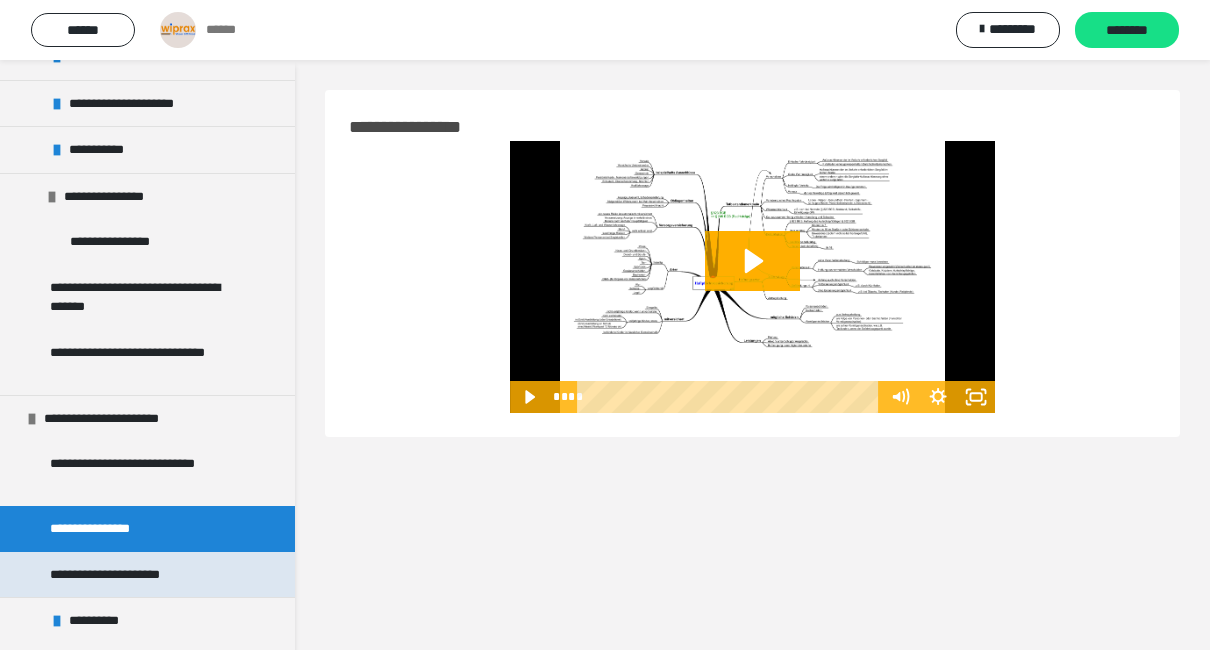 click on "**********" at bounding box center (126, 575) 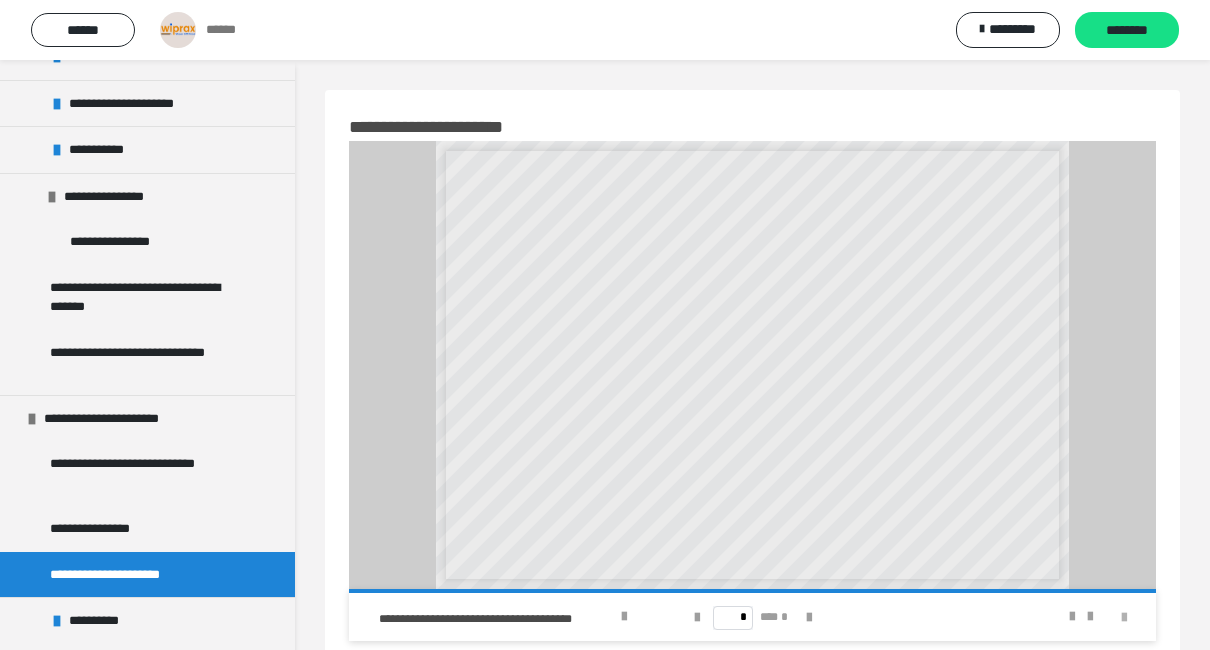 click at bounding box center [1124, 618] 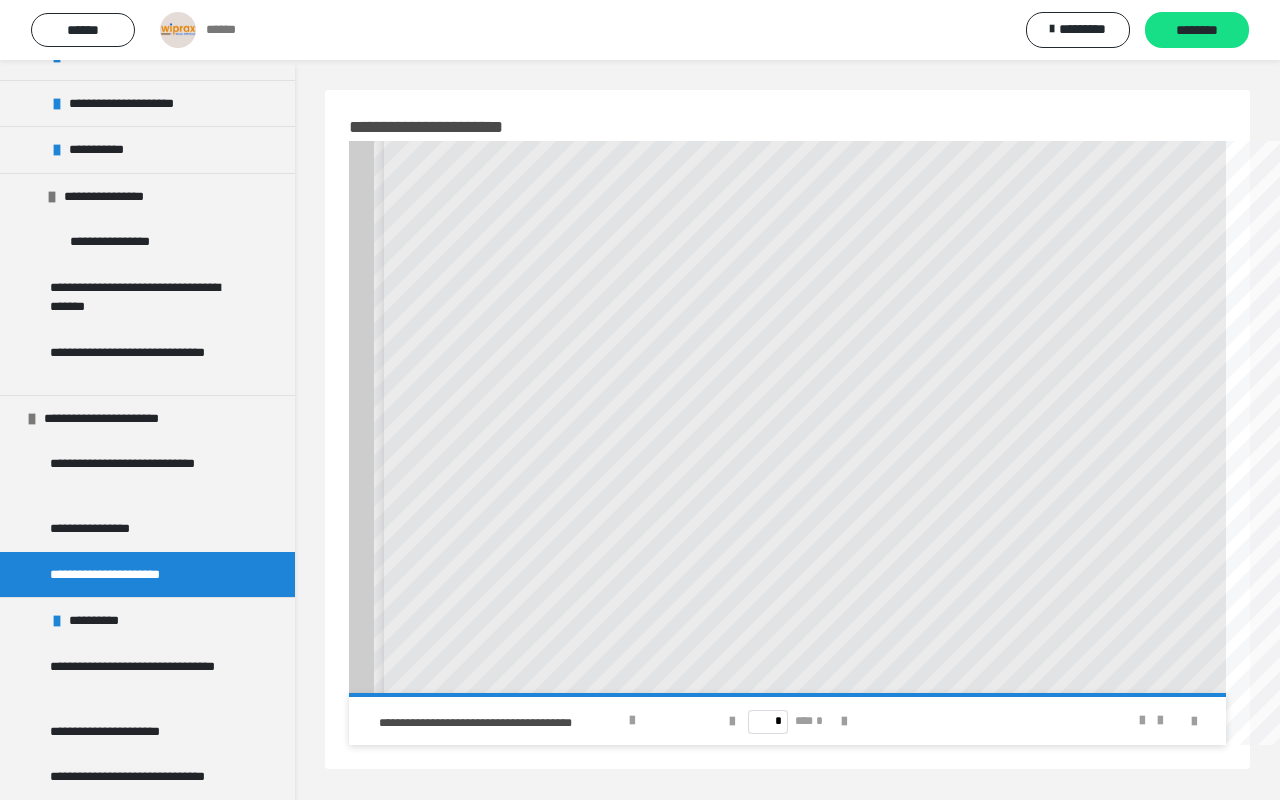 scroll, scrollTop: 202, scrollLeft: 0, axis: vertical 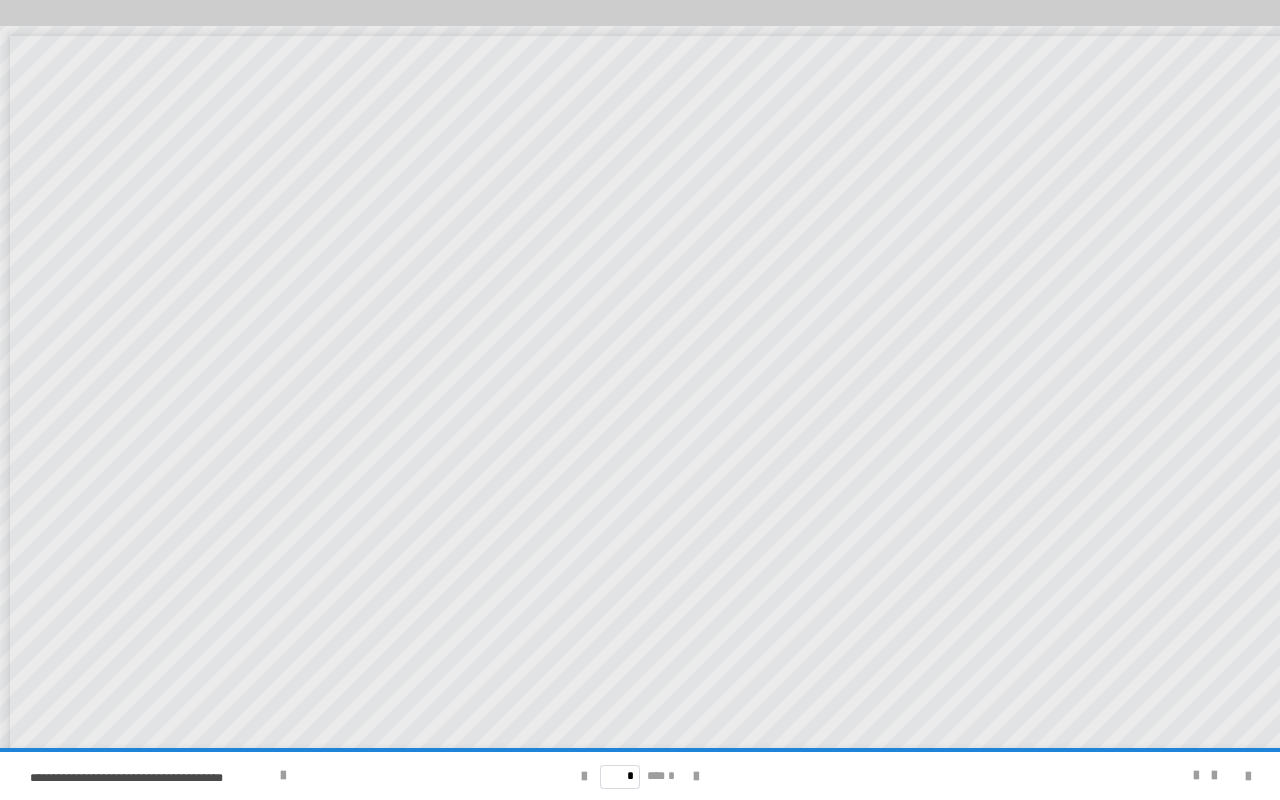 click at bounding box center [1236, 776] 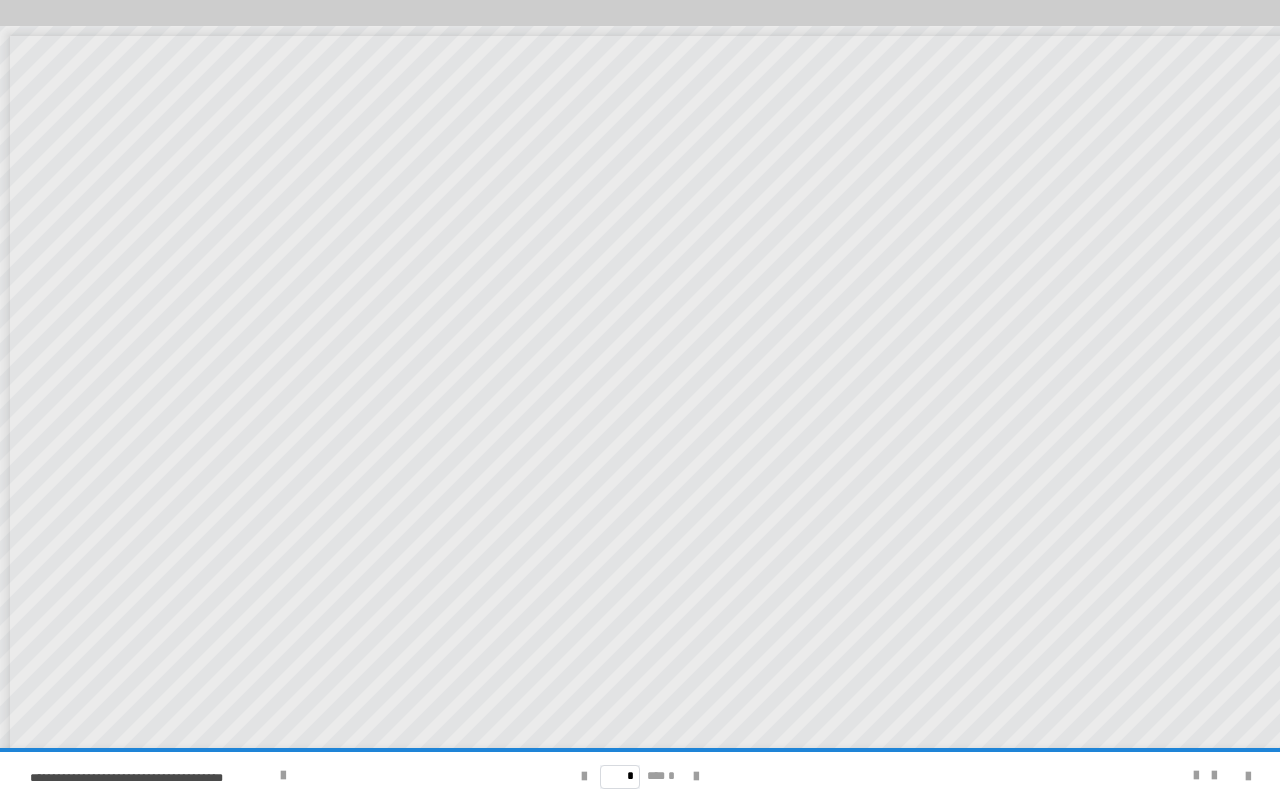 click on "* *** *" at bounding box center (640, 776) 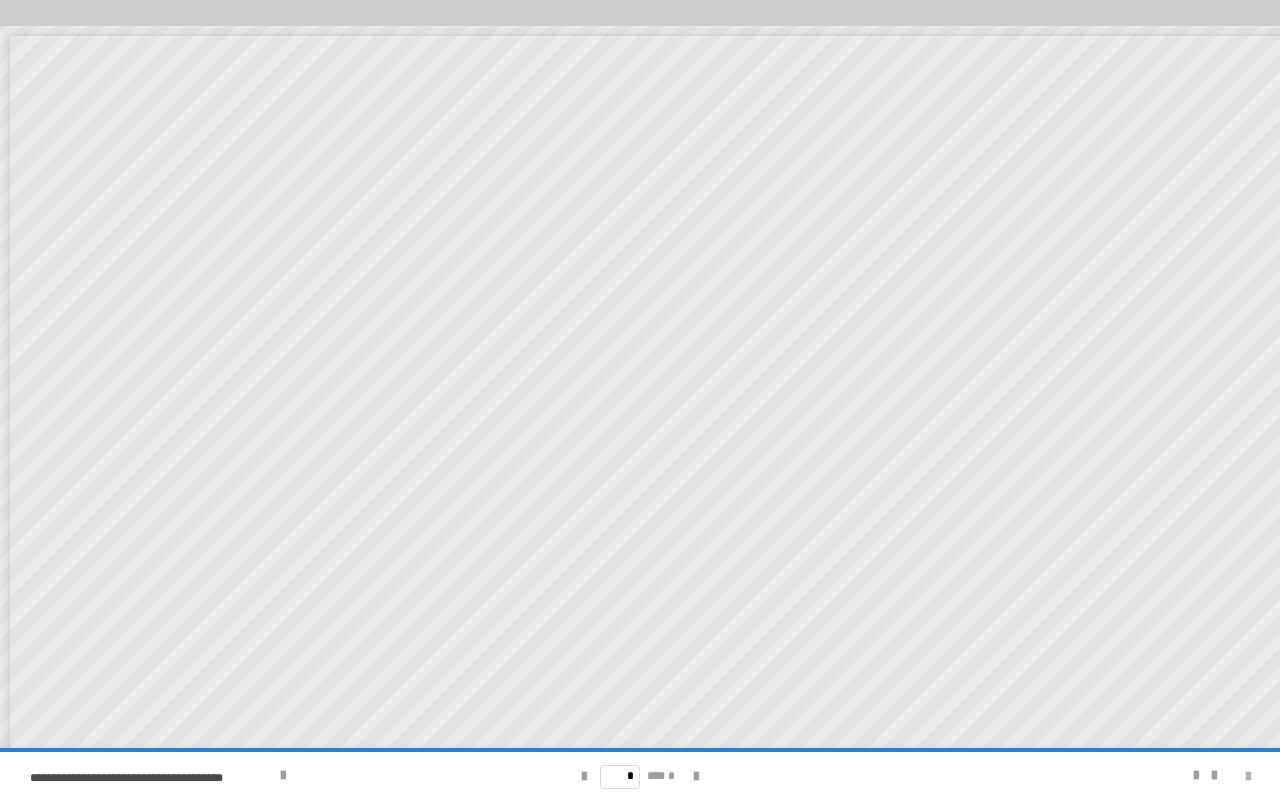 click at bounding box center [1248, 777] 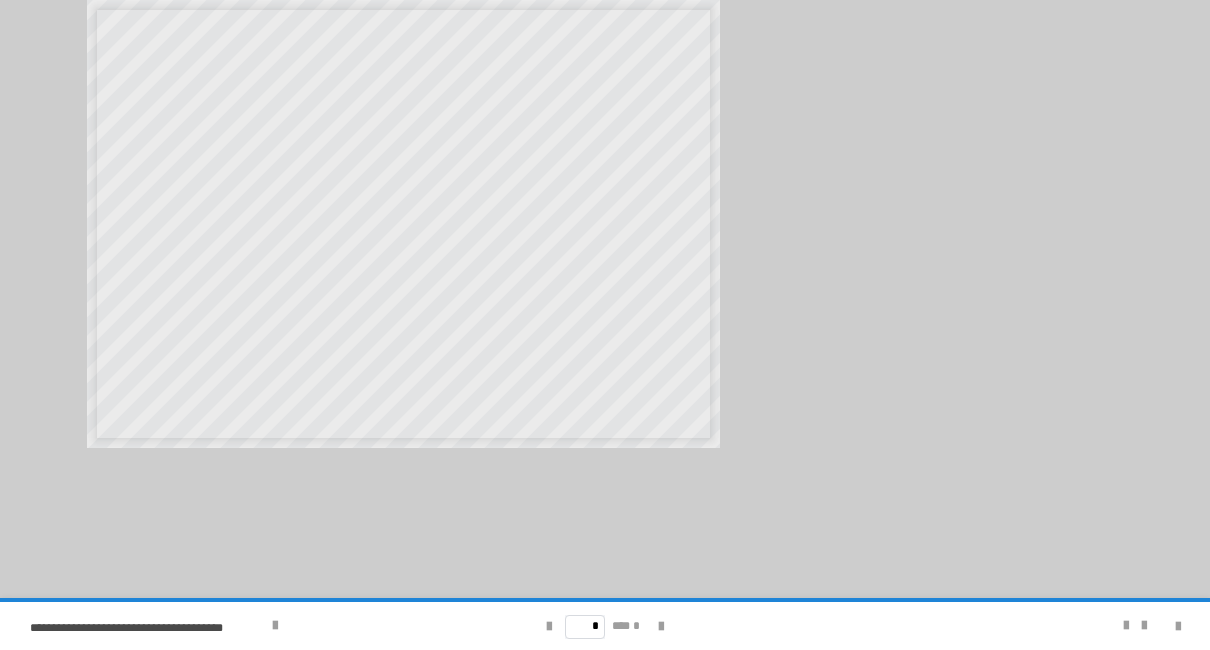 scroll, scrollTop: 142, scrollLeft: 0, axis: vertical 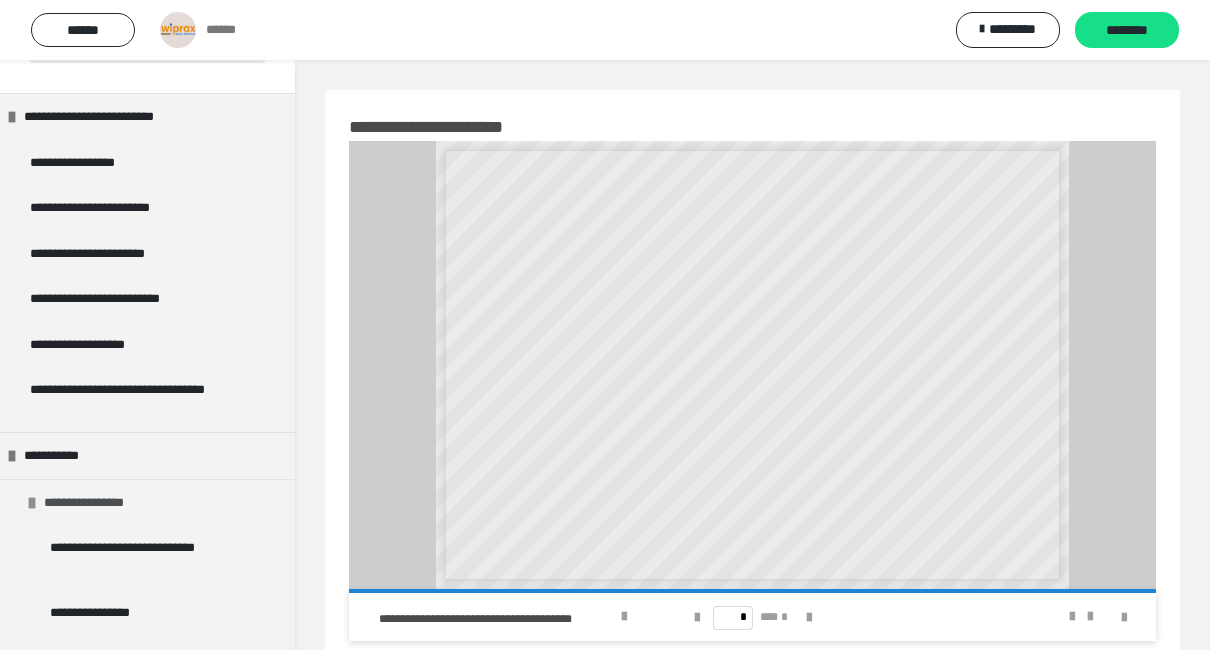 click at bounding box center (32, 503) 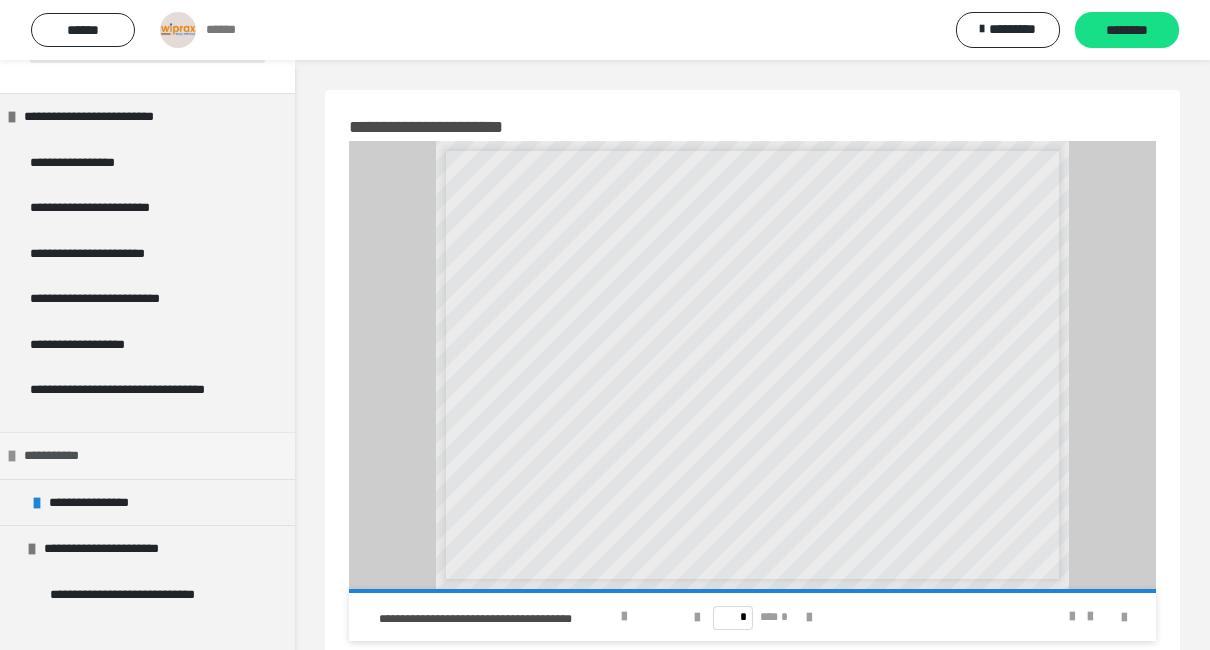 click on "**********" at bounding box center (59, 456) 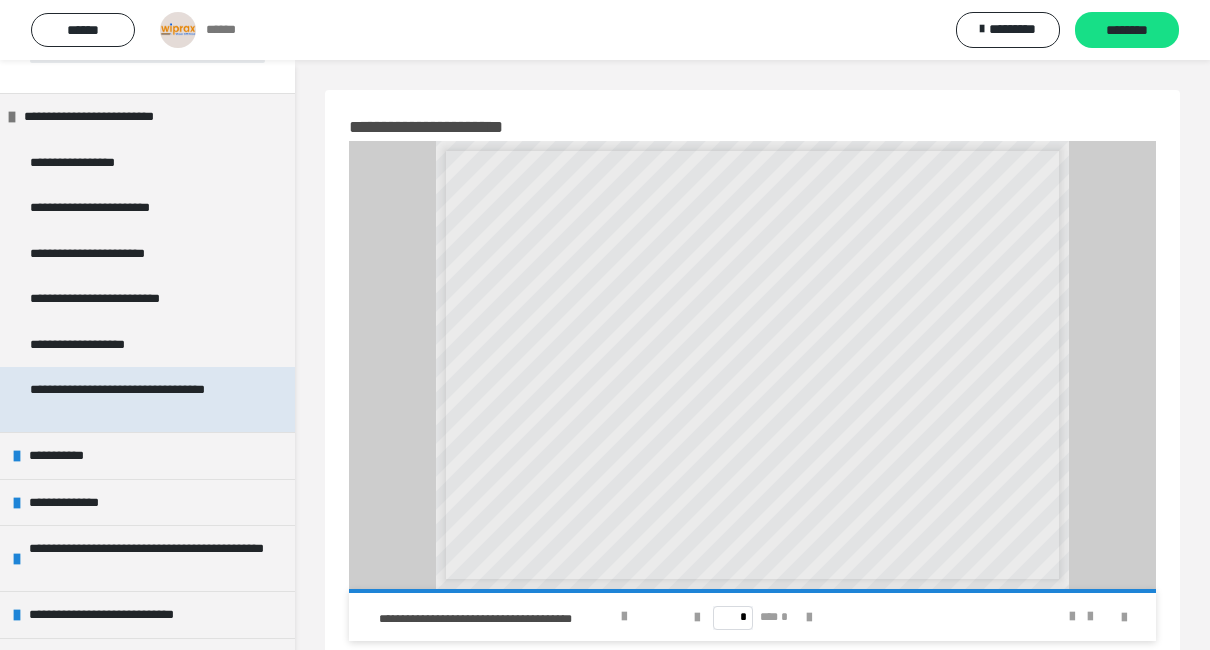 scroll, scrollTop: 0, scrollLeft: 0, axis: both 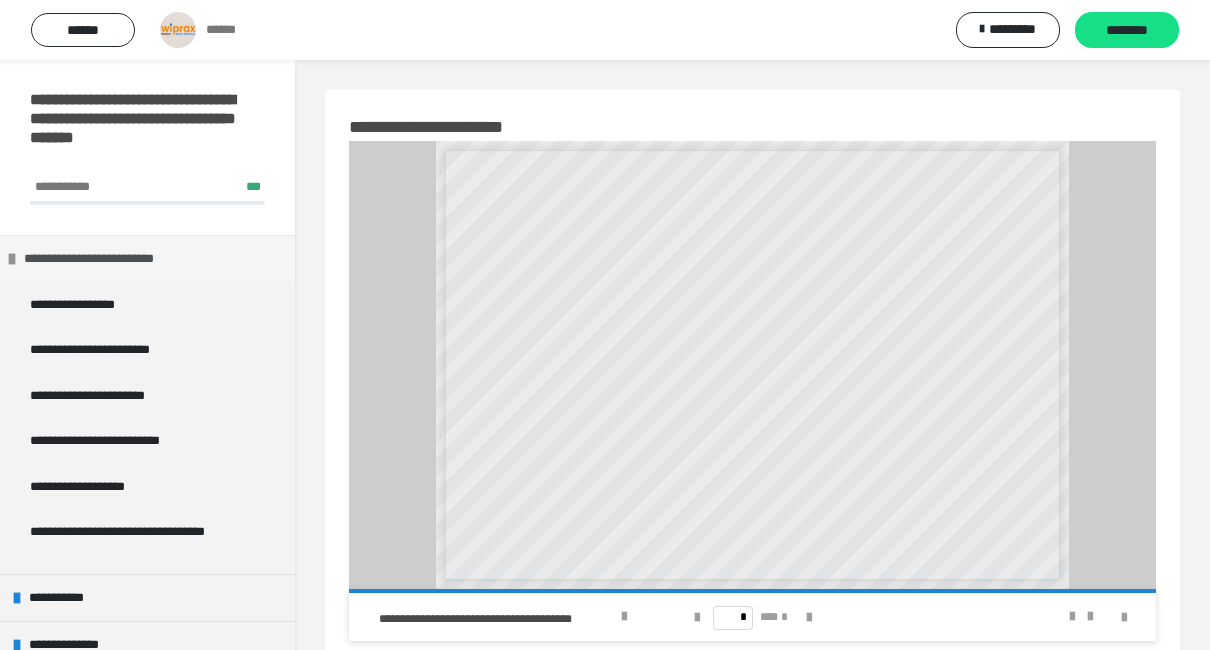 click at bounding box center [12, 259] 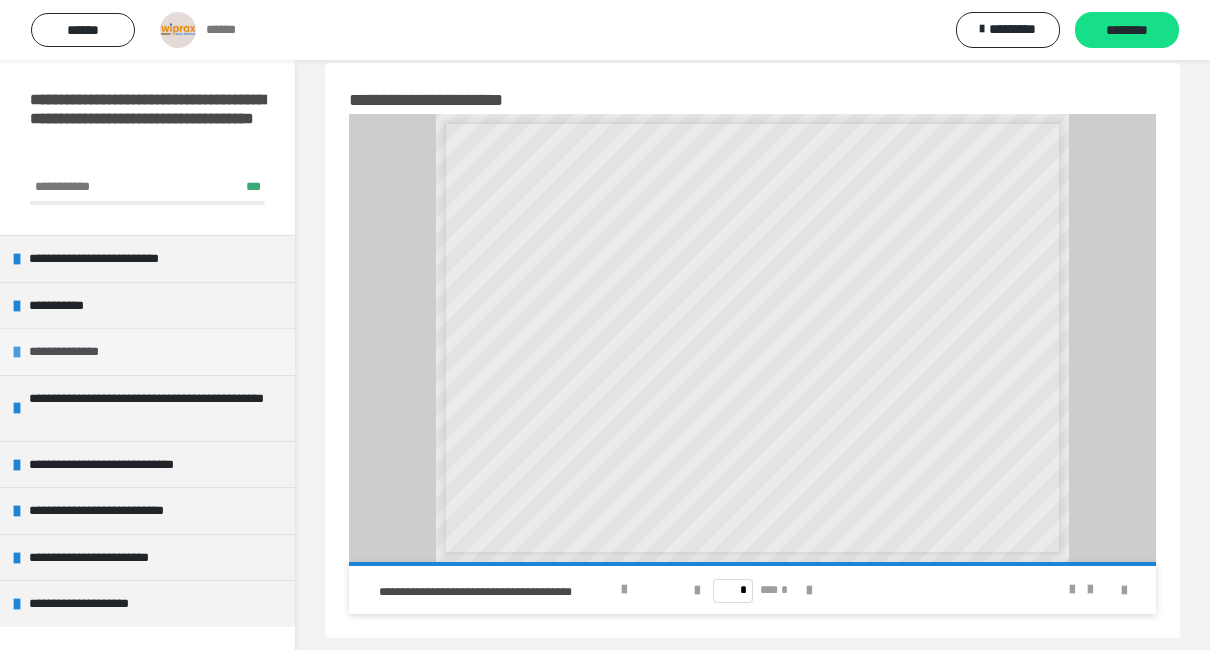 scroll, scrollTop: 0, scrollLeft: 0, axis: both 